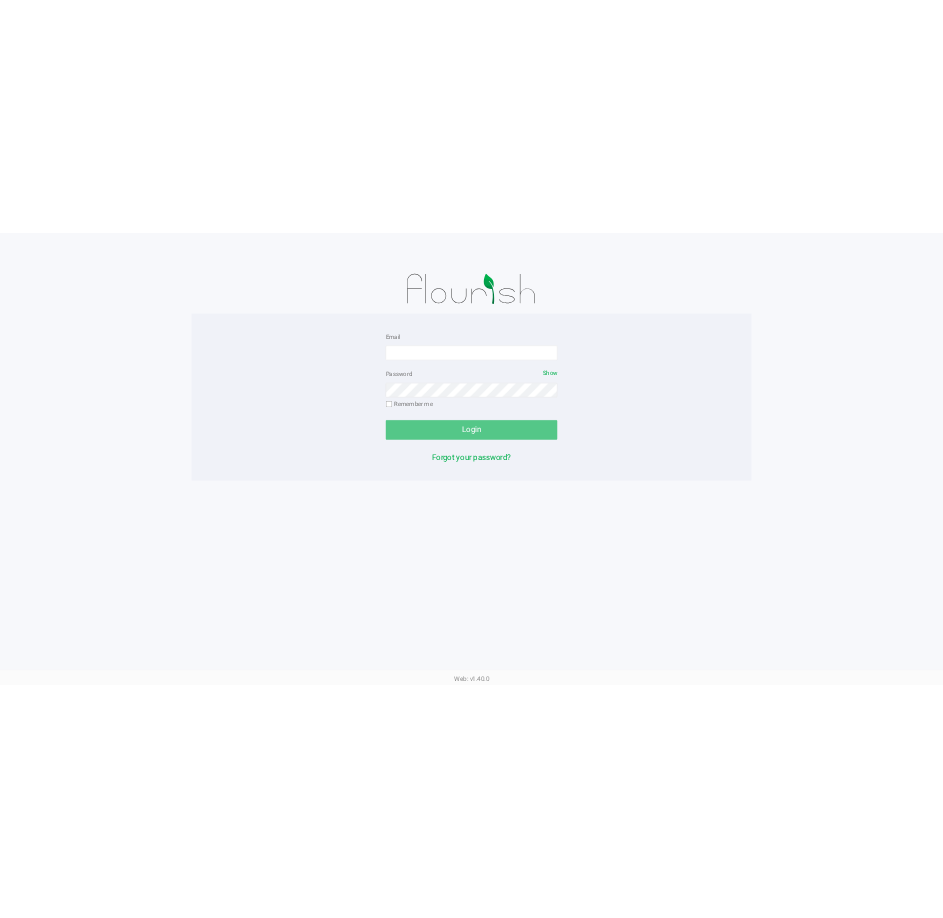 scroll, scrollTop: 0, scrollLeft: 0, axis: both 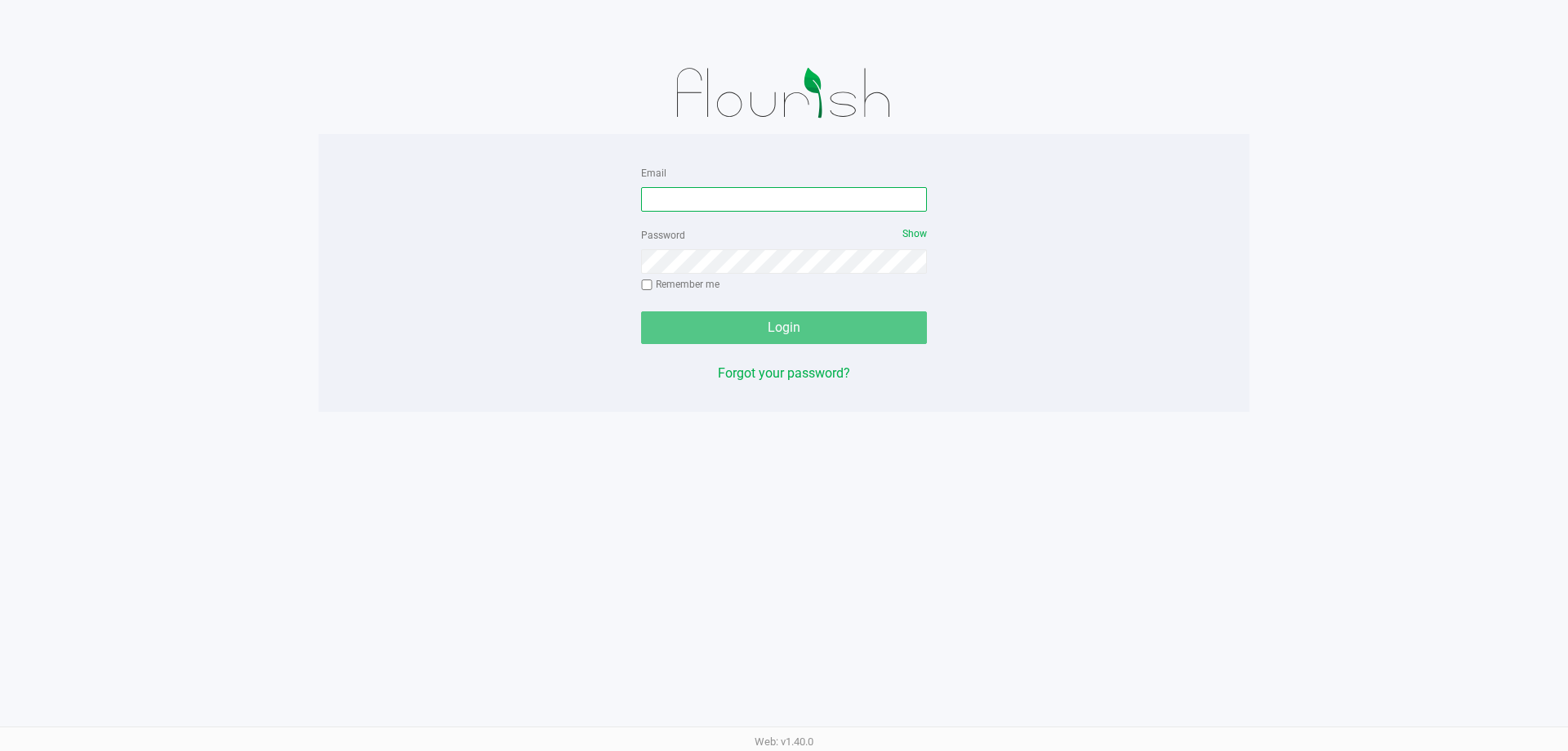 drag, startPoint x: 697, startPoint y: 203, endPoint x: 709, endPoint y: 181, distance: 25.059928 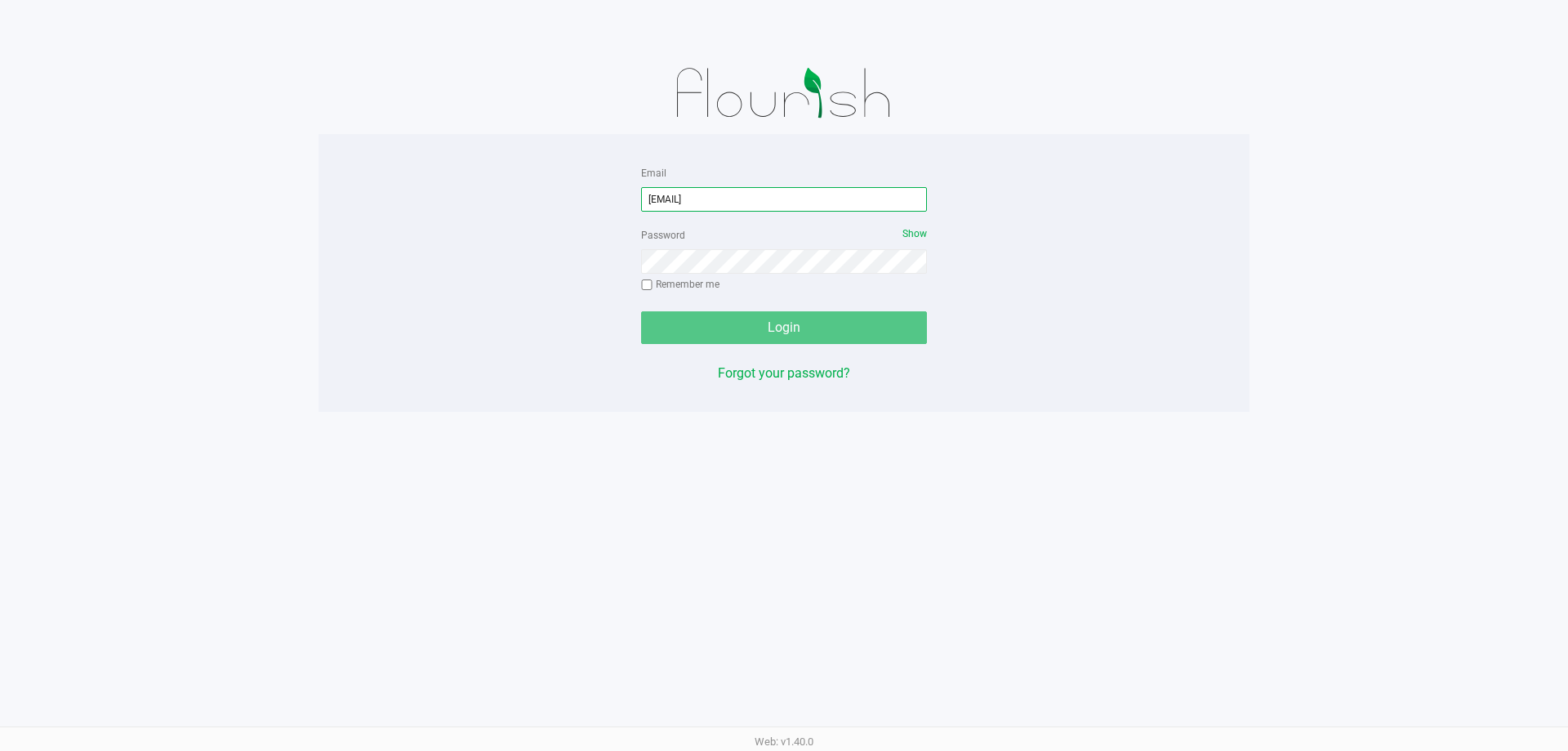 type on "[EMAIL]" 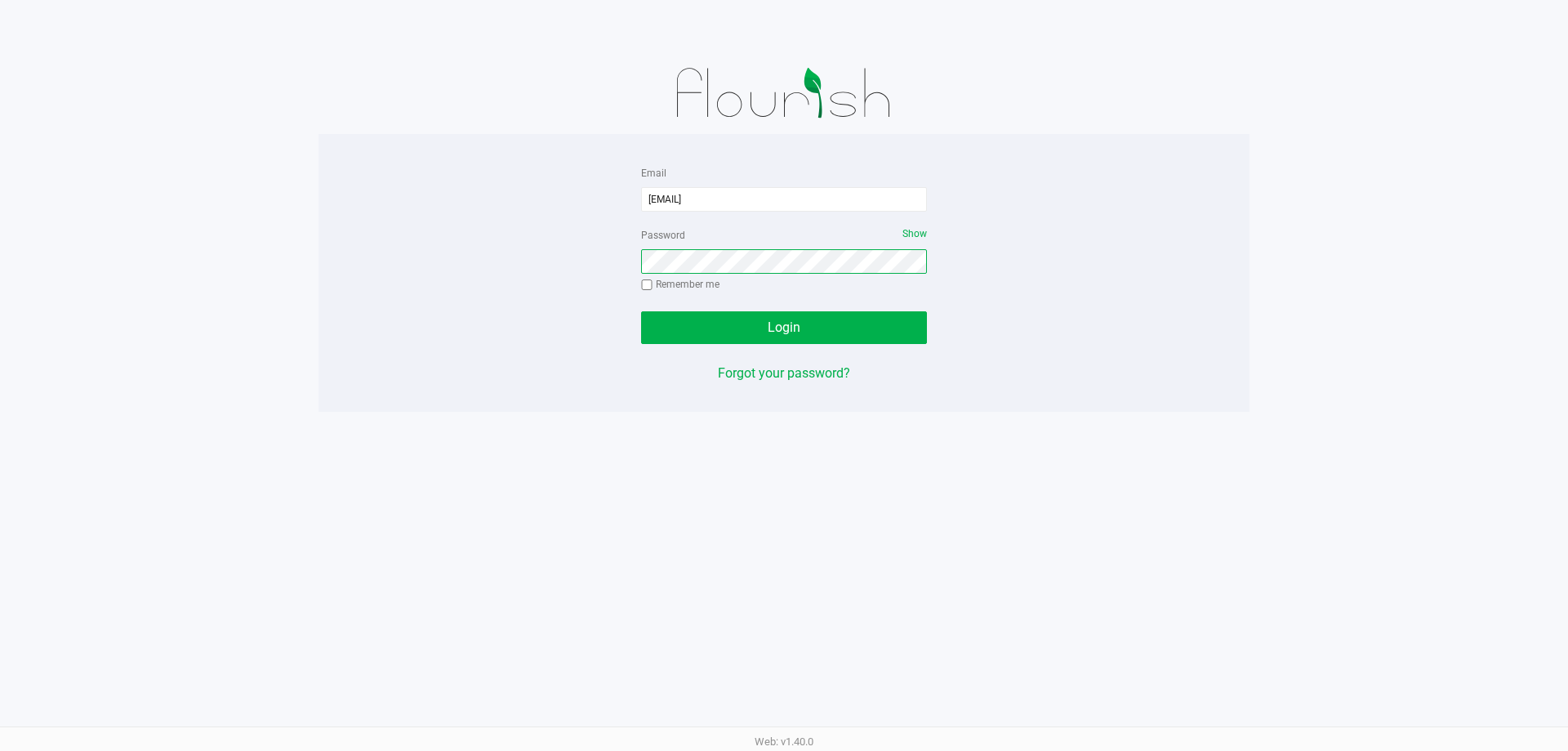 click on "Login" 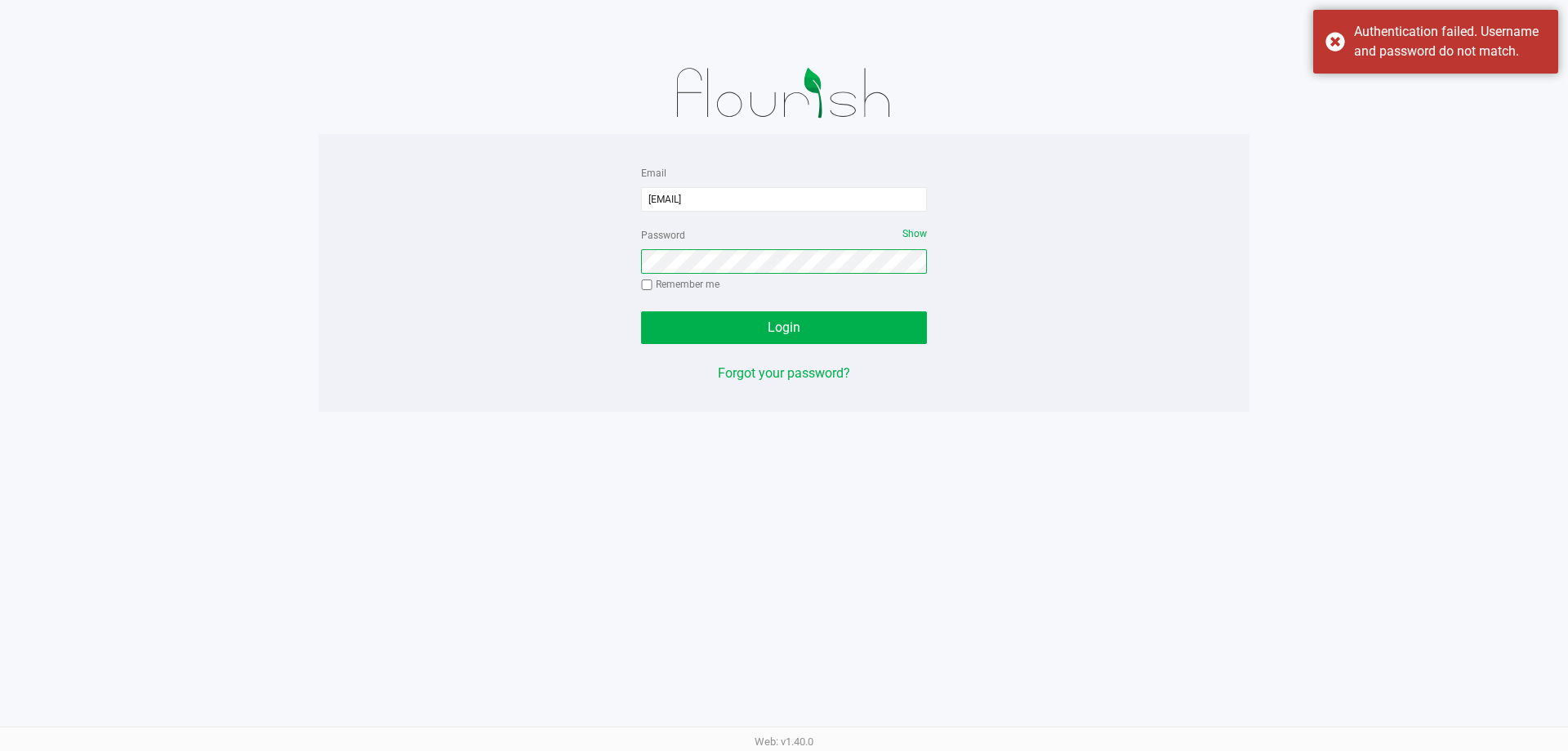 click on "Login" 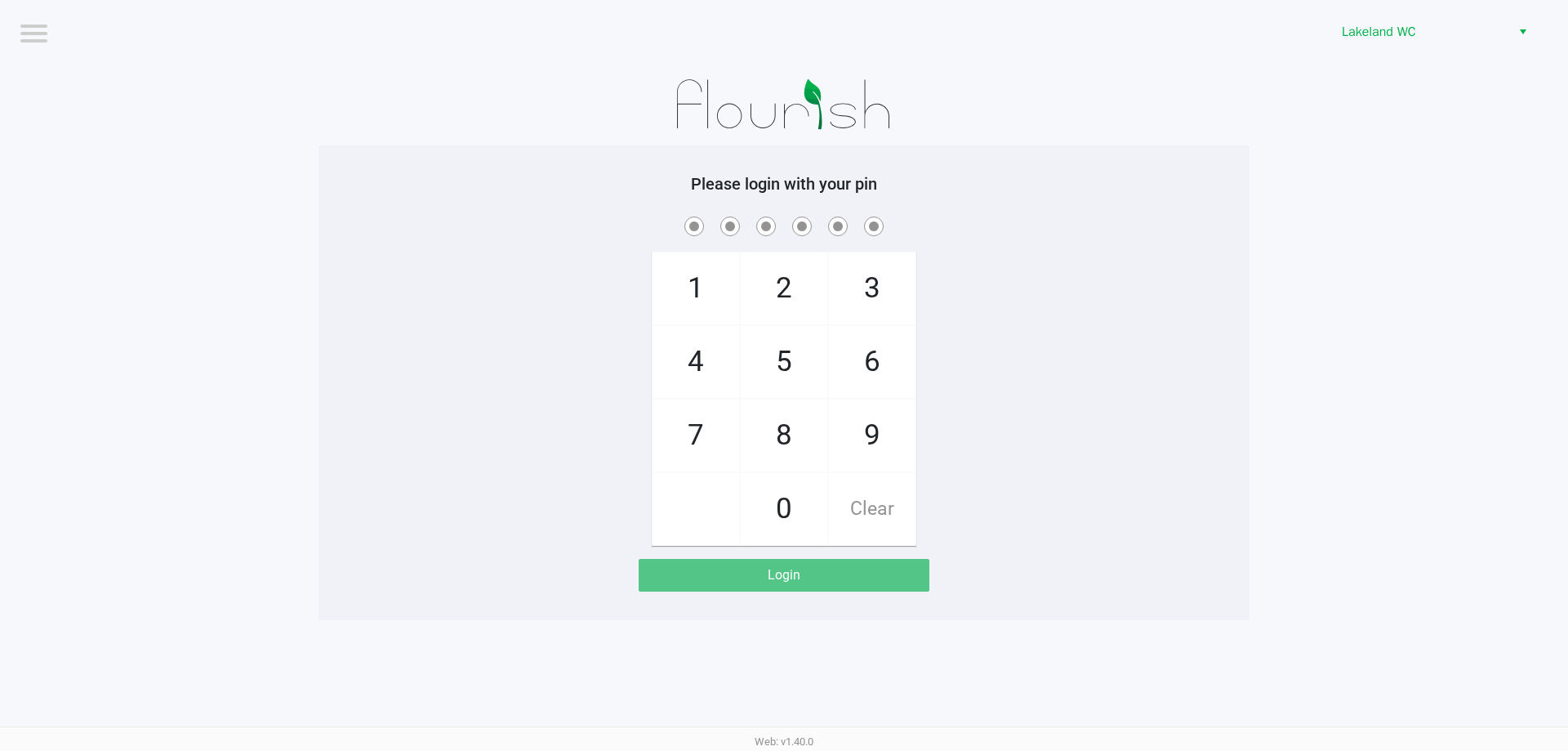 click on "9" 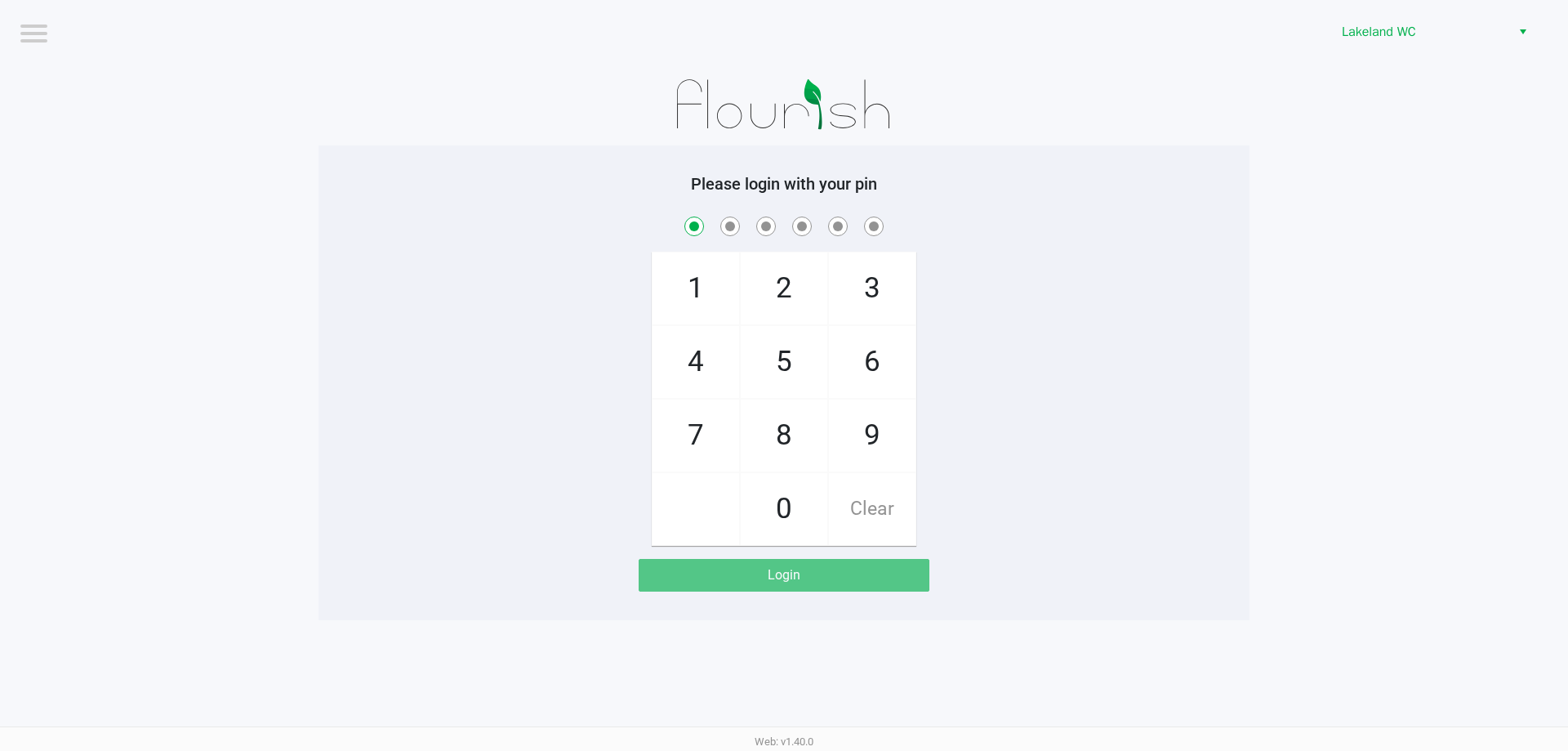 checkbox on "true" 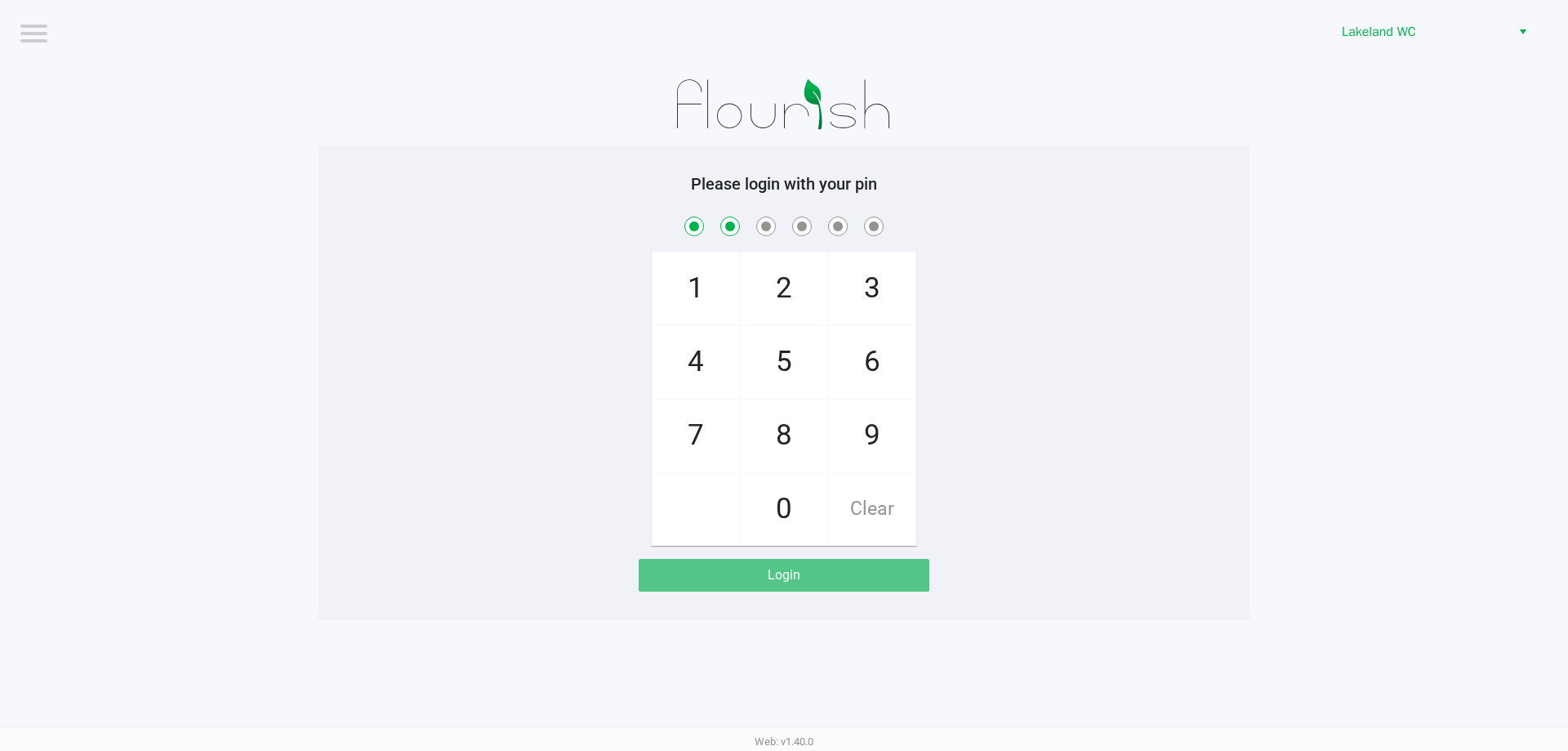 checkbox on "true" 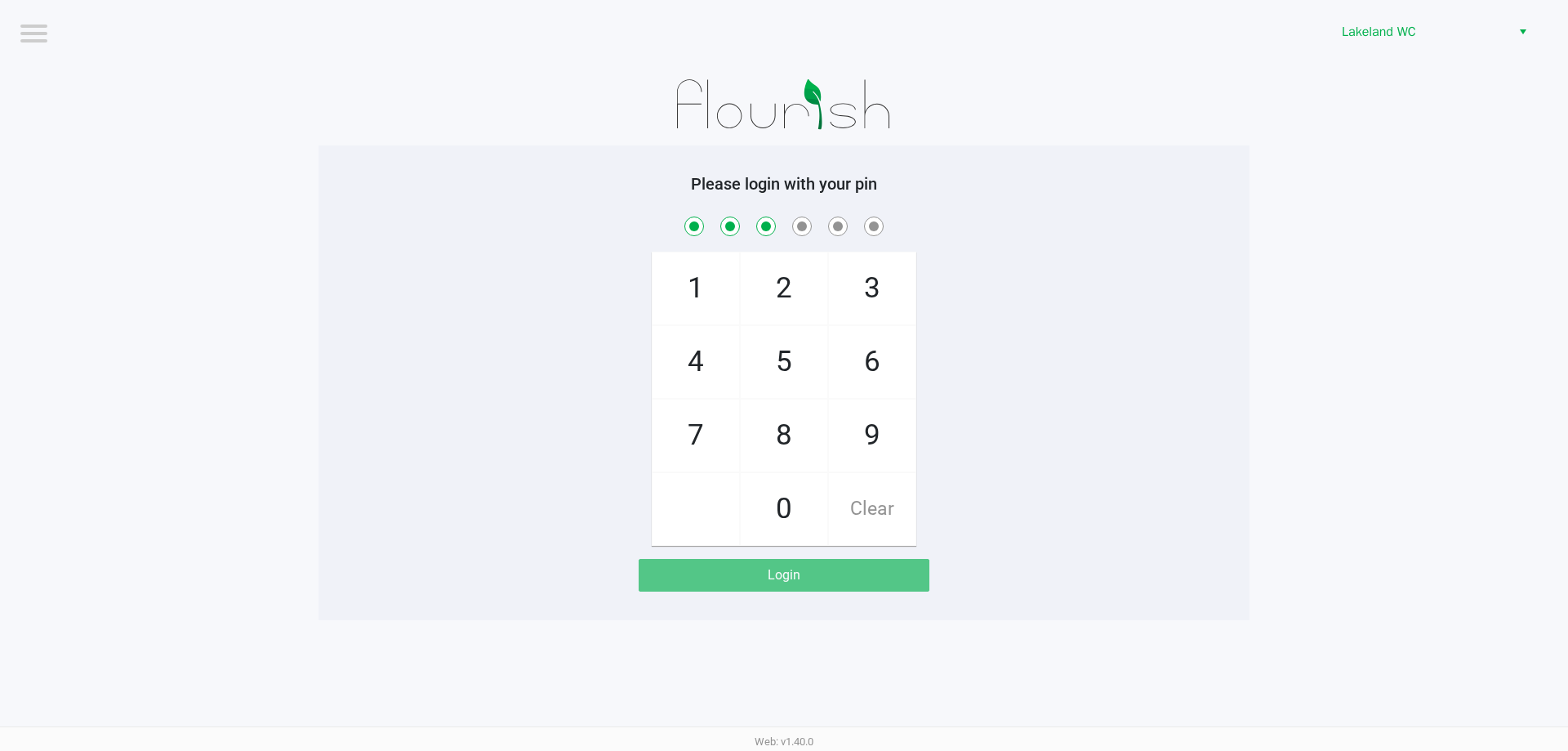 checkbox on "true" 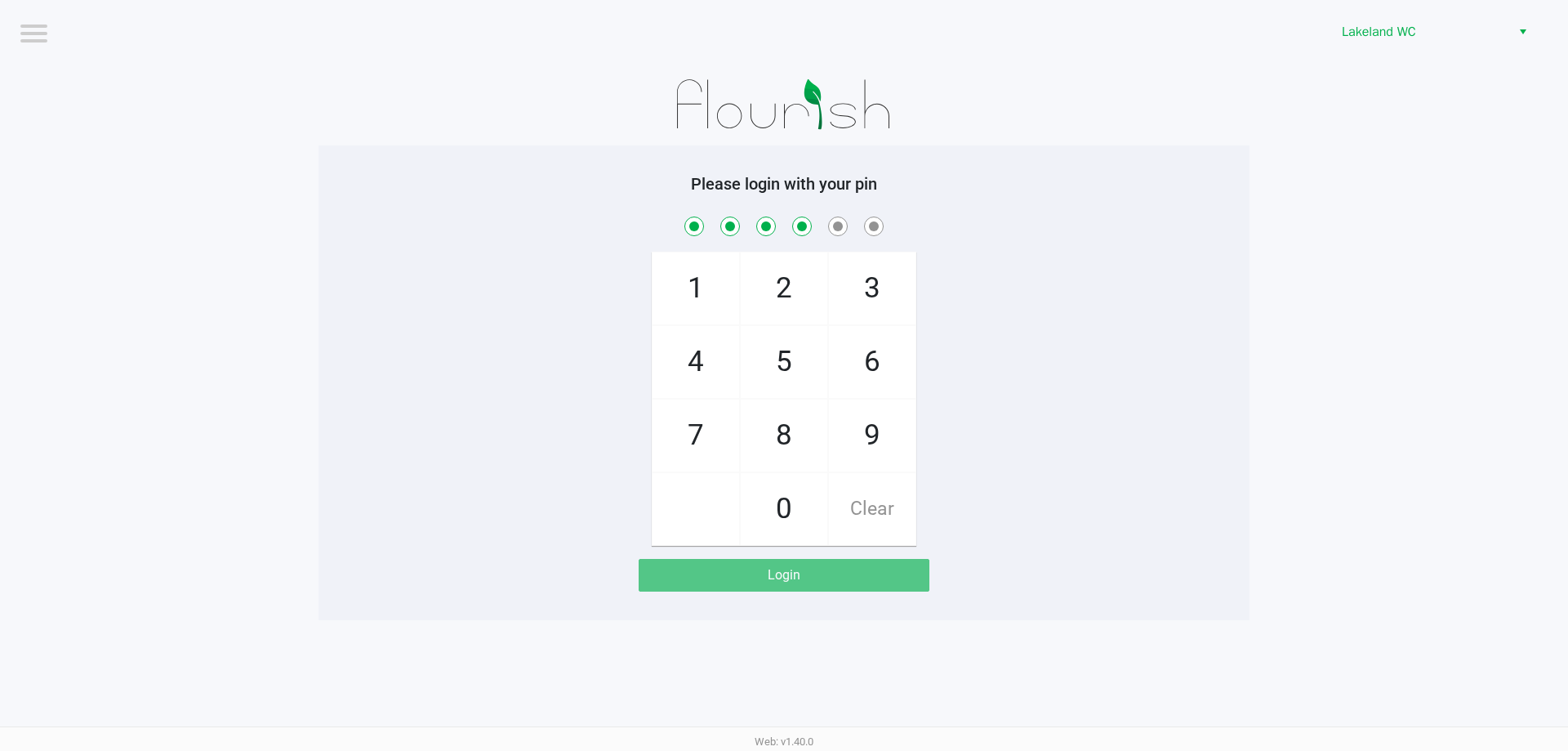 checkbox on "true" 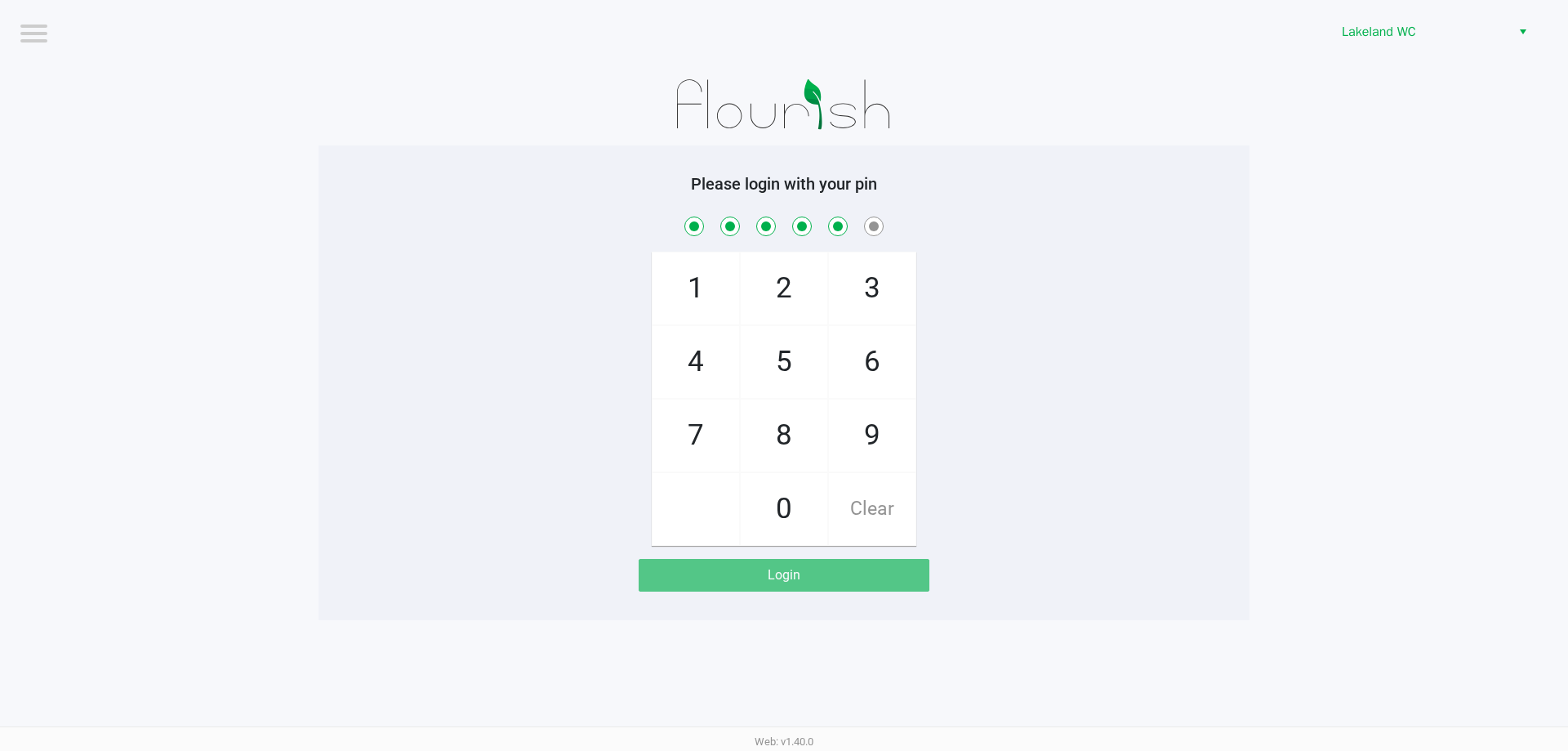 checkbox on "true" 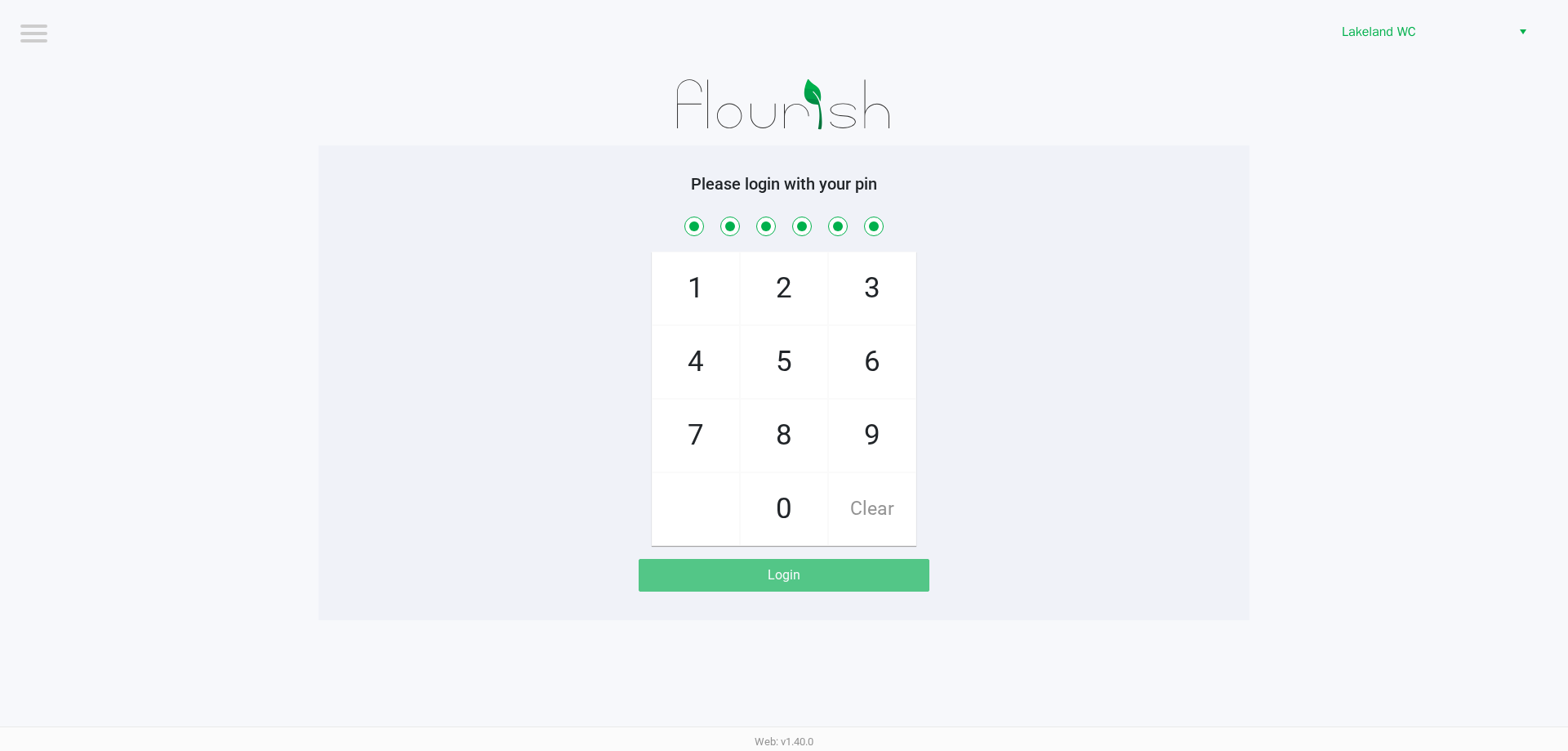 checkbox on "true" 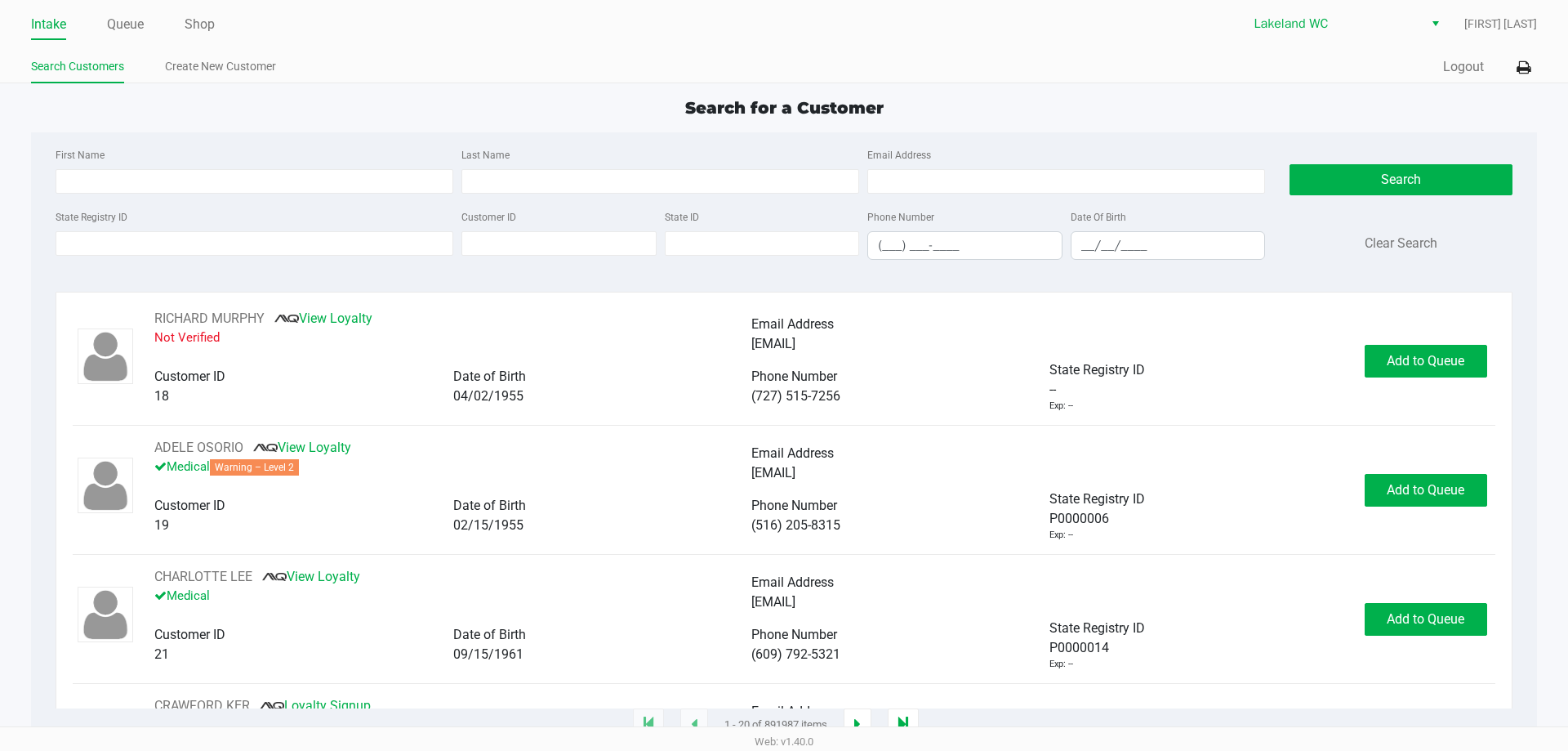 click on "Intake" 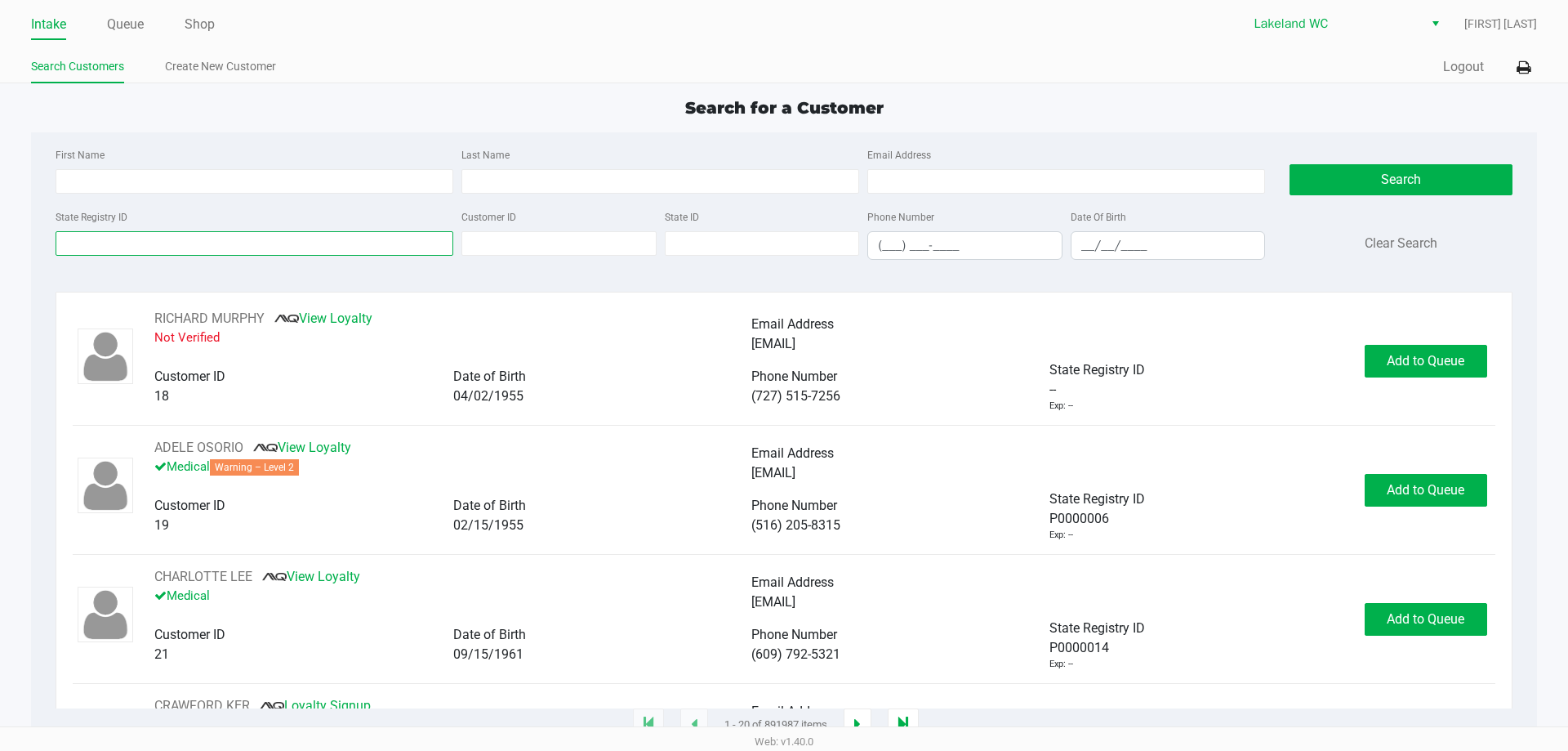 click on "State Registry ID" at bounding box center [254, 244] 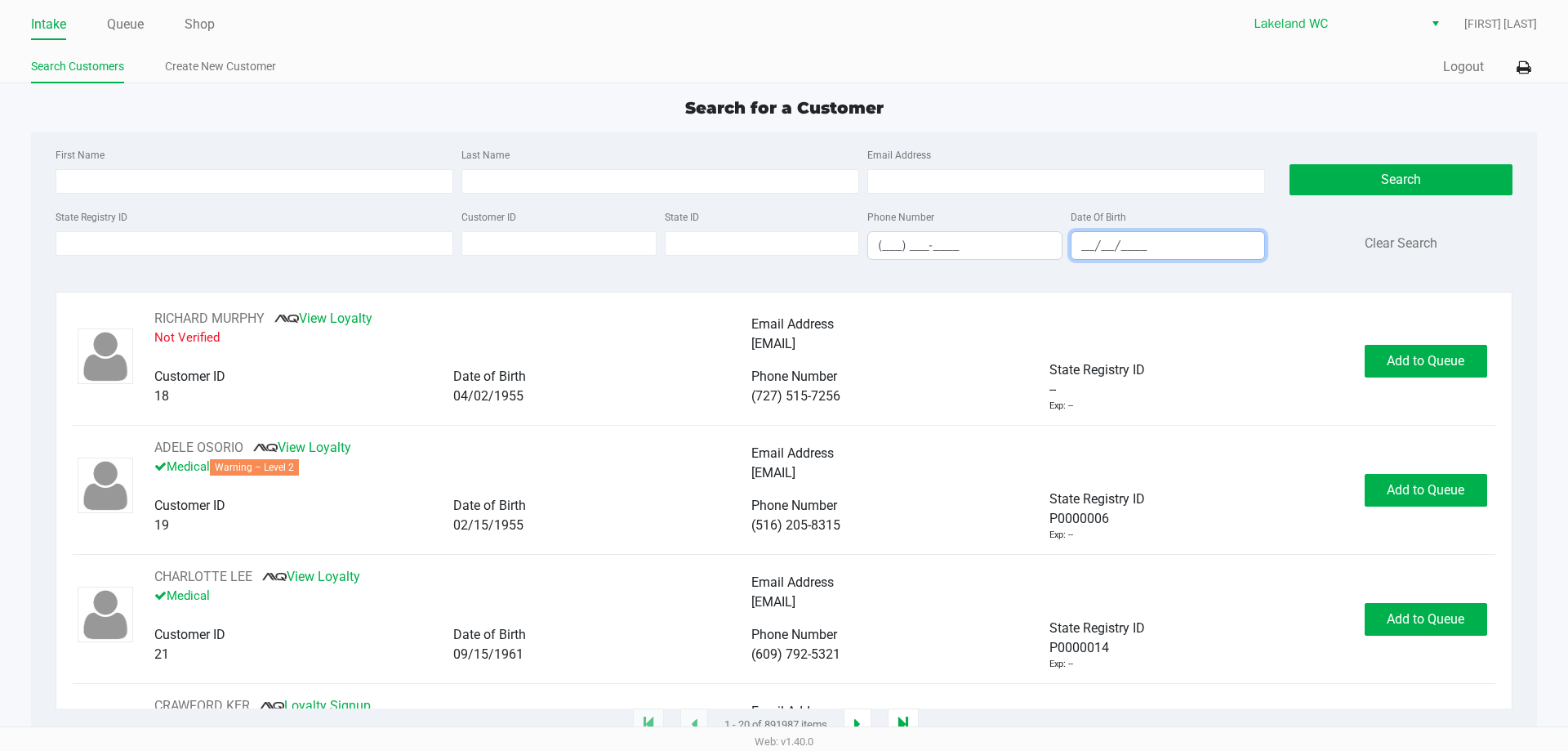 click on "__/__/____" at bounding box center (1168, 245) 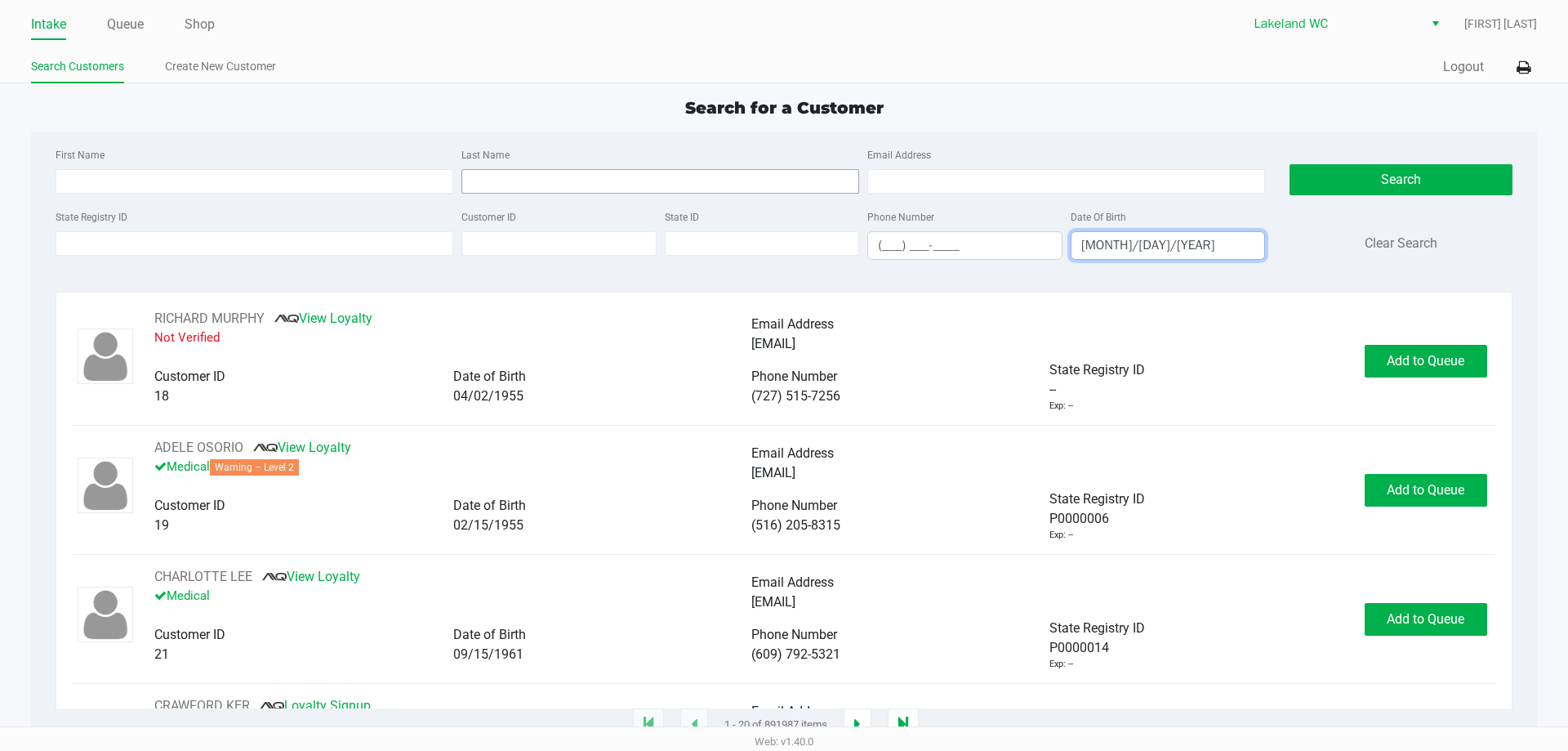 type on "[MONTH]/[DAY]/[YEAR]" 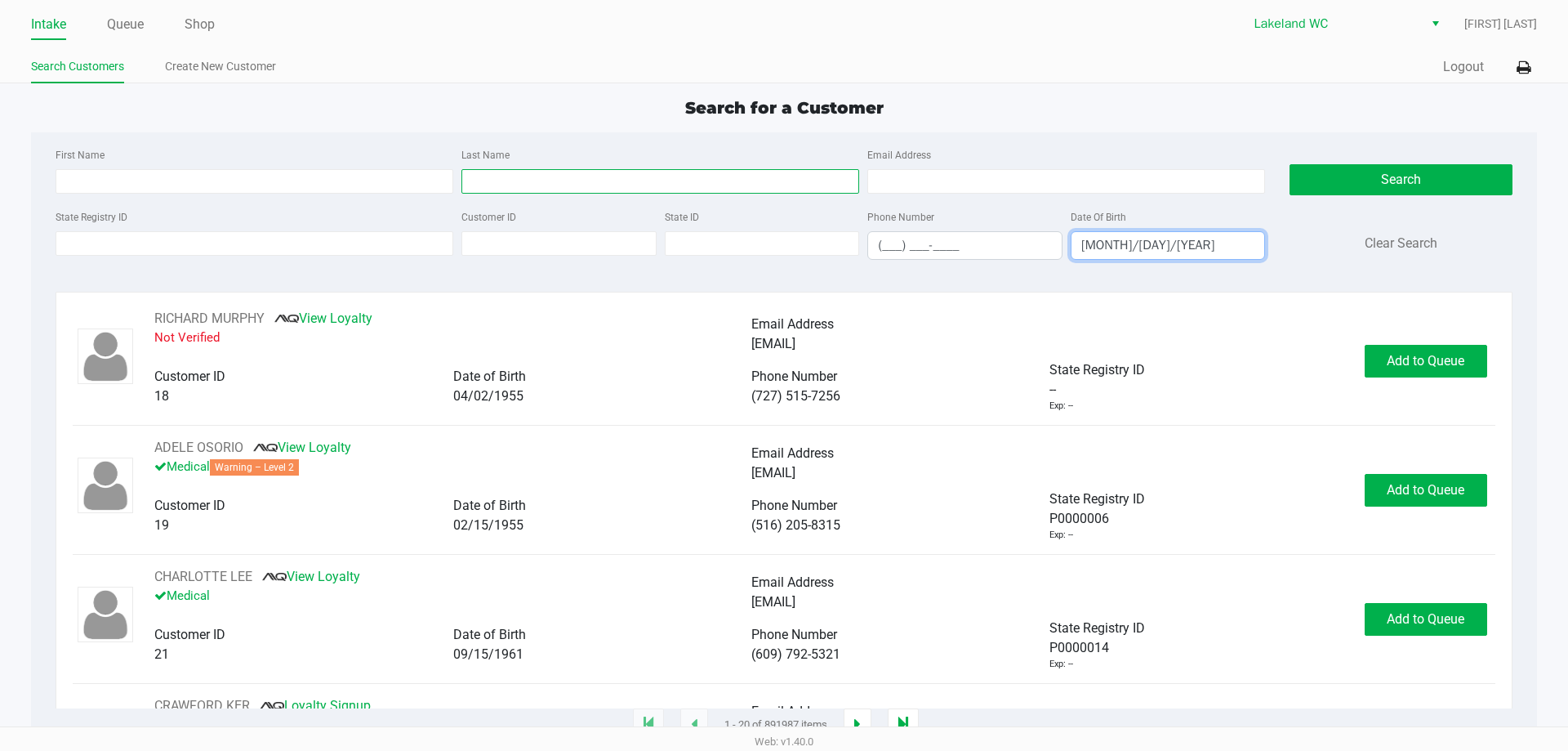 click on "Last Name" at bounding box center (660, 181) 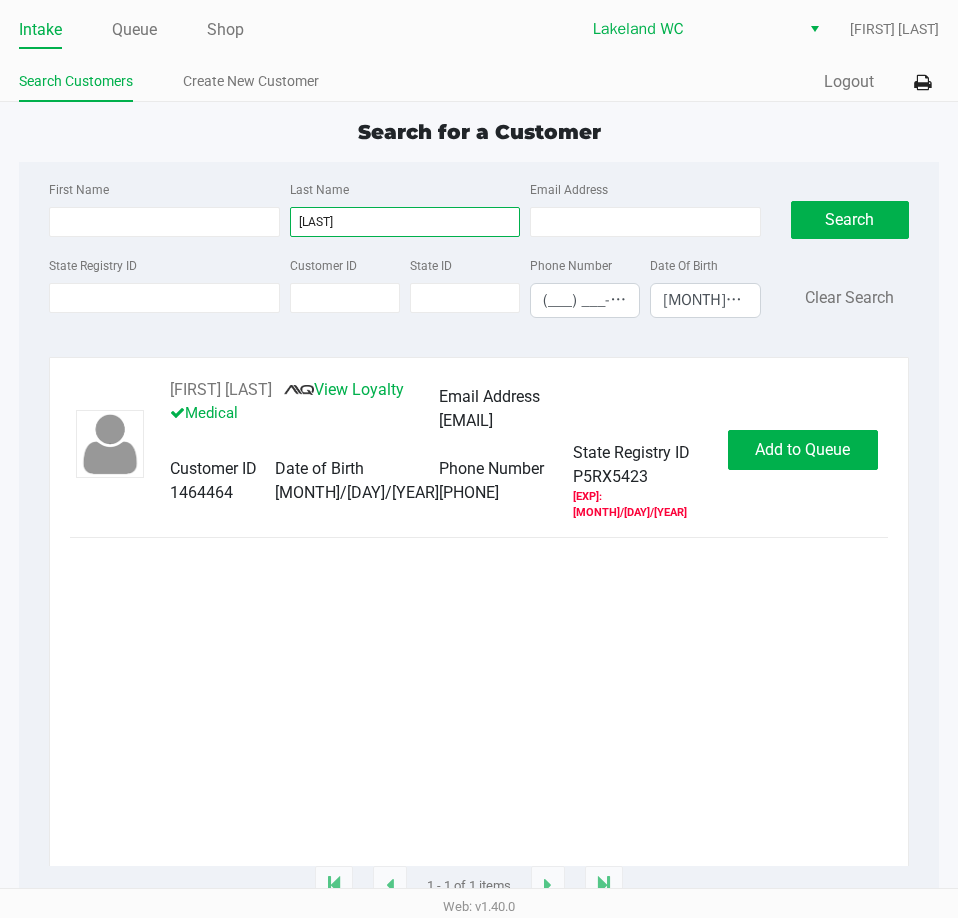 type on "[LAST]" 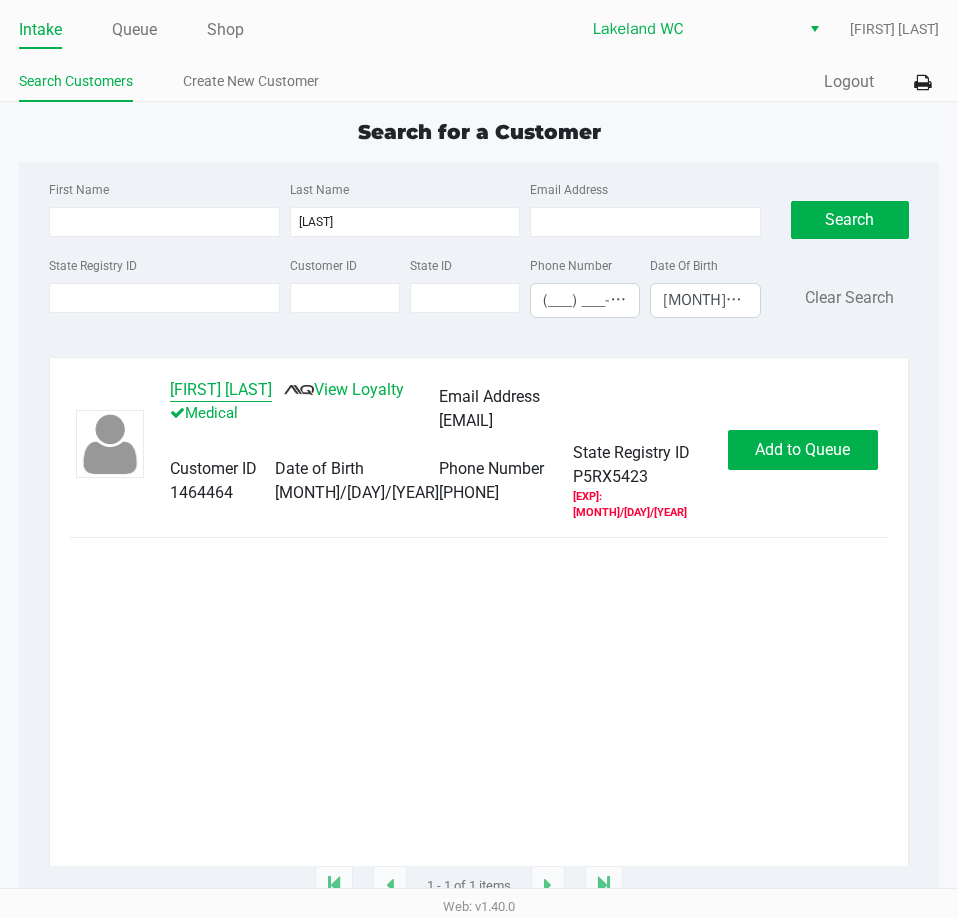 click on "[FIRST] [LAST]" 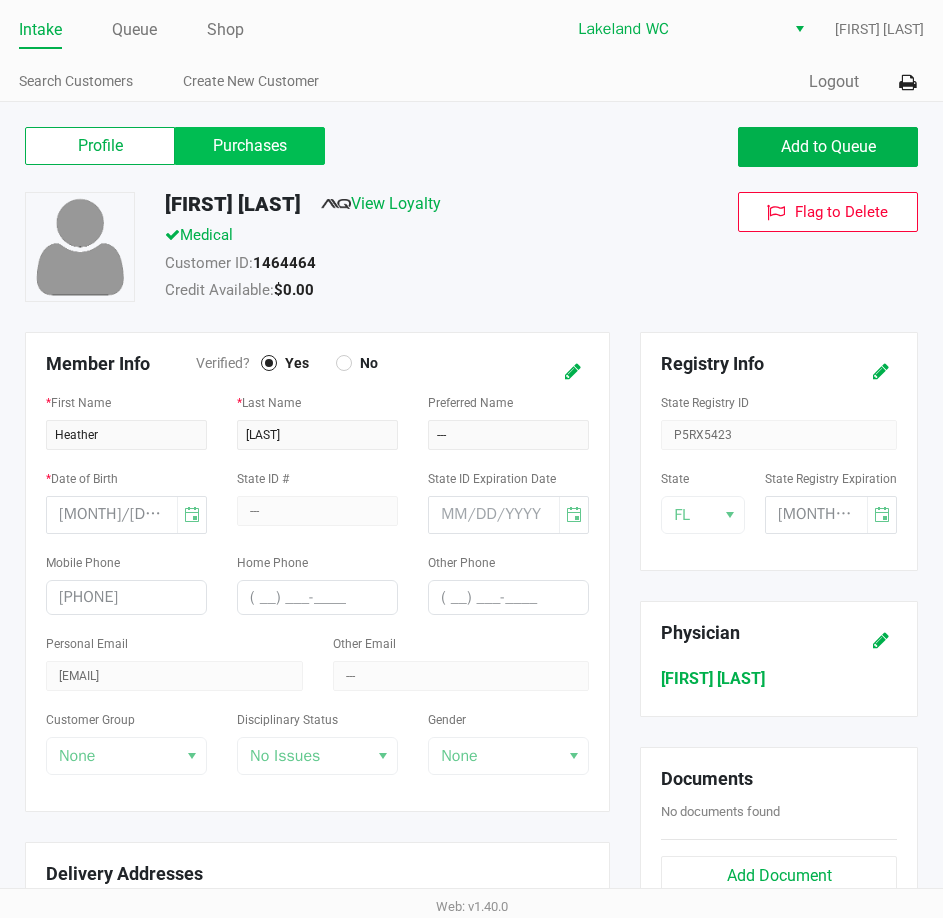click on "Purchases" 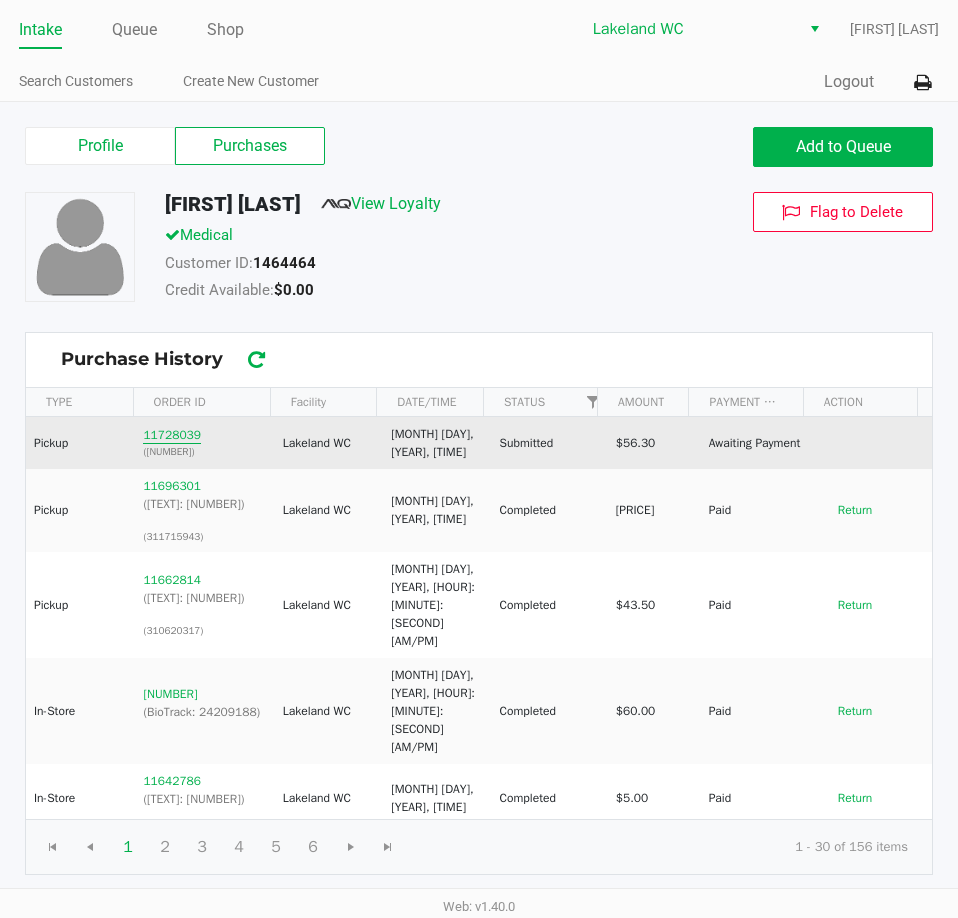 click on "11728039" 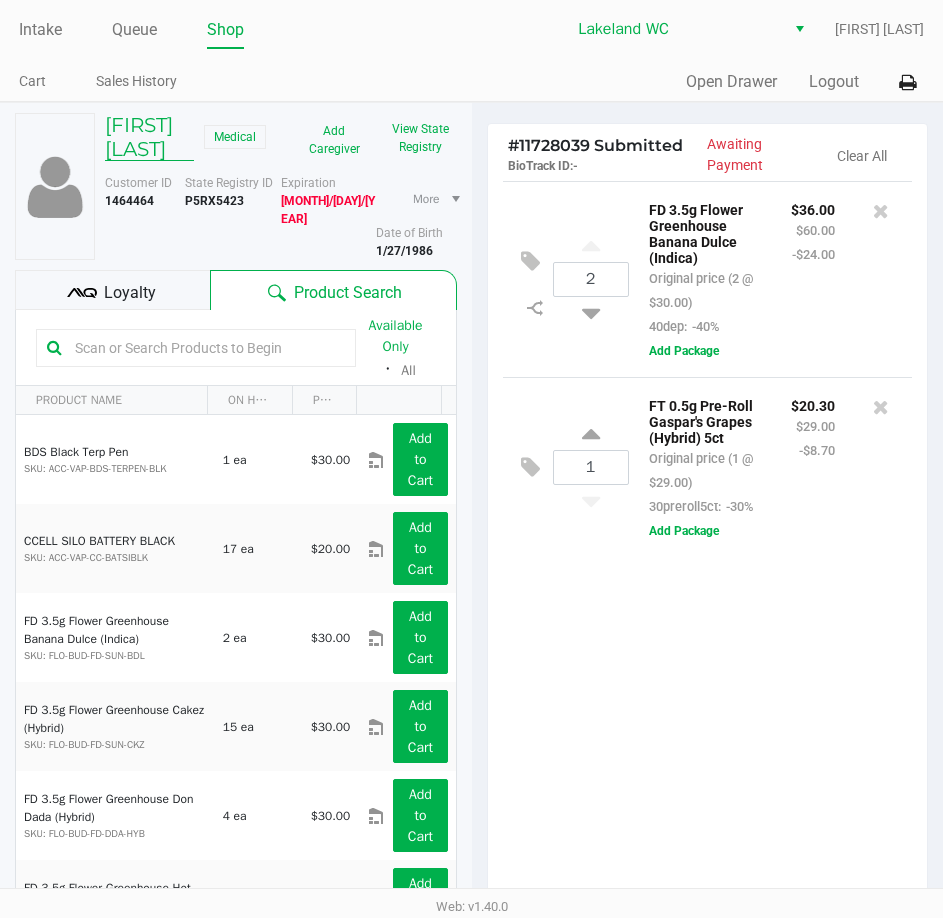 drag, startPoint x: 162, startPoint y: 221, endPoint x: 108, endPoint y: 129, distance: 106.677086 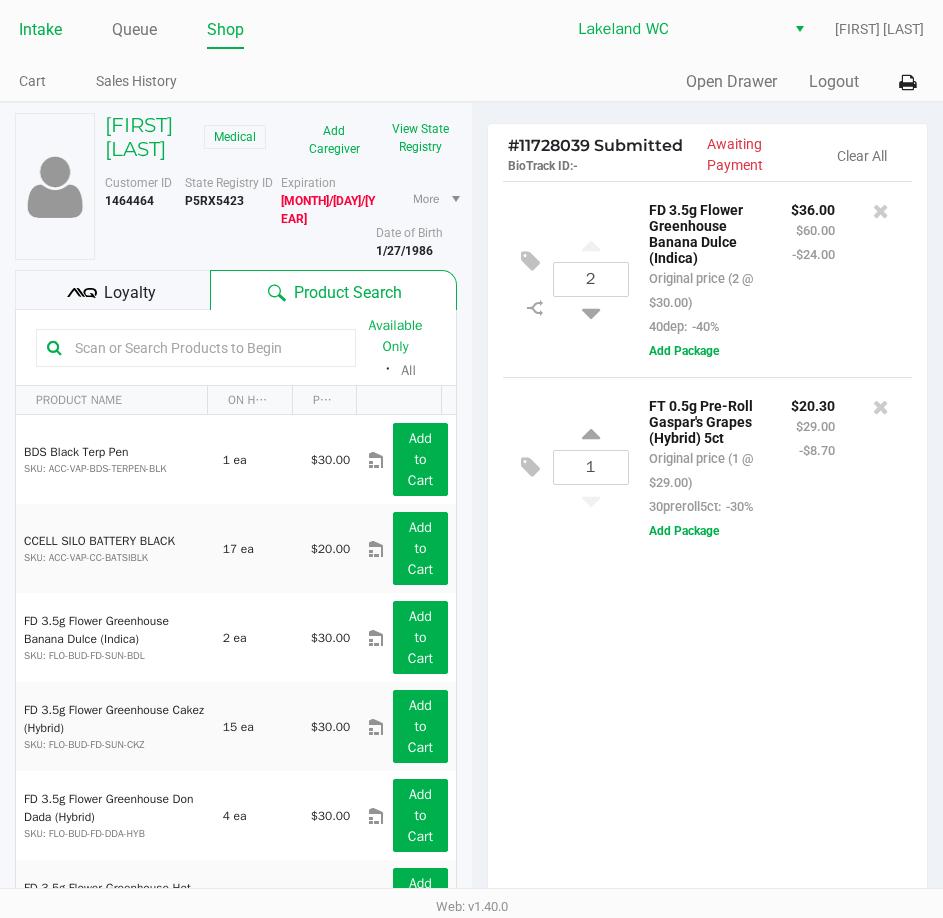 click on "Intake" 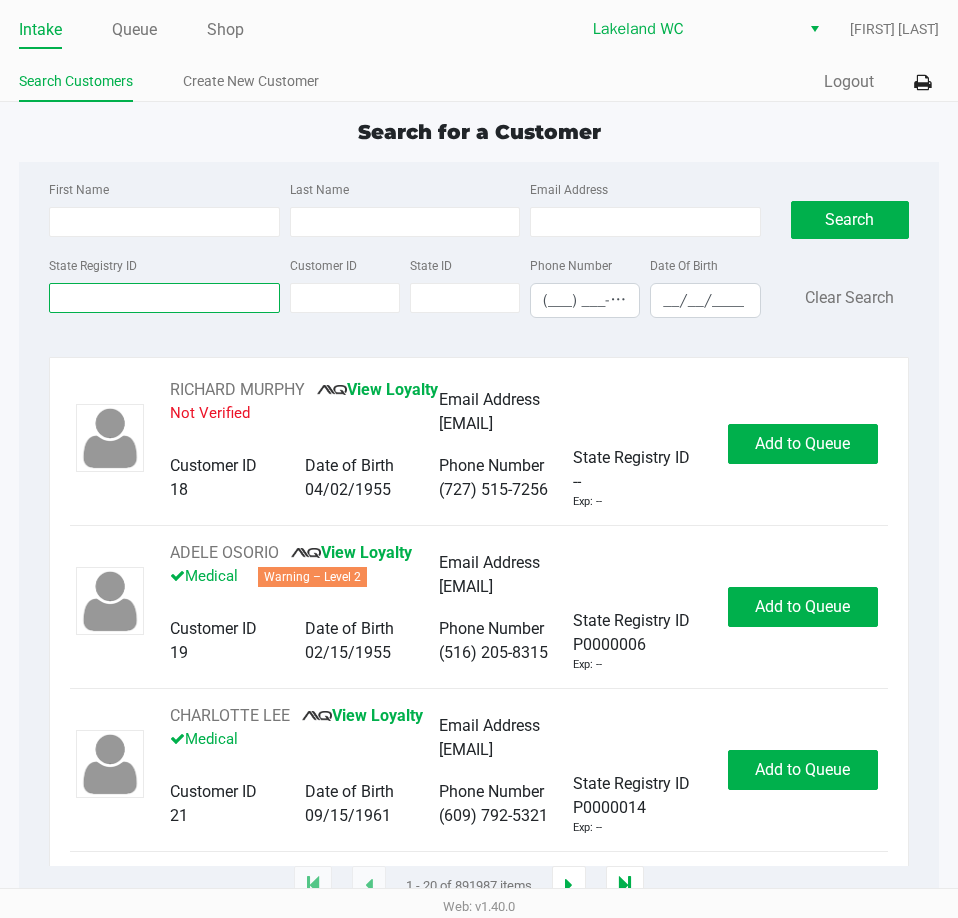 click on "State Registry ID" at bounding box center (164, 298) 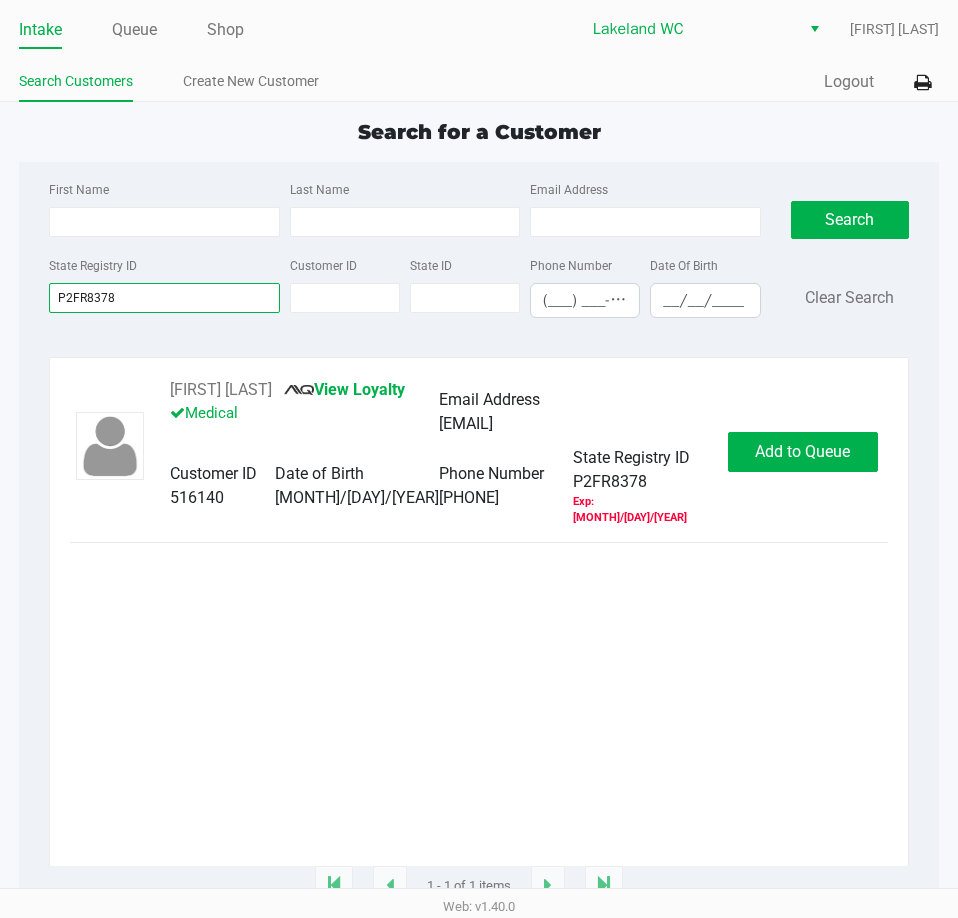 type on "P2FR8378" 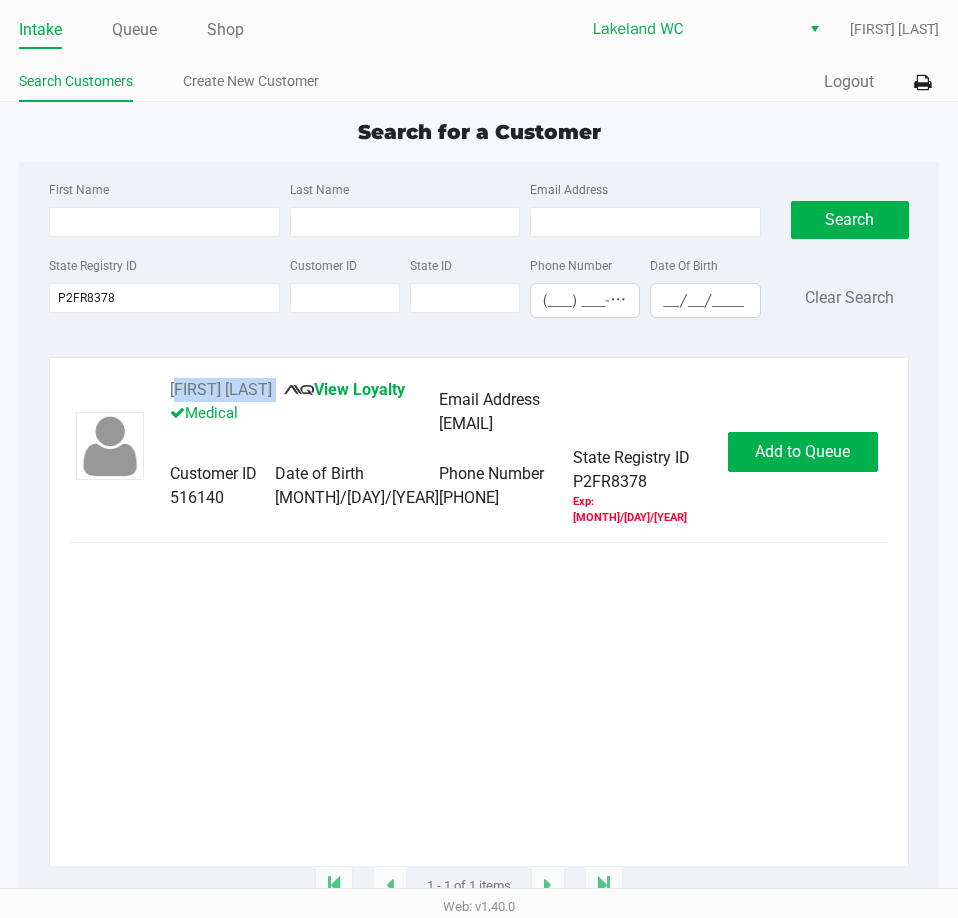 drag, startPoint x: 311, startPoint y: 383, endPoint x: 153, endPoint y: 385, distance: 158.01266 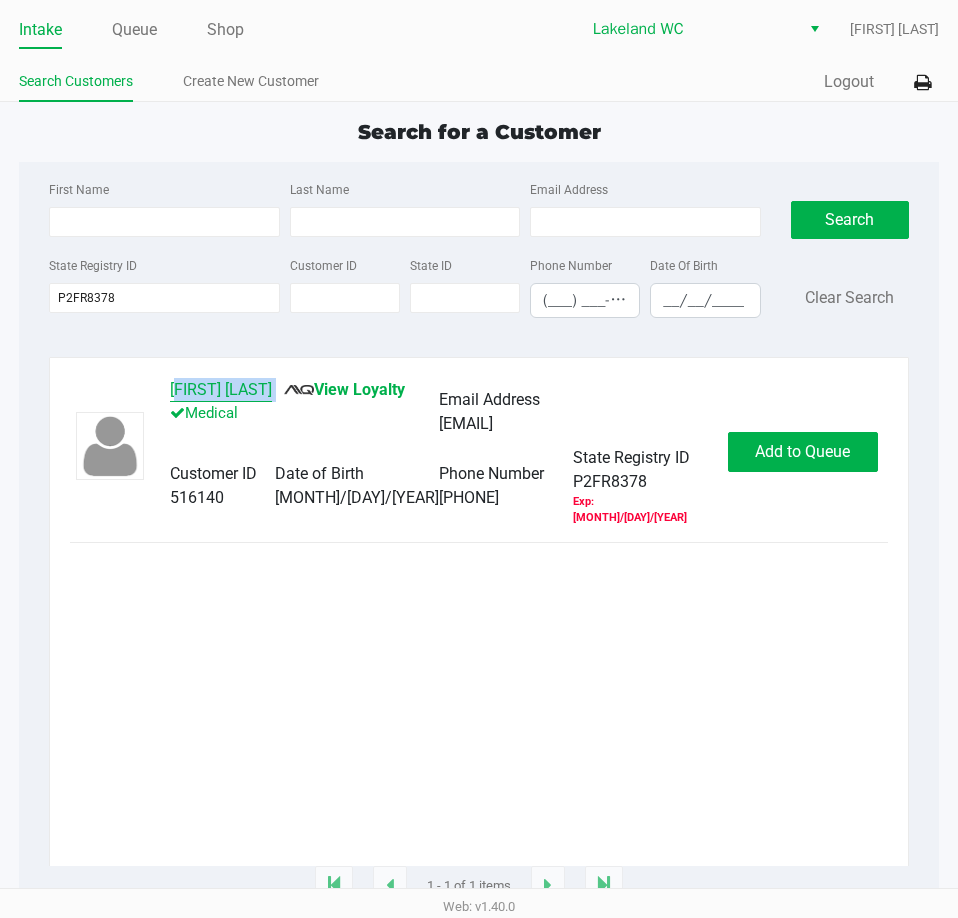 click on "[FIRST] [LAST]" 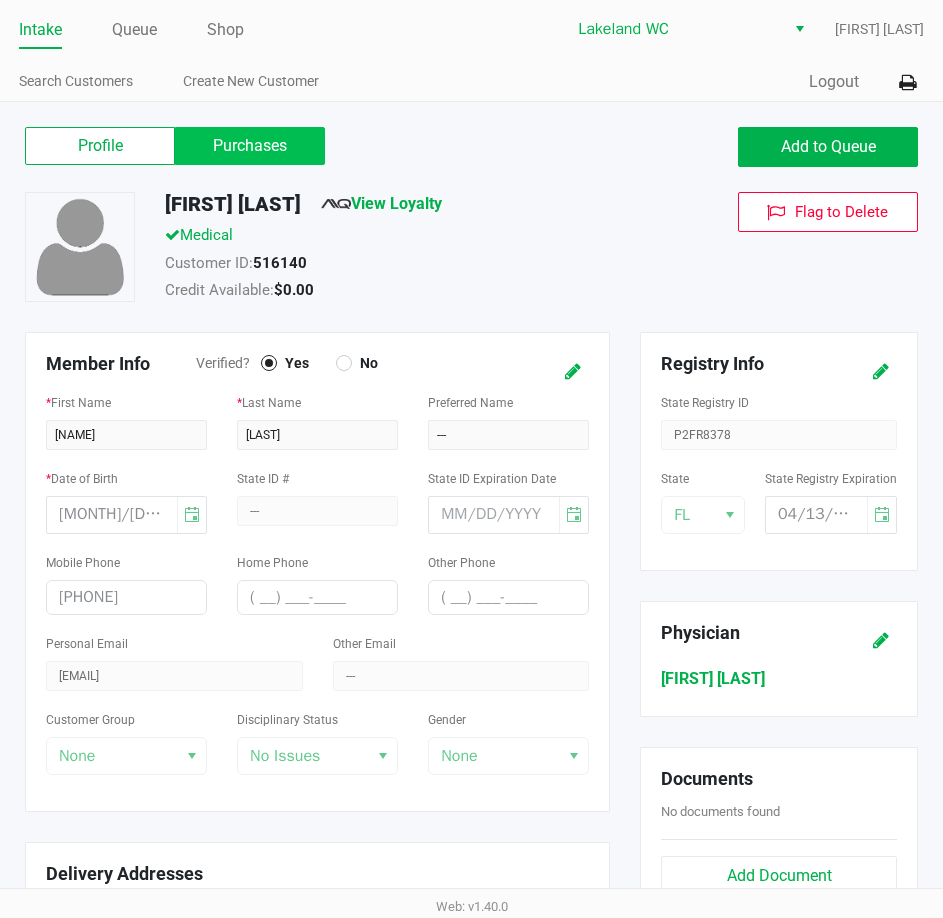 click on "Purchases" 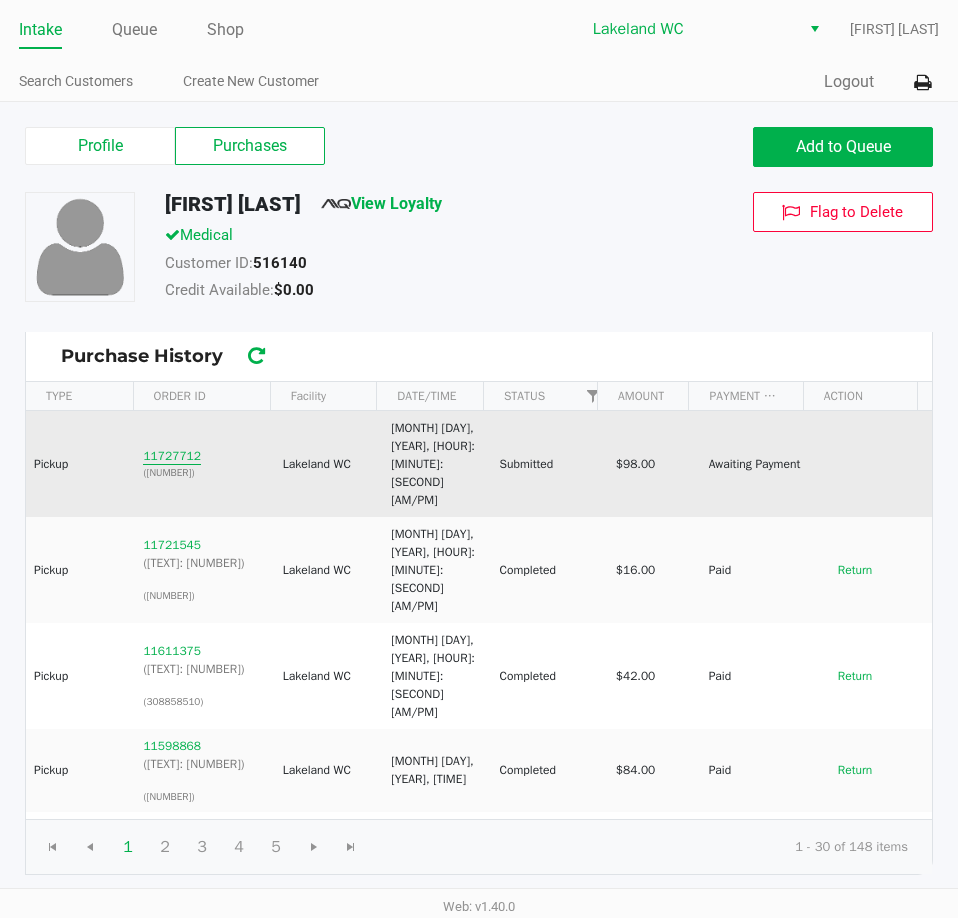 click on "11727712" 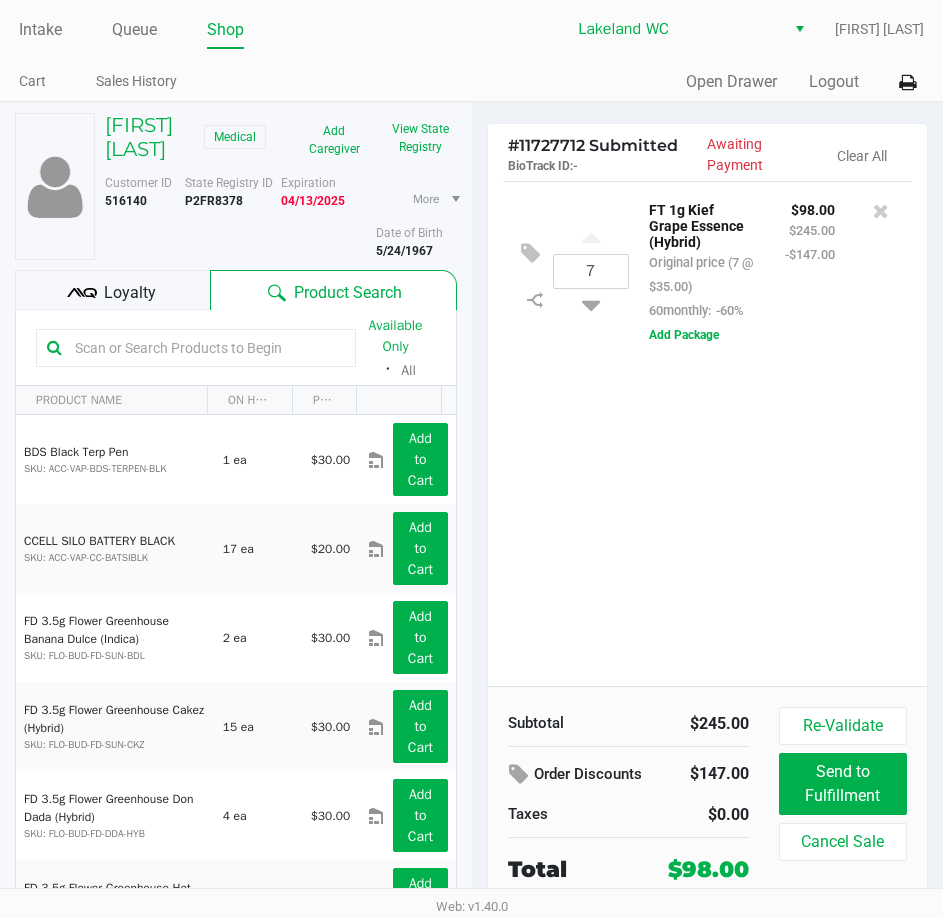 drag, startPoint x: 156, startPoint y: 231, endPoint x: 104, endPoint y: 123, distance: 119.86659 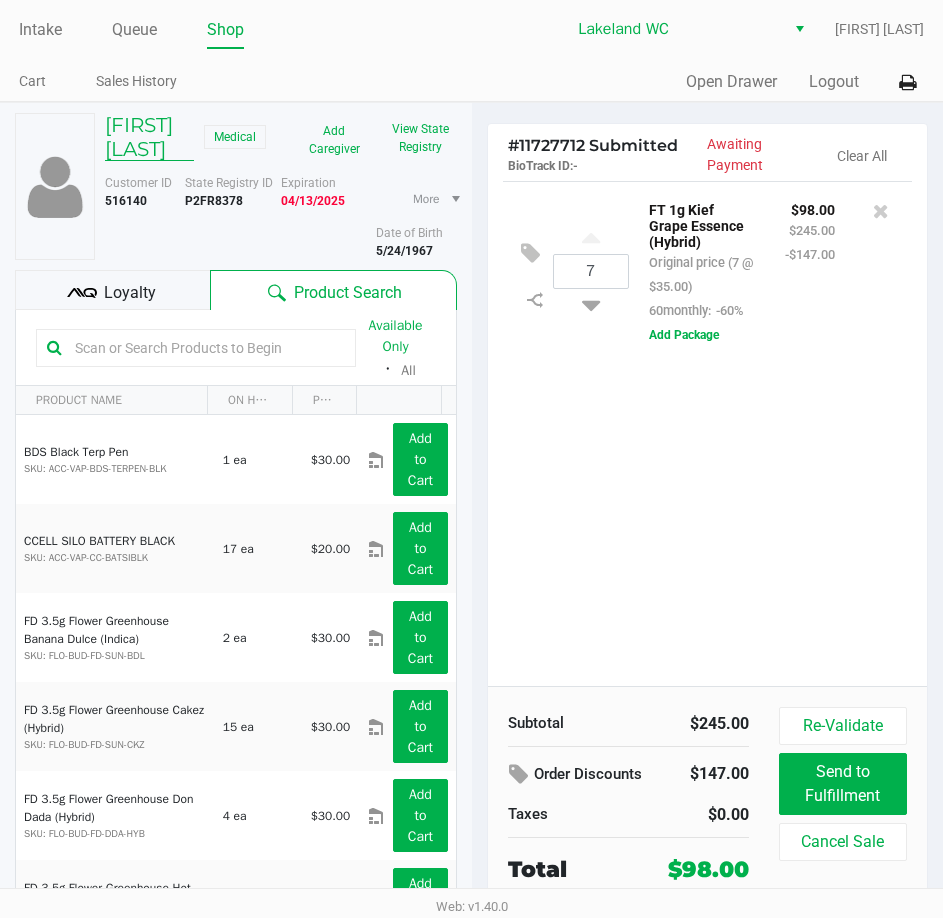 copy on "[FIRST] [LAST]   Medical   Add Caregiver   View State Registry   Customer ID   [CUSTOMER_ID]" 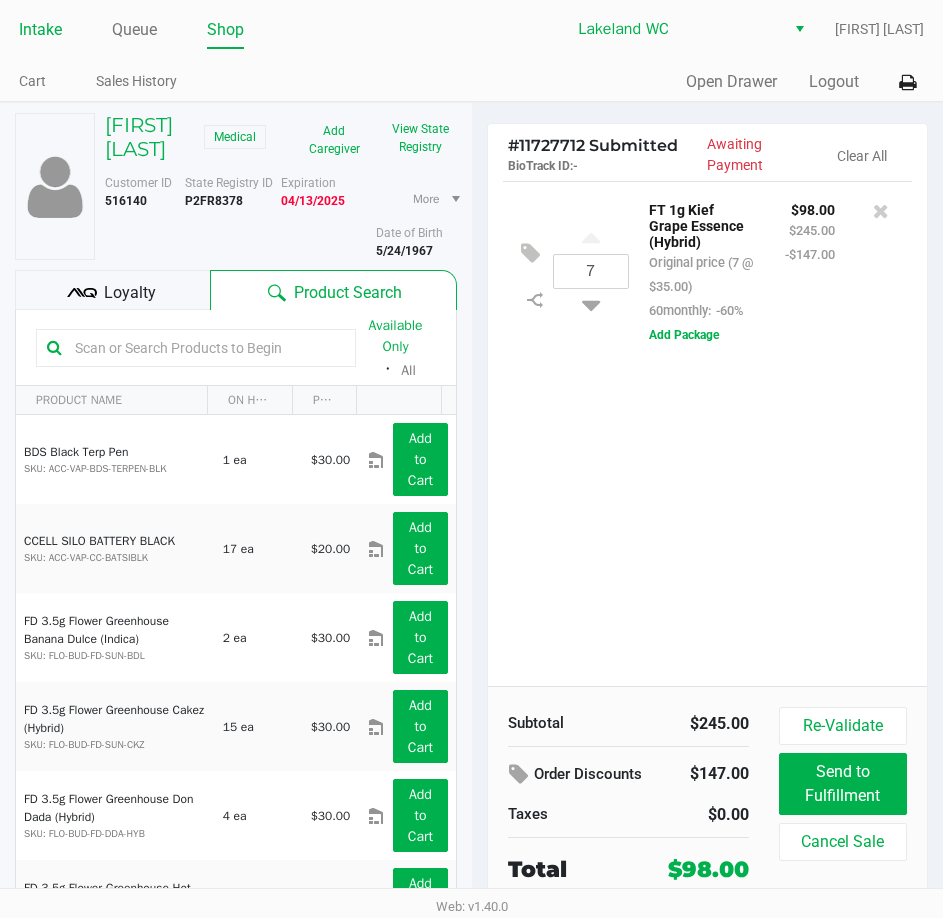 click on "Intake" 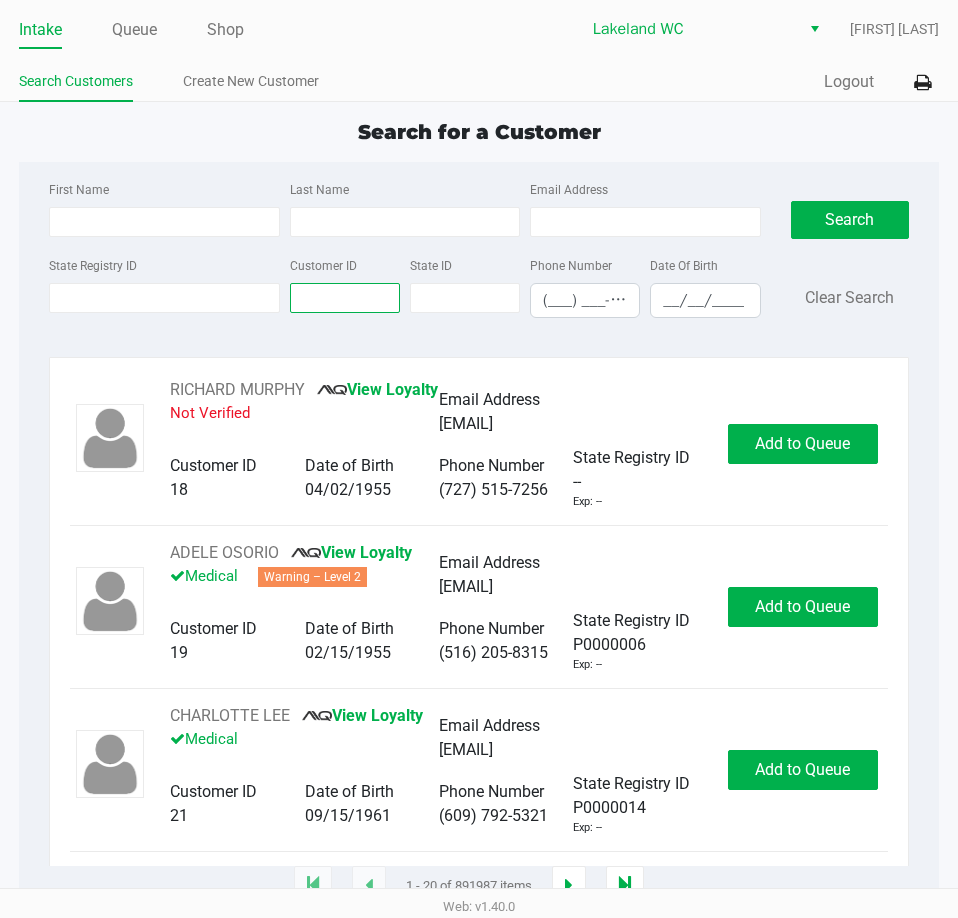 click on "Customer ID" at bounding box center [345, 298] 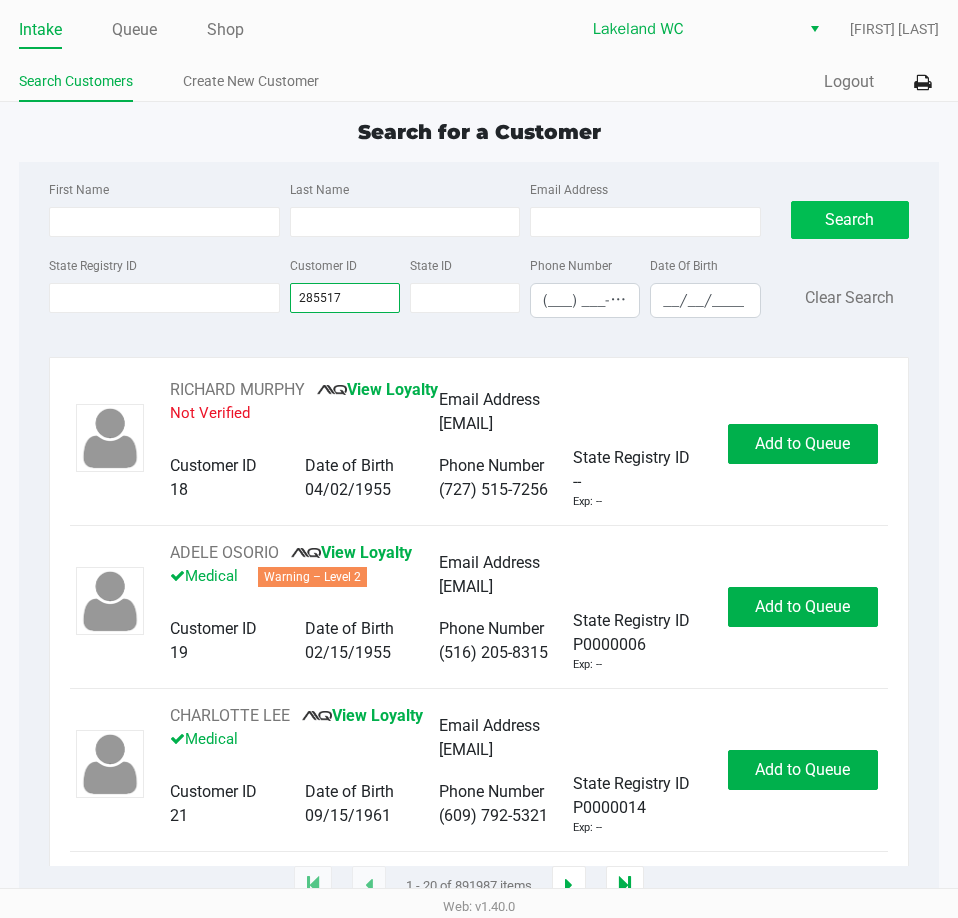 type on "285517" 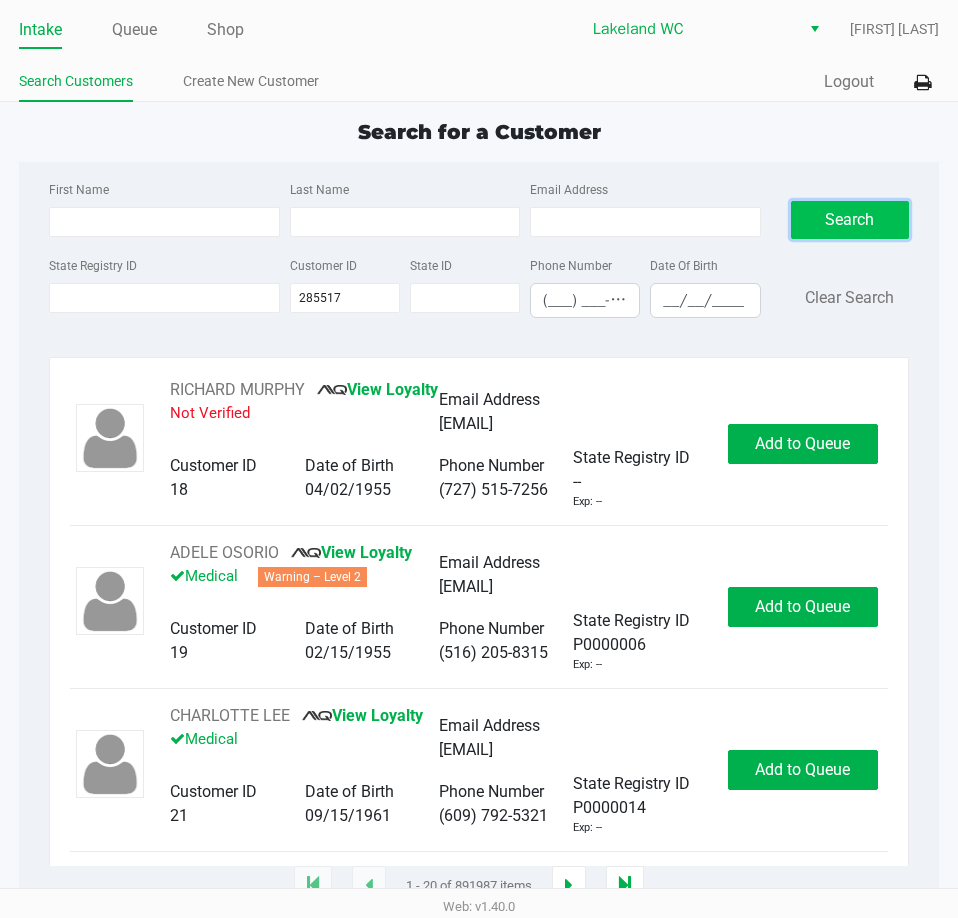 click on "Search" 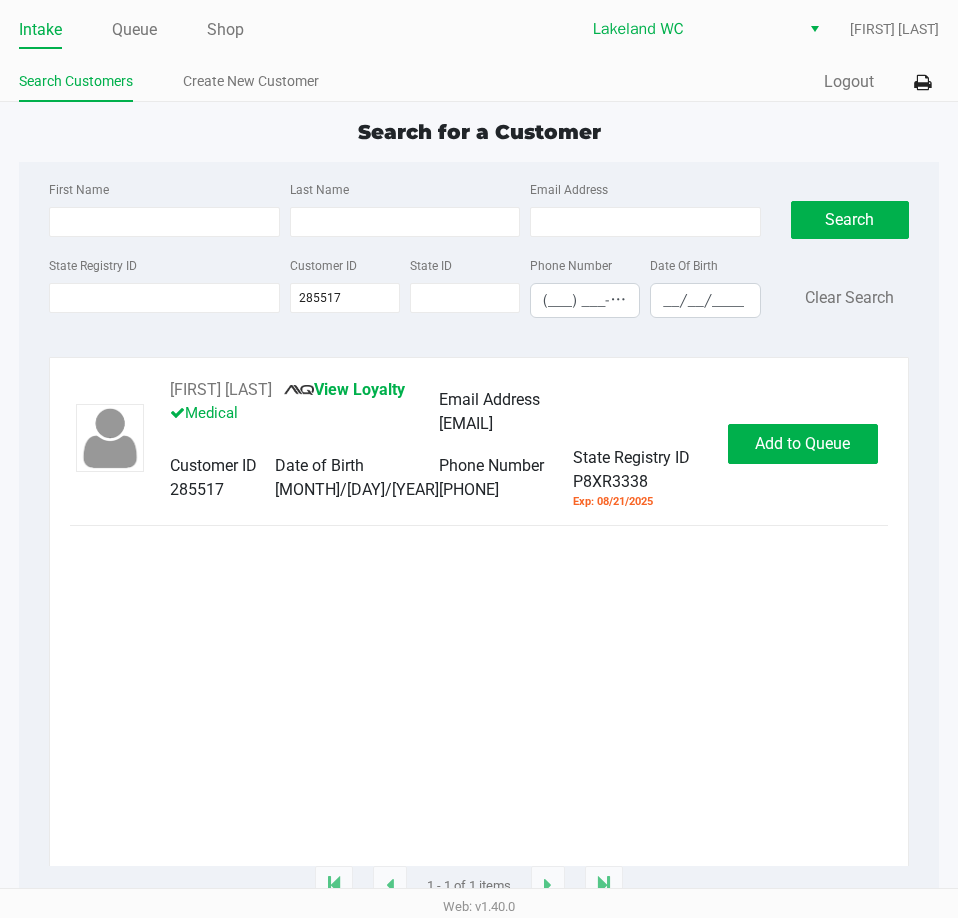 click on "Intake" 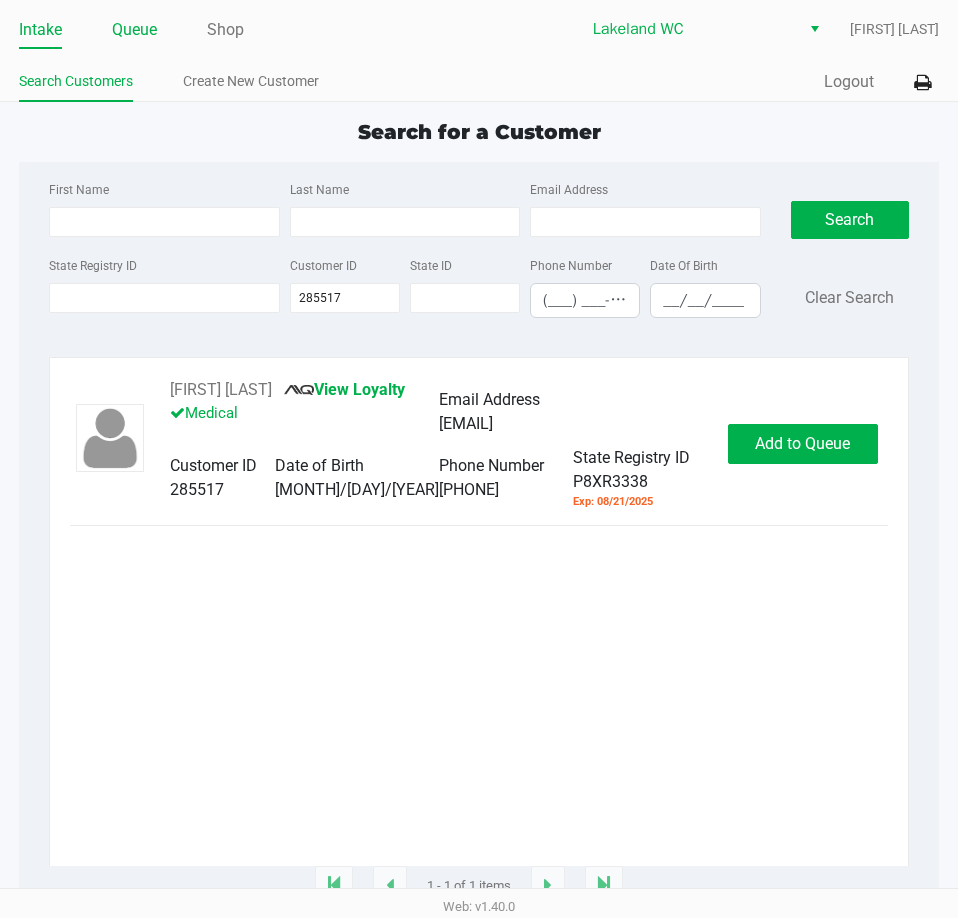 click on "Queue" 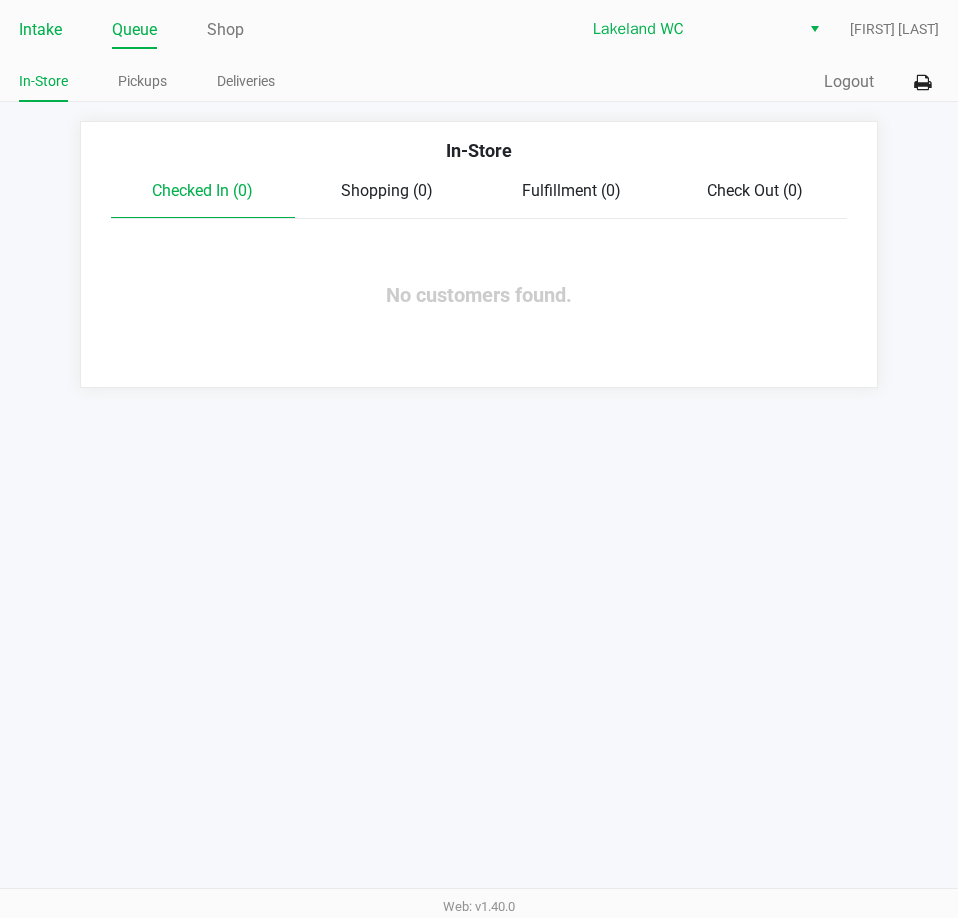 click on "Intake" 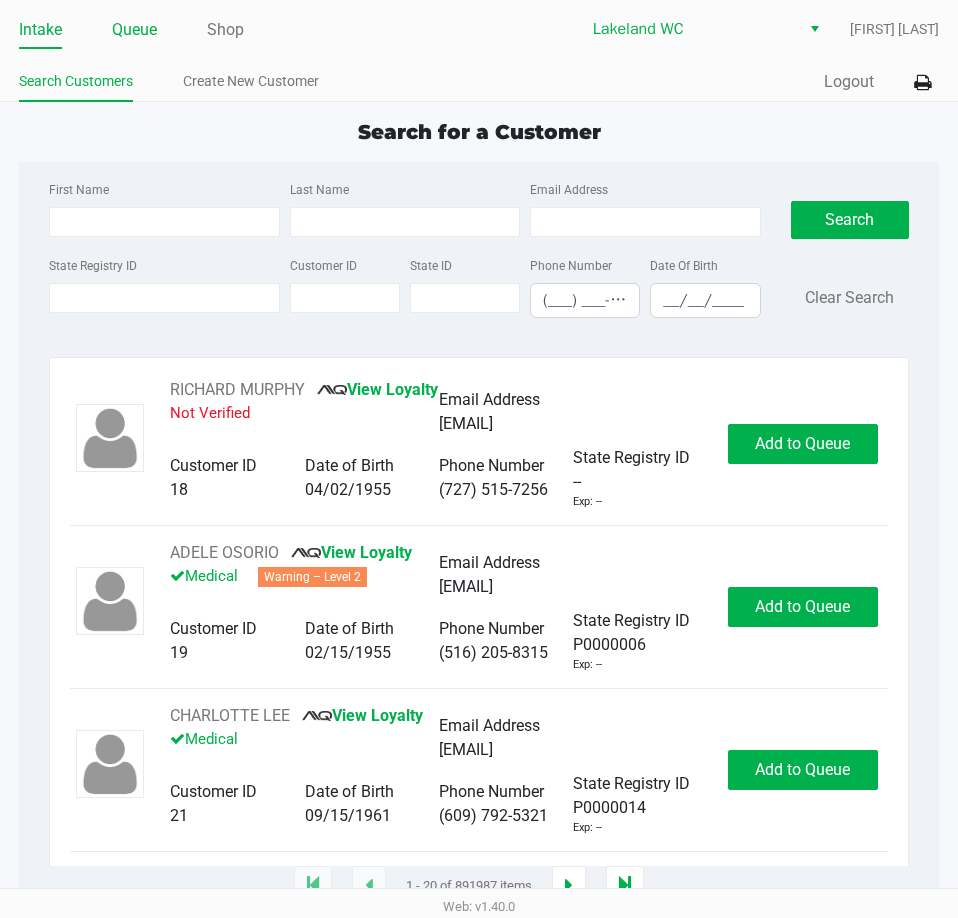 click on "Queue" 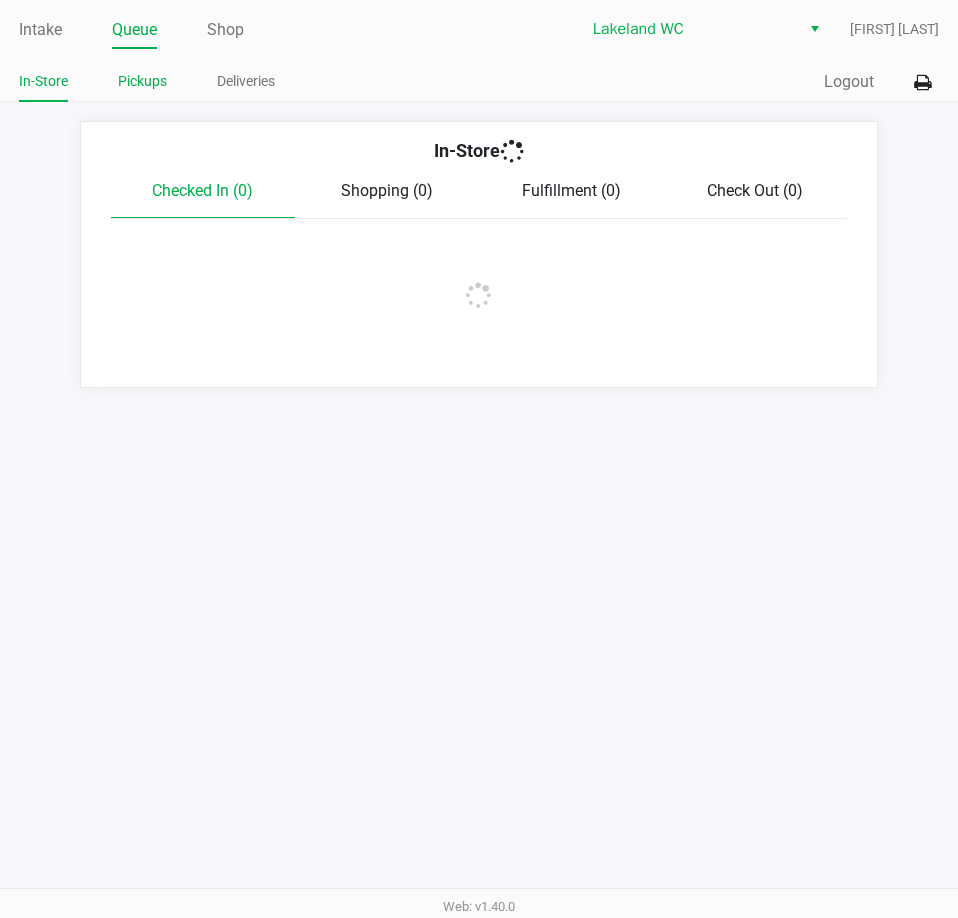 click on "Pickups" 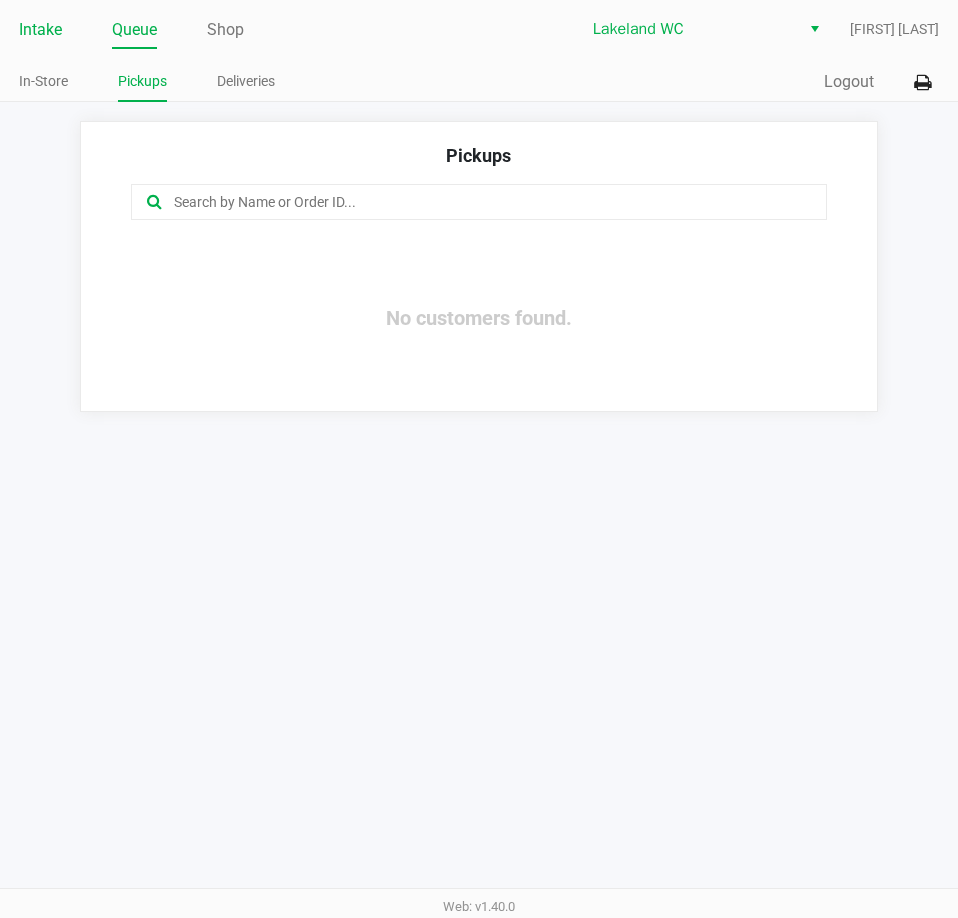 click on "Intake" 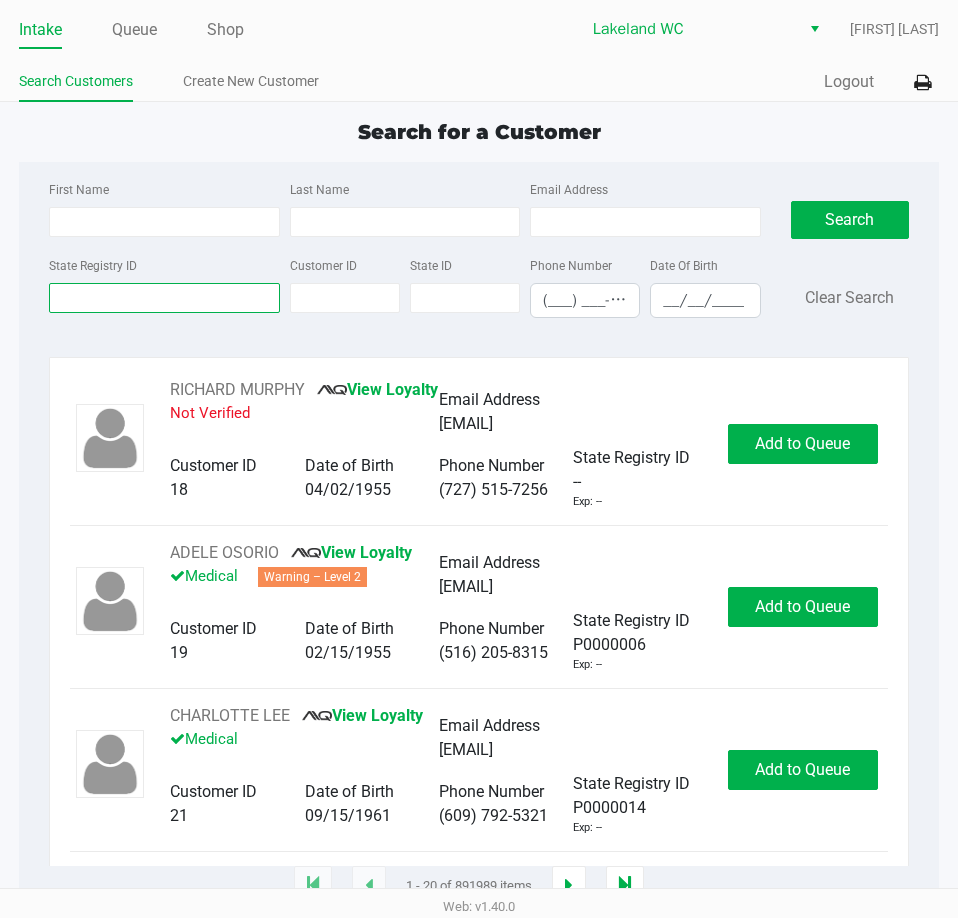 click on "State Registry ID" at bounding box center [164, 298] 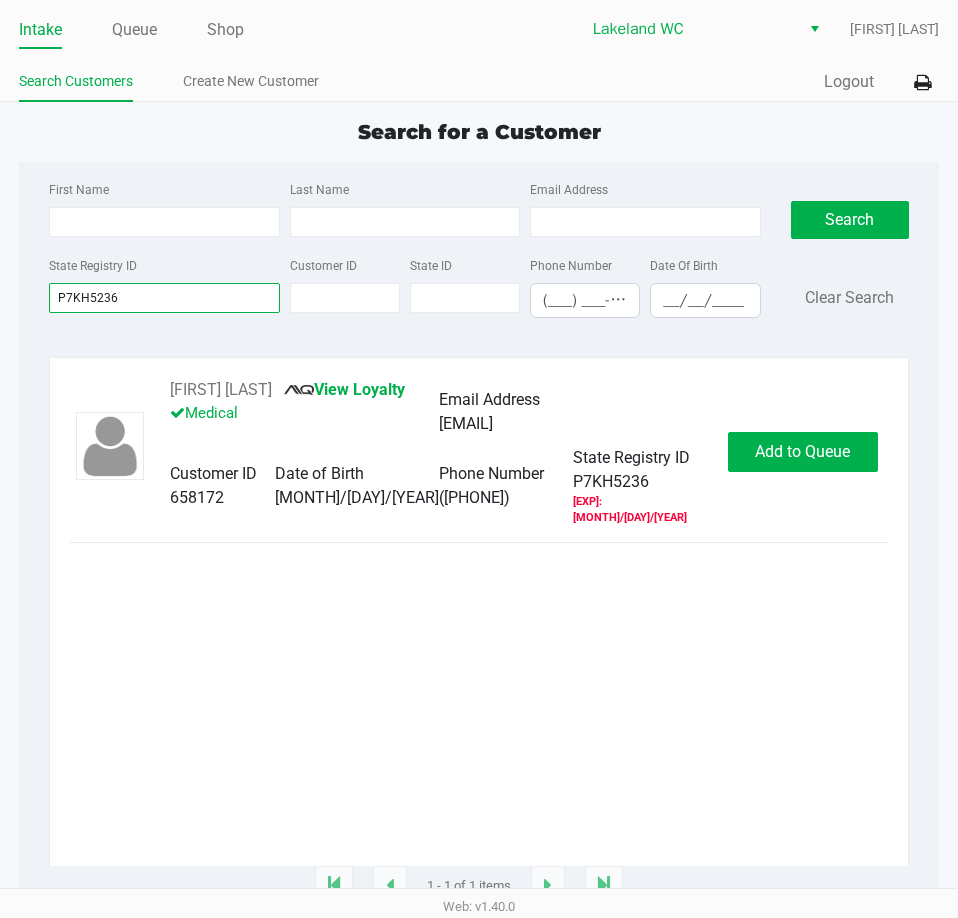 type on "P7KH5236" 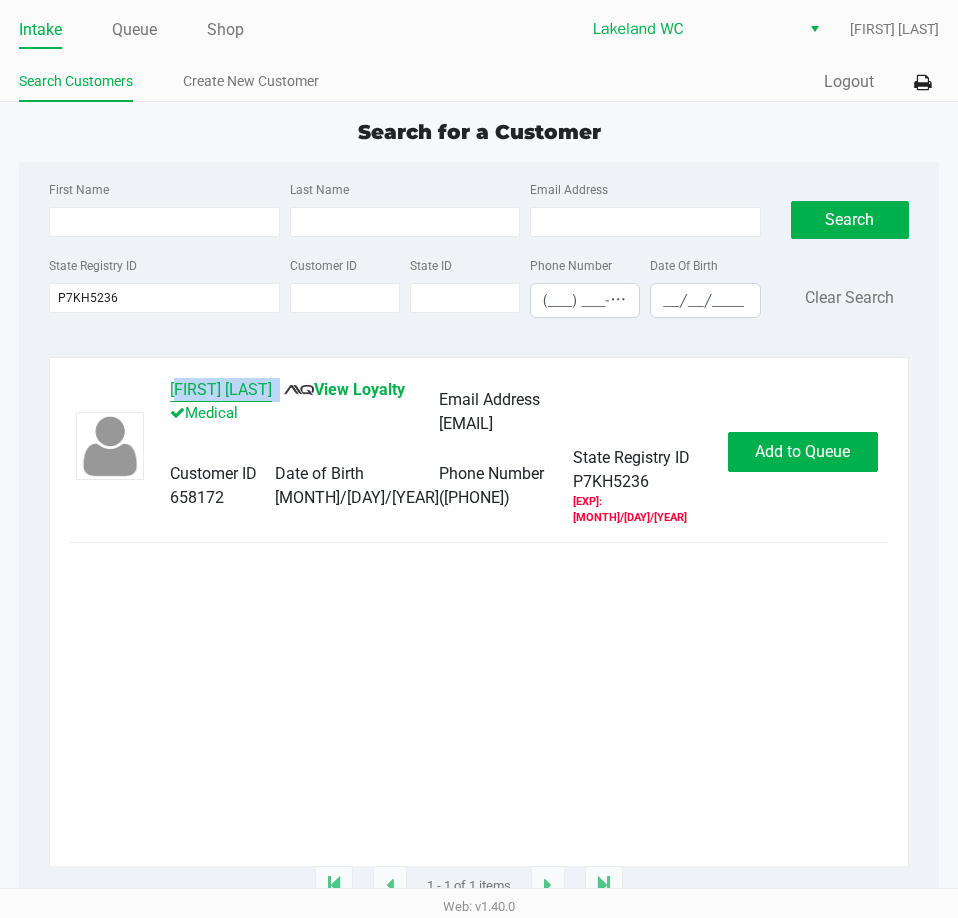 drag, startPoint x: 329, startPoint y: 386, endPoint x: 172, endPoint y: 378, distance: 157.20369 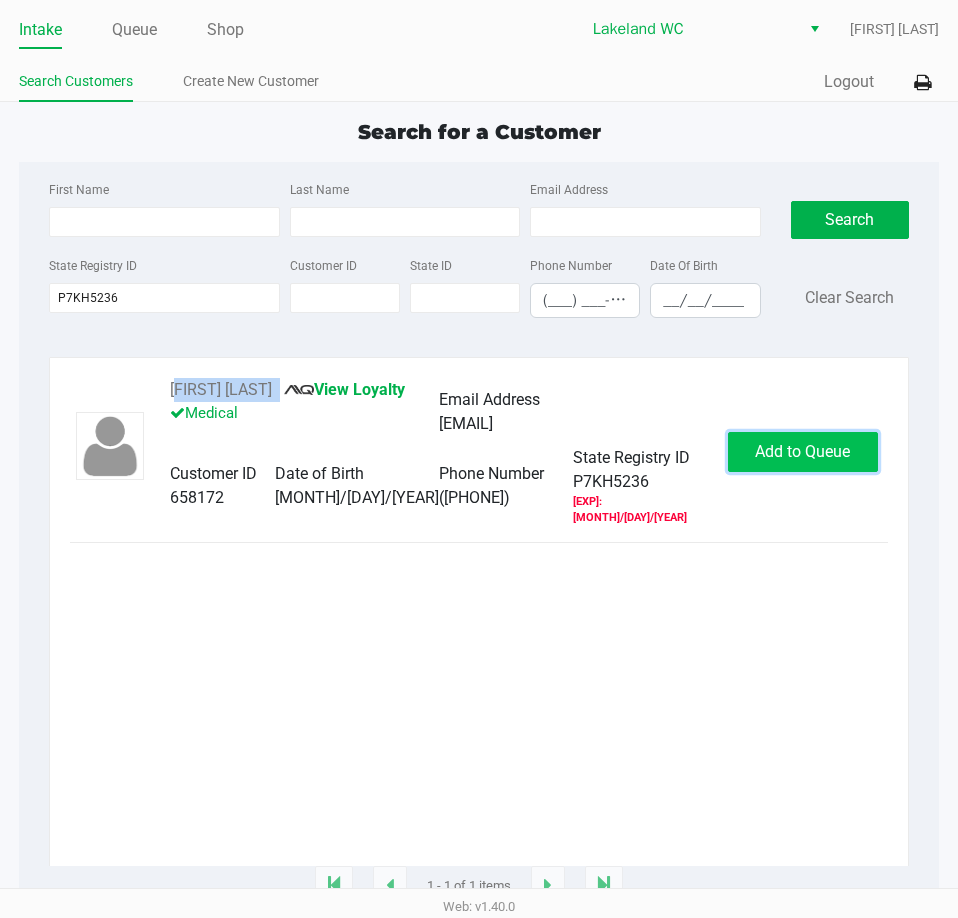 click on "Add to Queue" 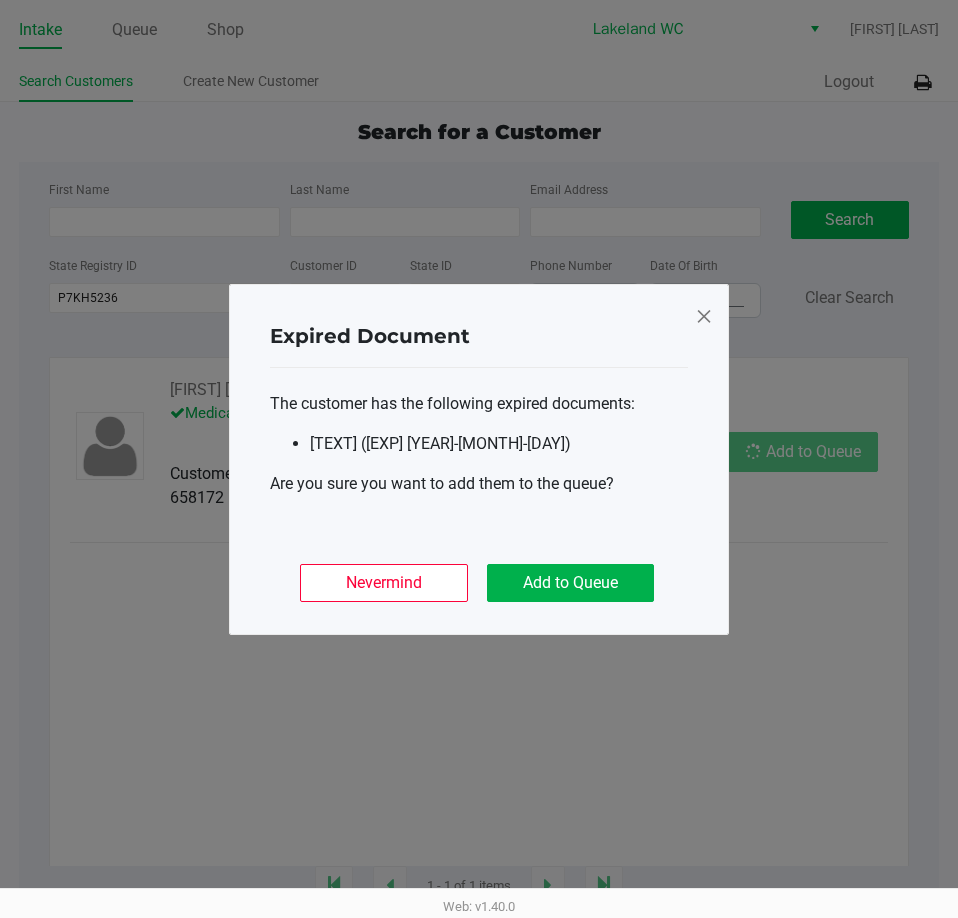 click on "[TEXT]
[TEXT]
[TEXT]
[TEXT] ([EXP] [YEAR]-[MONTH]-[DAY])
[TEXT]
[TEXT]   [TEXT]" 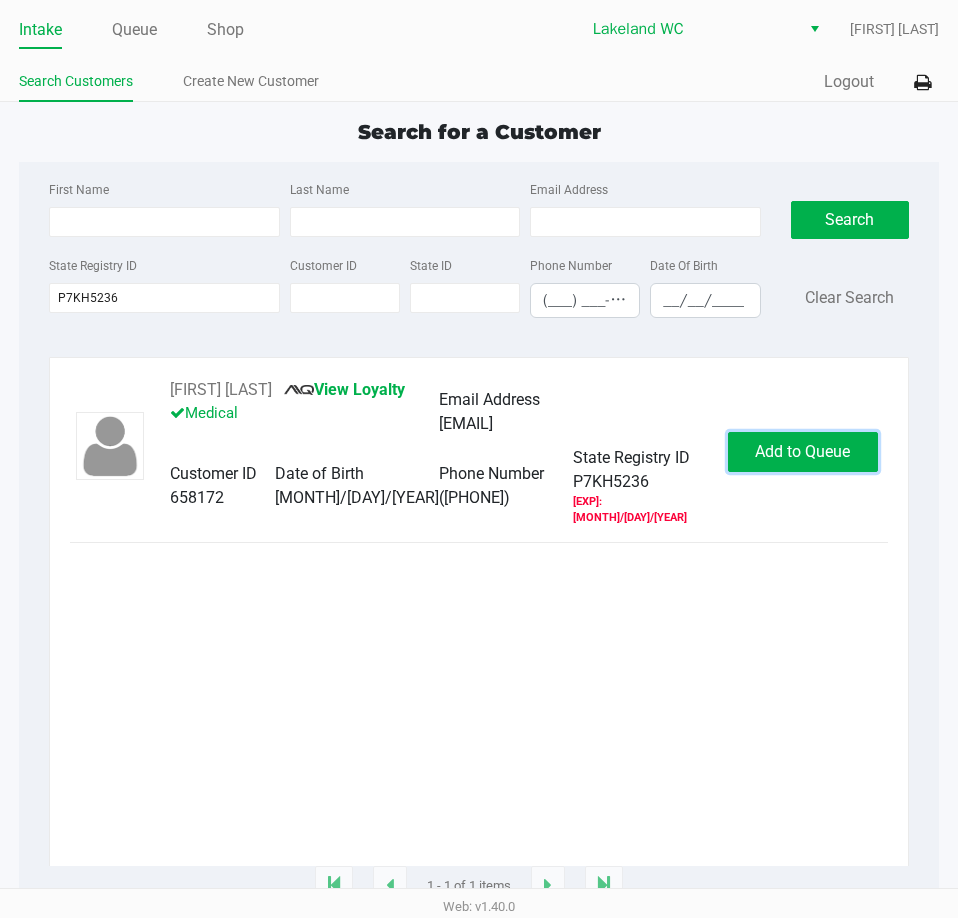 click on "Add to Queue" 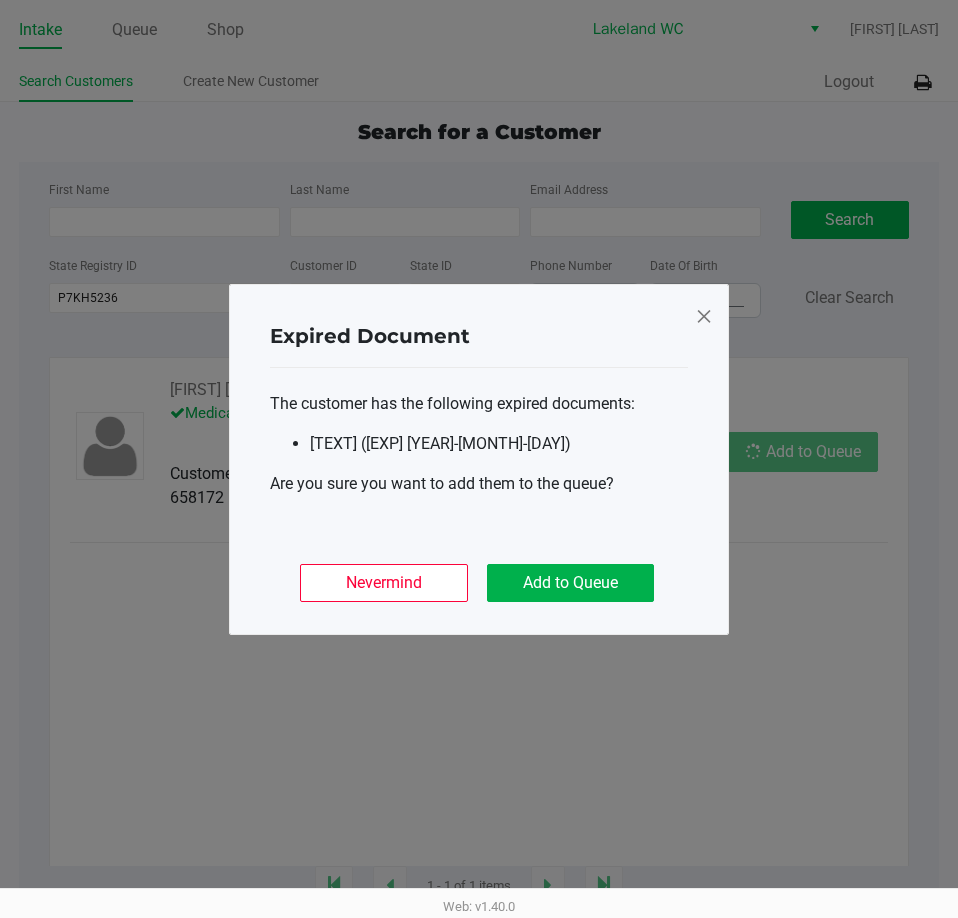 click on "[TEXT]
[TEXT]
[TEXT]
[TEXT] ([EXP] [YEAR]-[MONTH]-[DAY])
[TEXT]
[TEXT]   [TEXT]" 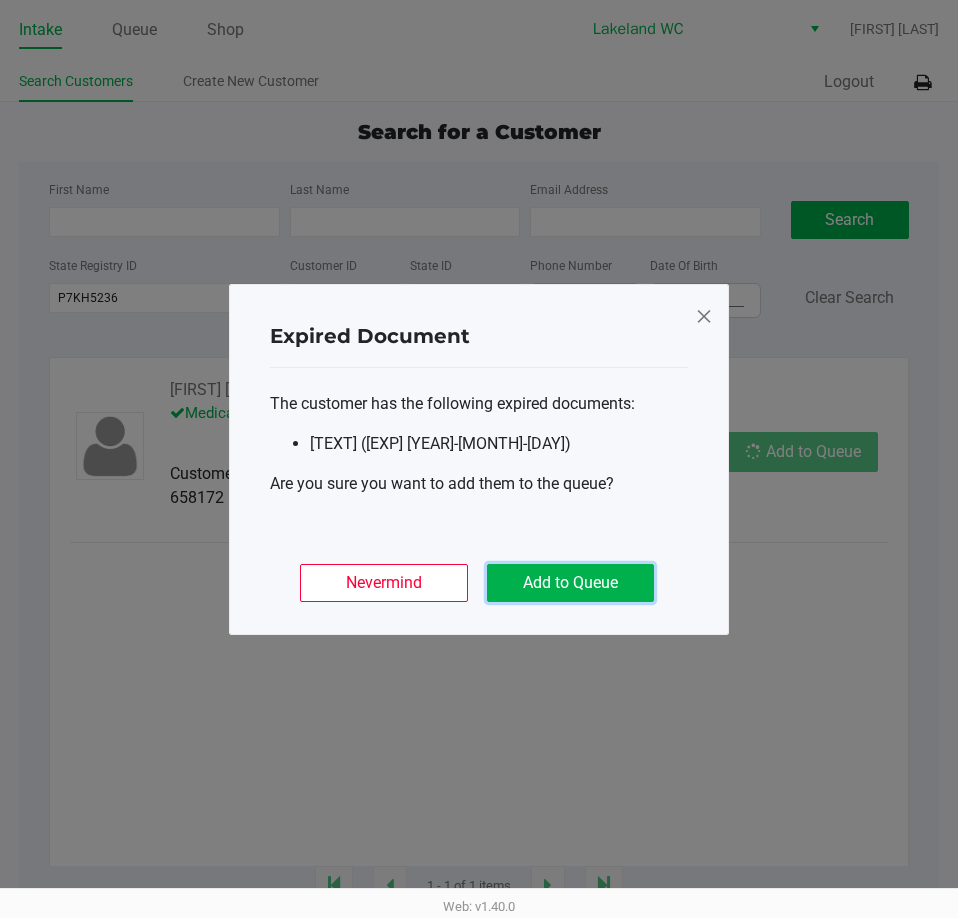 click on "Add to Queue" 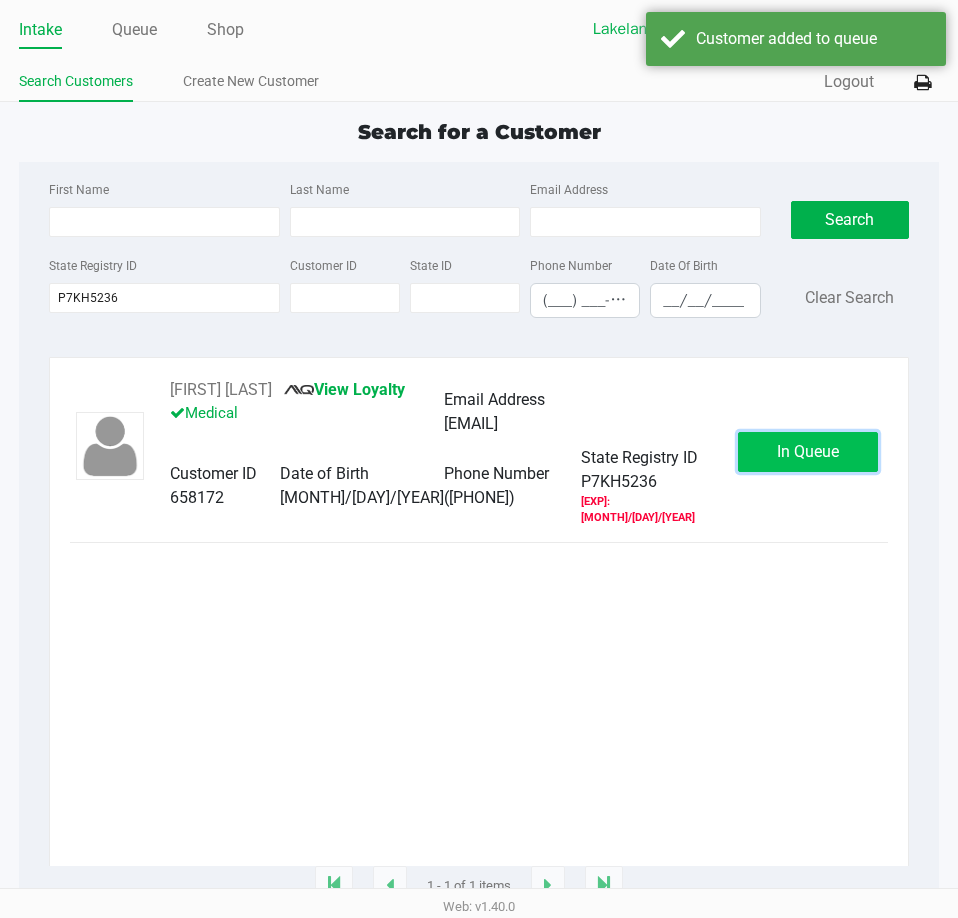 click on "In Queue" 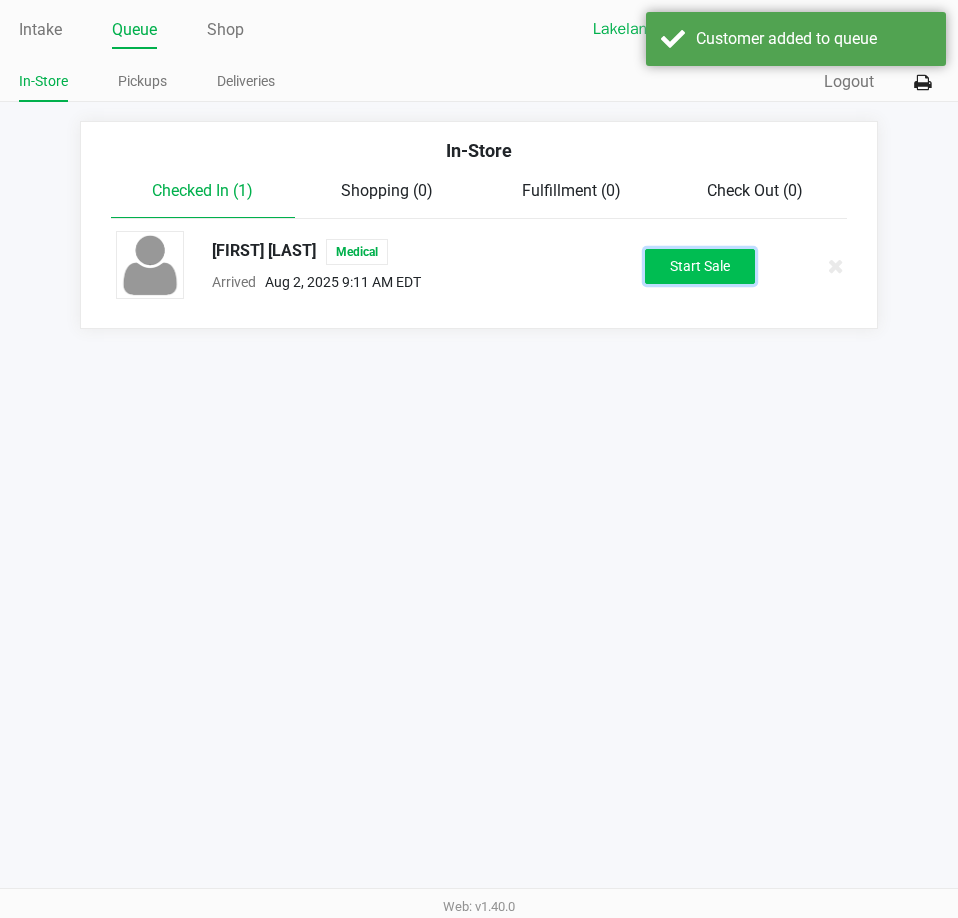 click on "Start Sale" 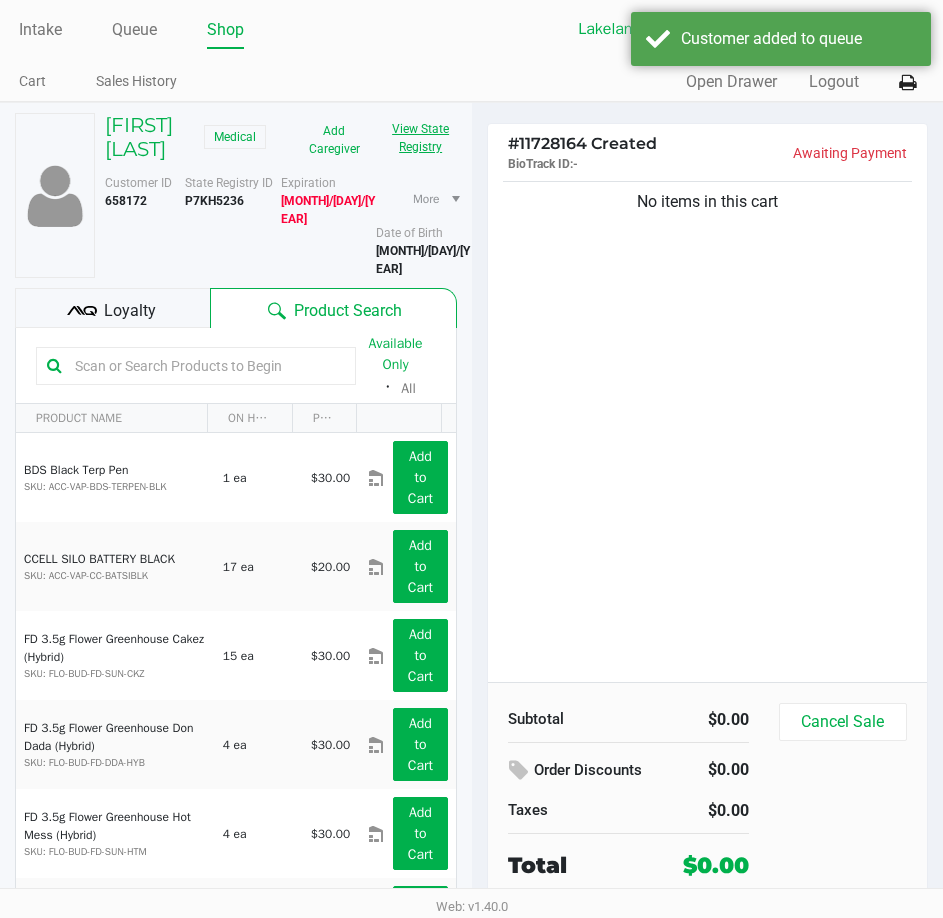 click on "View State Registry" 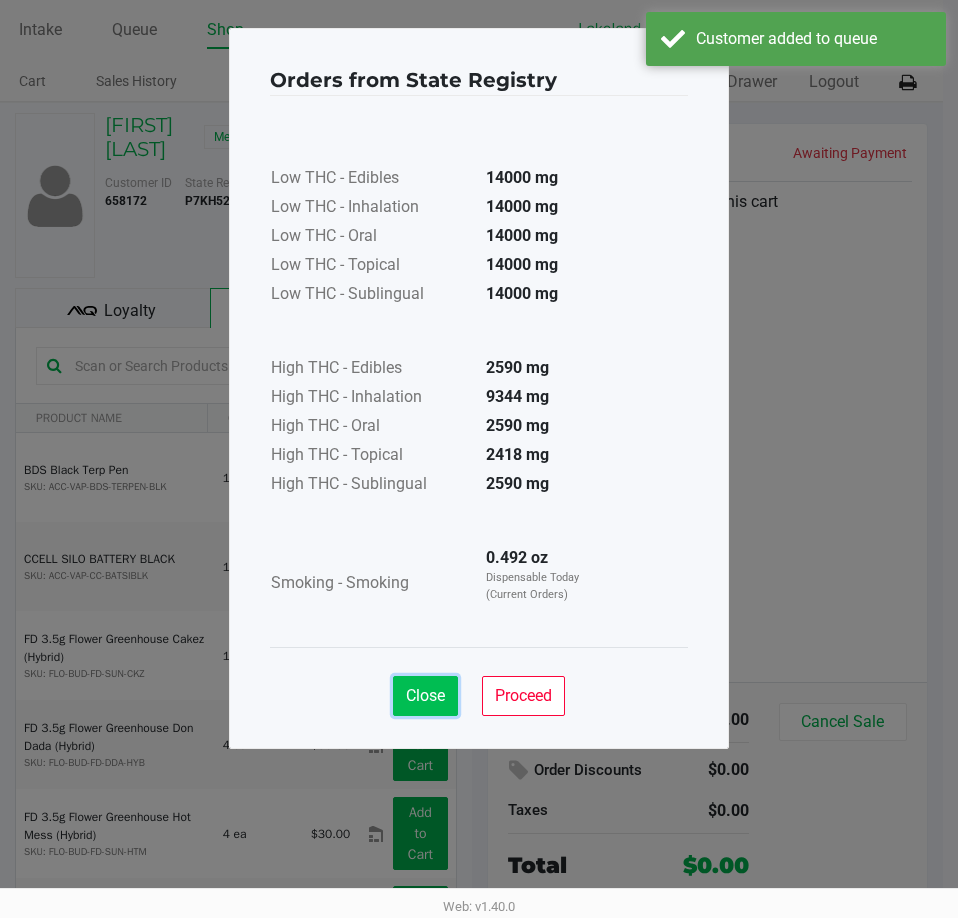 drag, startPoint x: 442, startPoint y: 687, endPoint x: 424, endPoint y: 627, distance: 62.641838 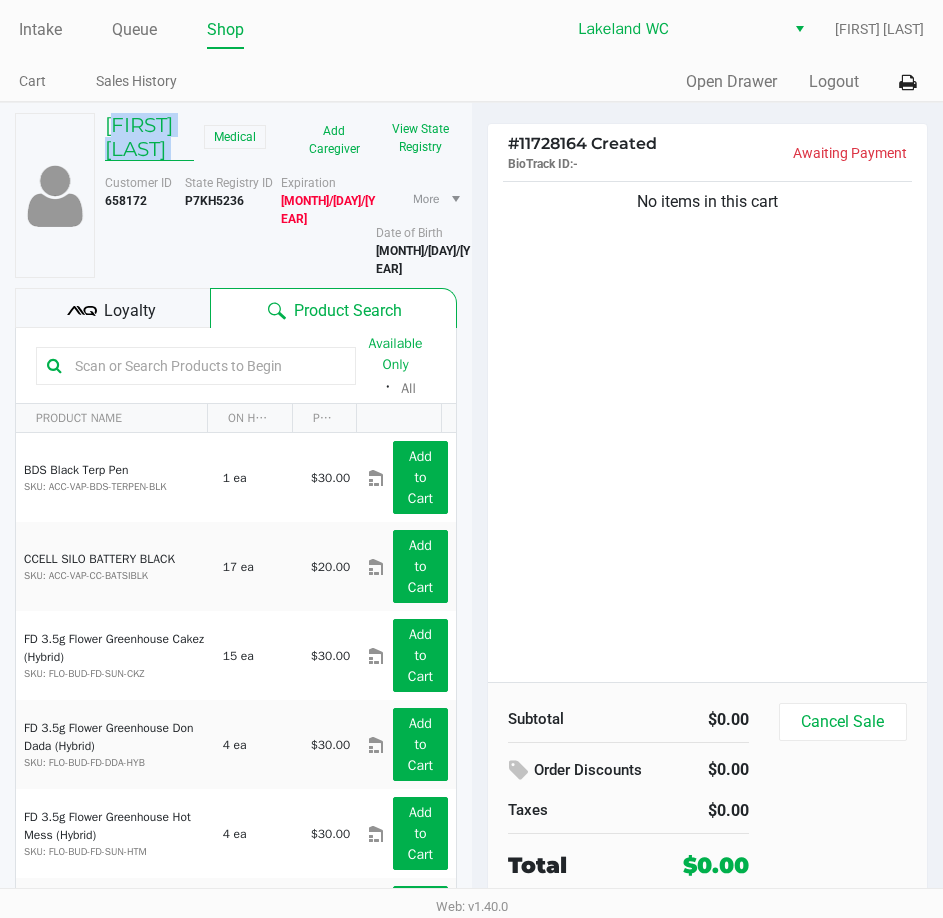 drag, startPoint x: 320, startPoint y: 118, endPoint x: 110, endPoint y: 122, distance: 210.03809 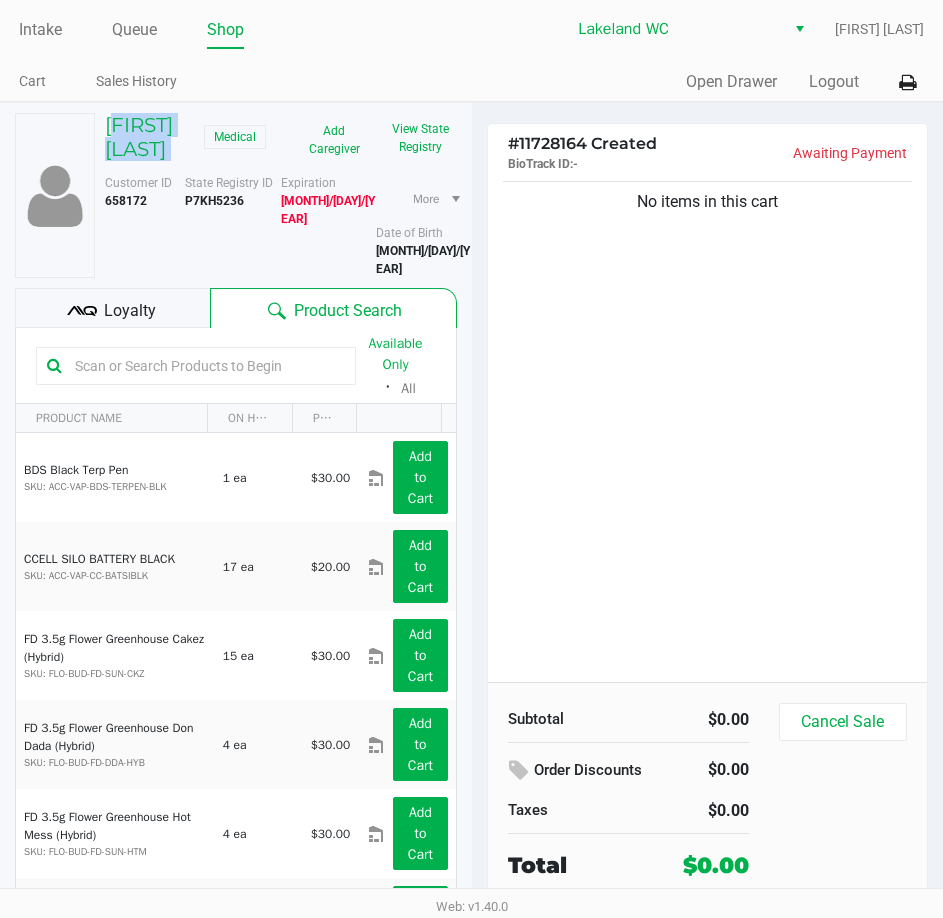 click on "[FIRST] [LAST]   [TEXT]" 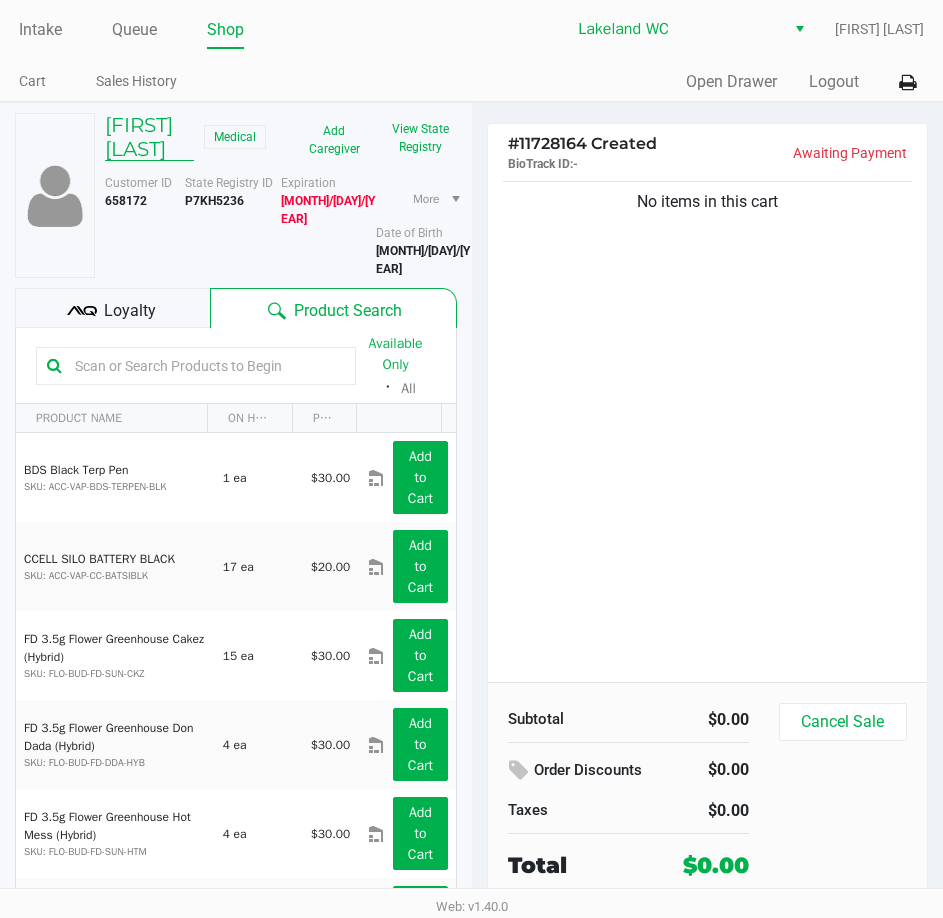 click on "[FIRST] [LAST]" 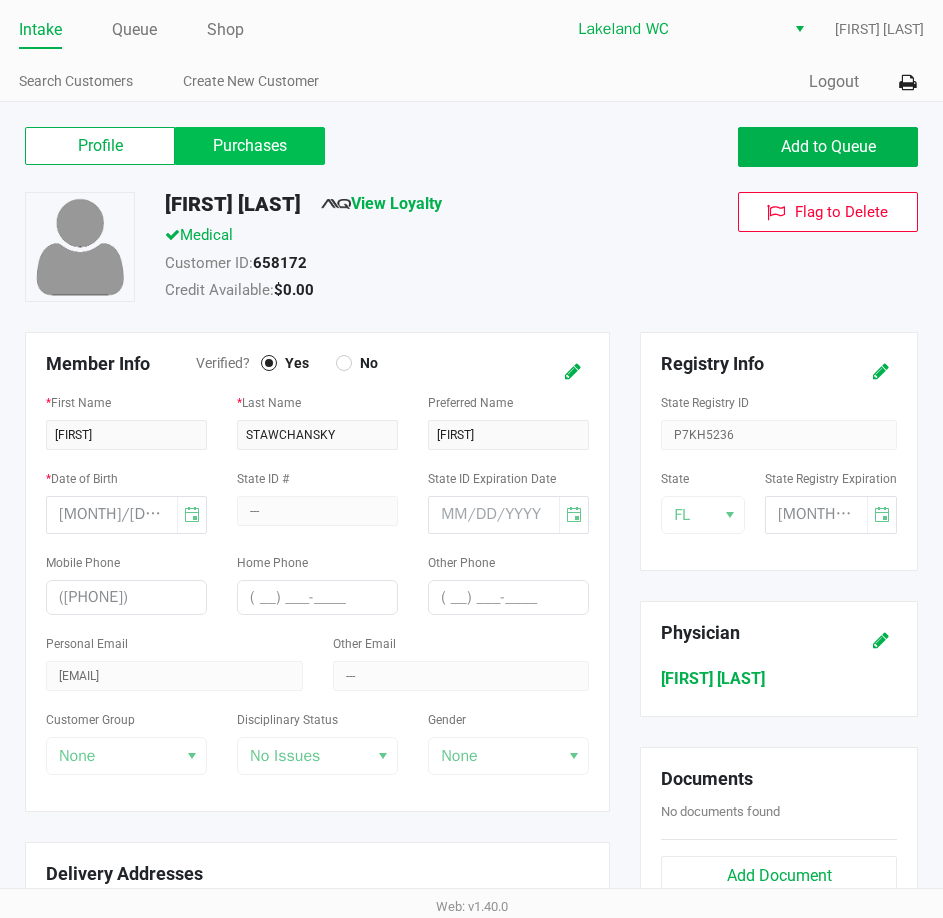 click on "Purchases" 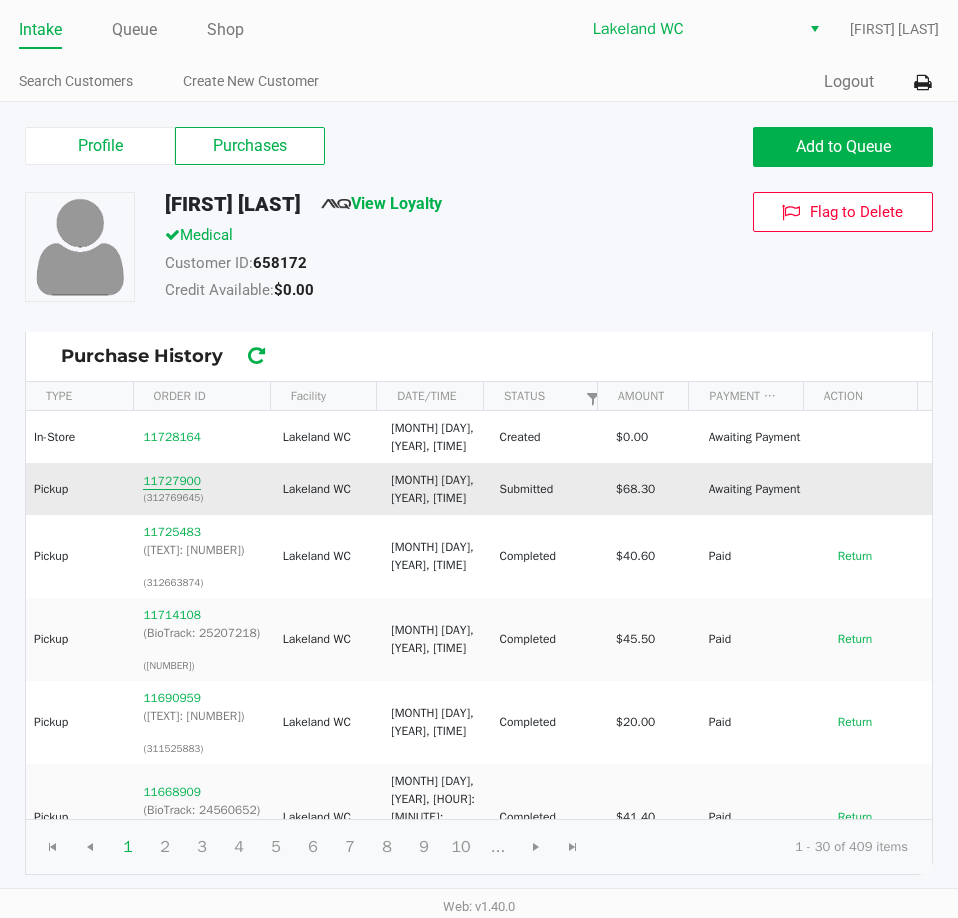 click on "11727900" 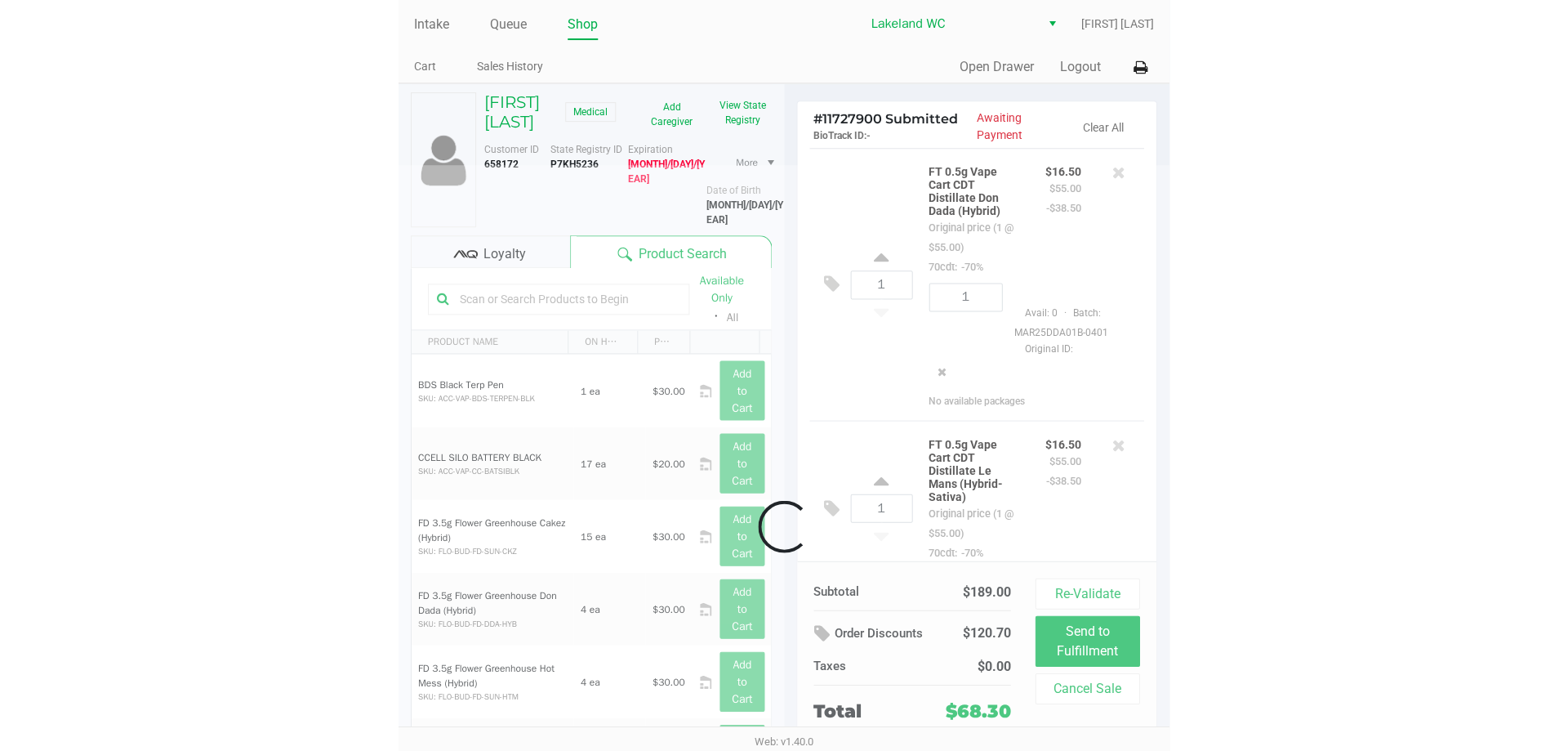 scroll, scrollTop: 640, scrollLeft: 0, axis: vertical 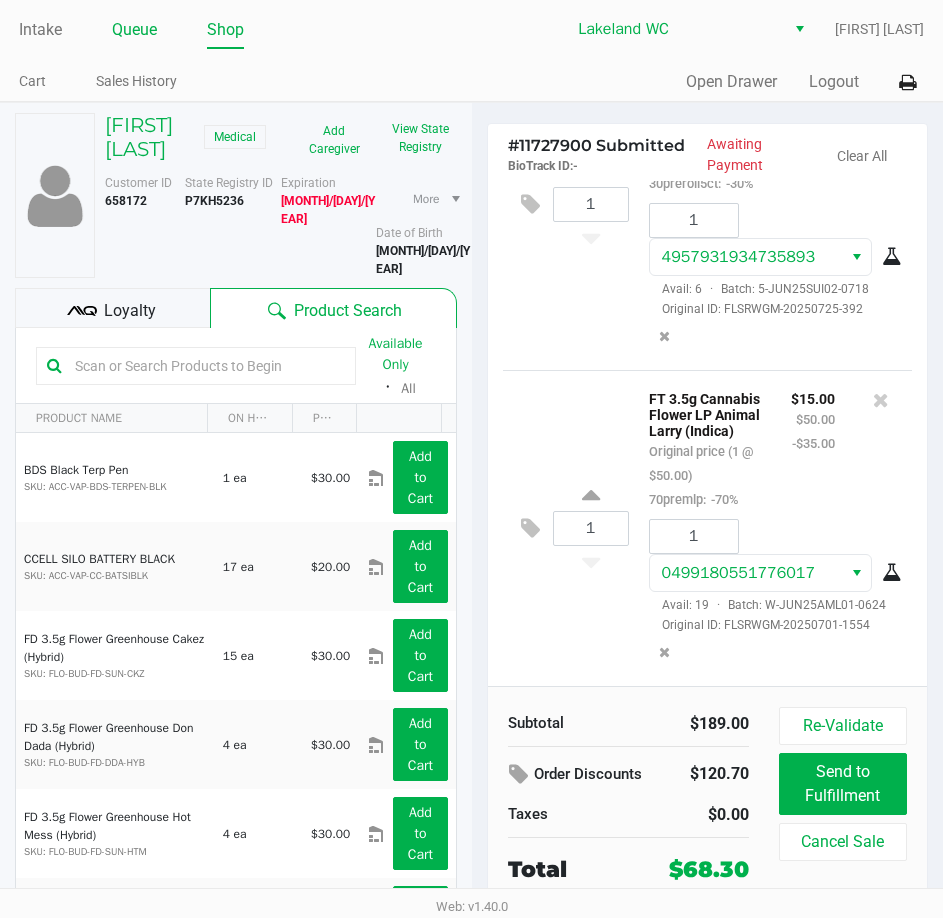 click on "Queue" 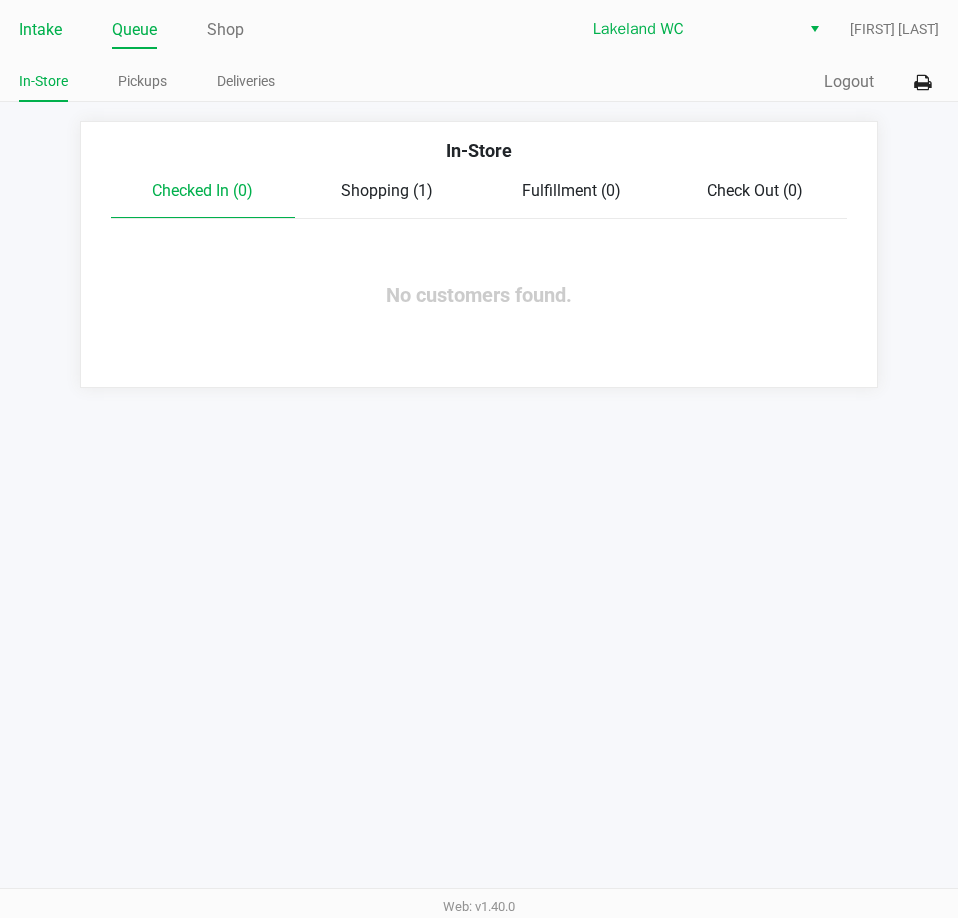 click on "Intake" 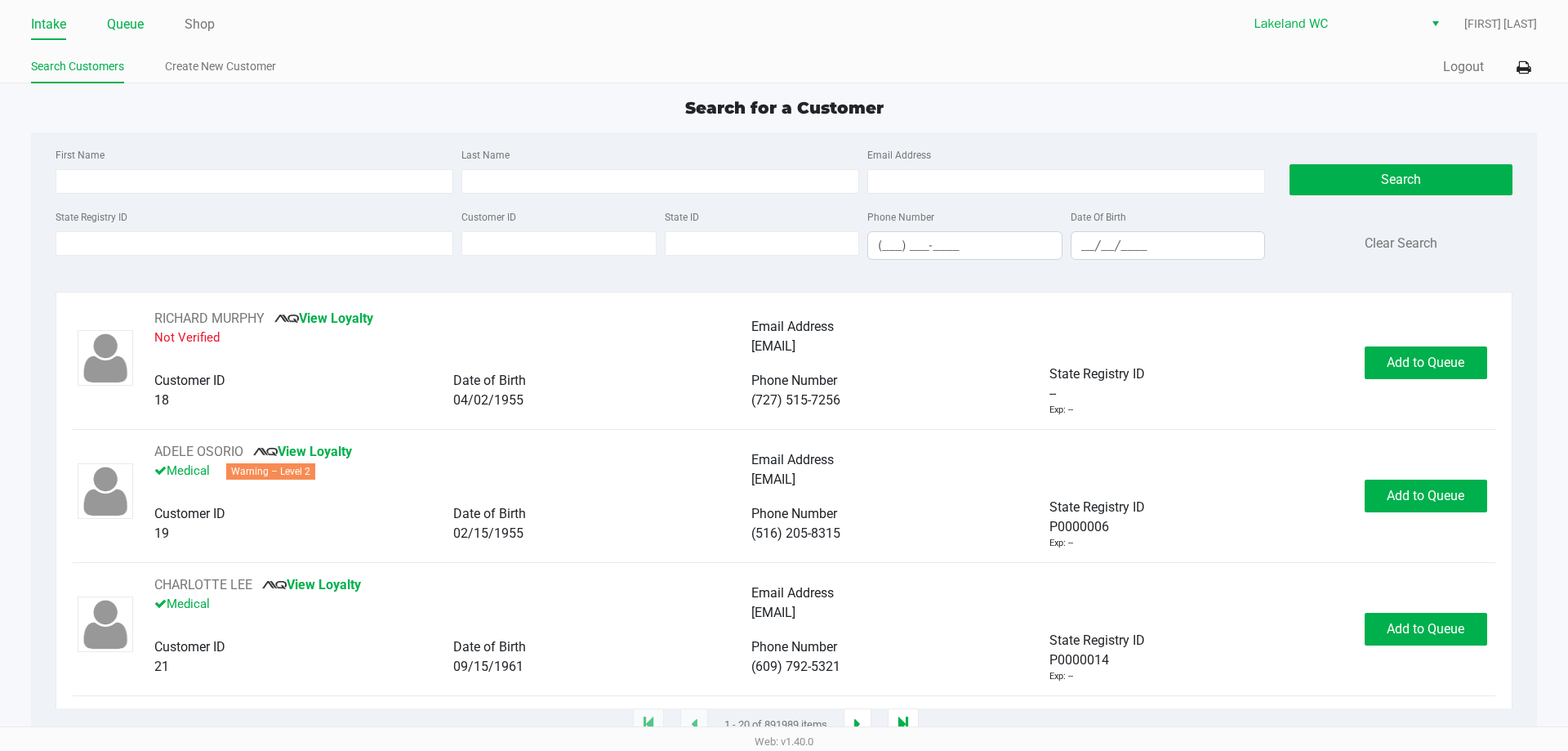 click on "Queue" 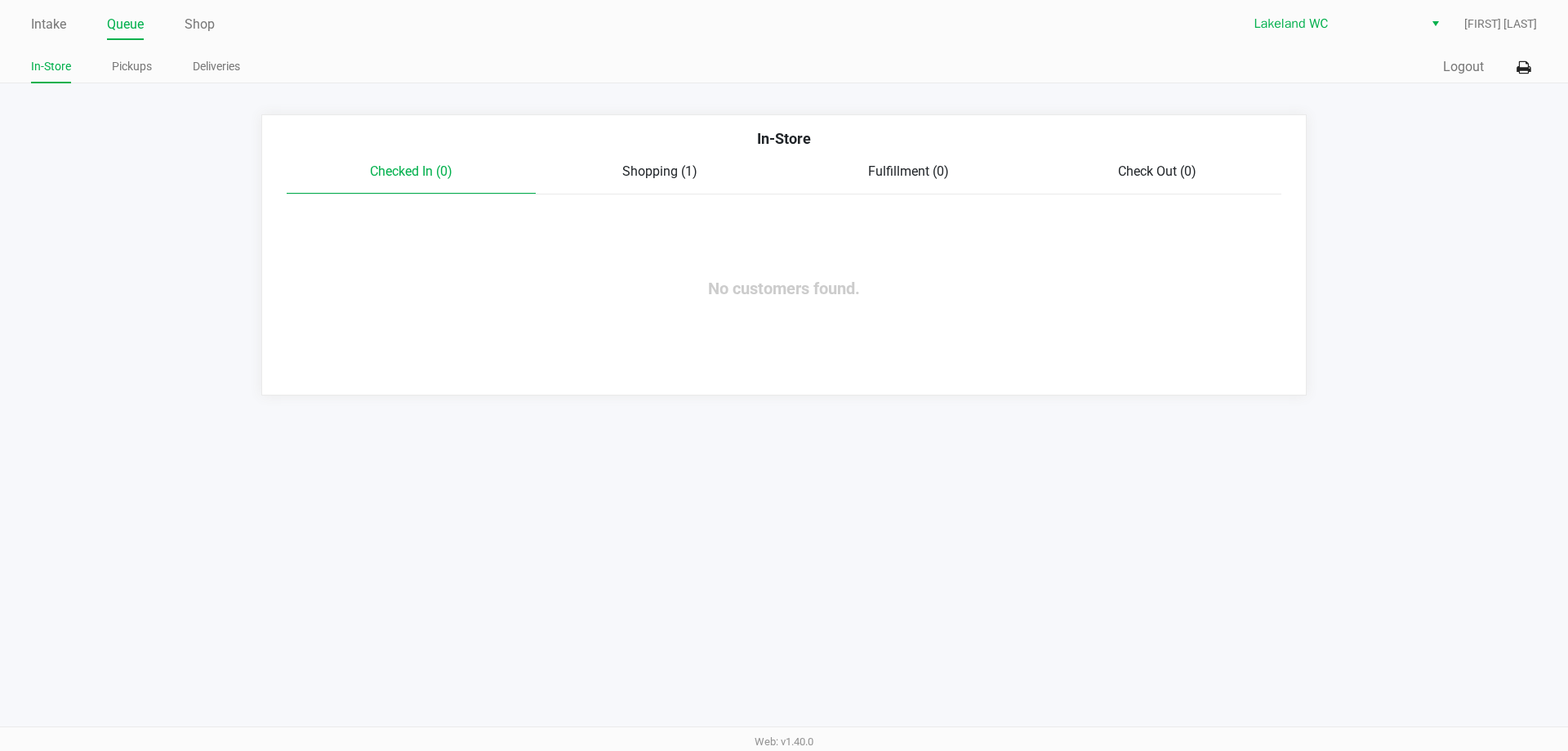 click on "Shopping (1)" 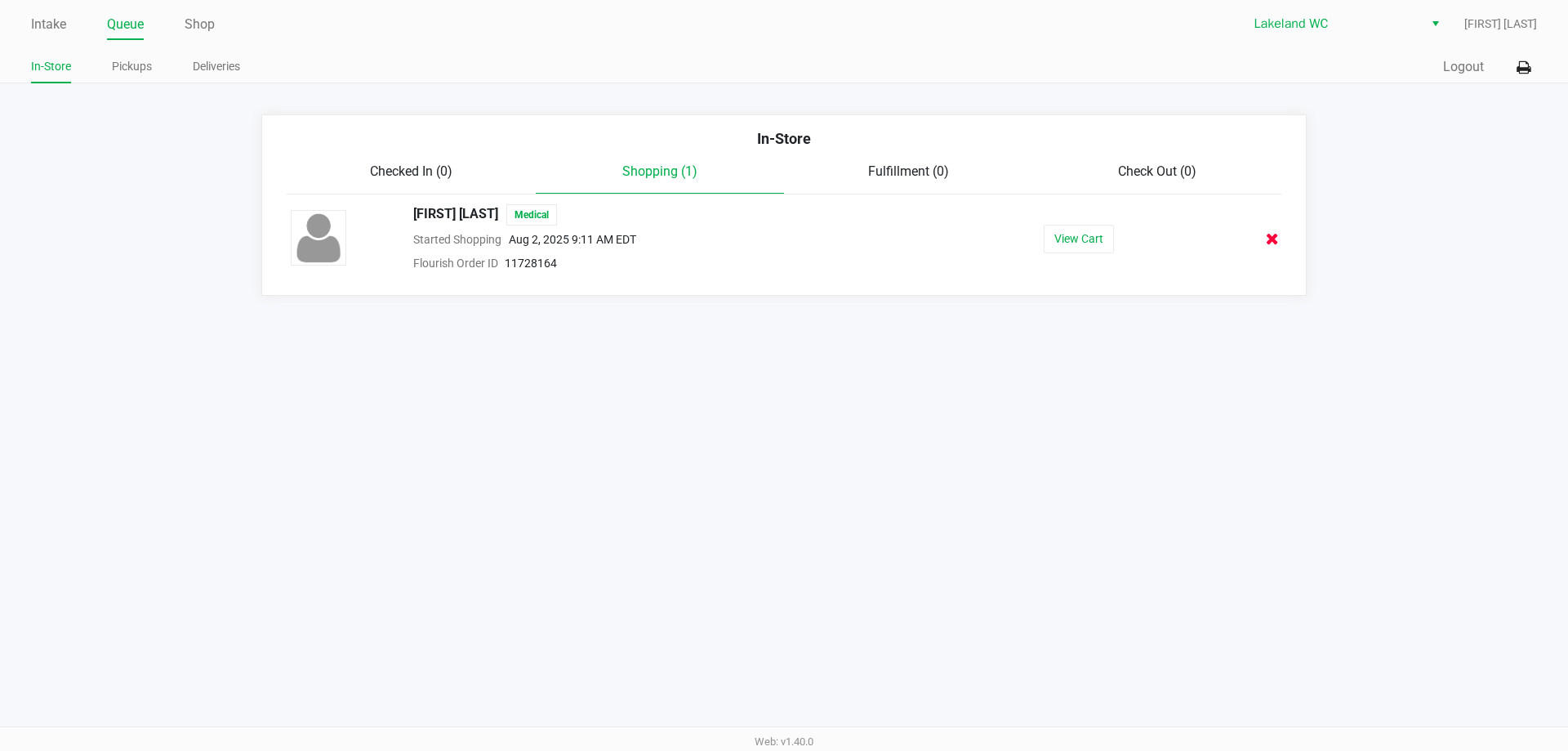 click 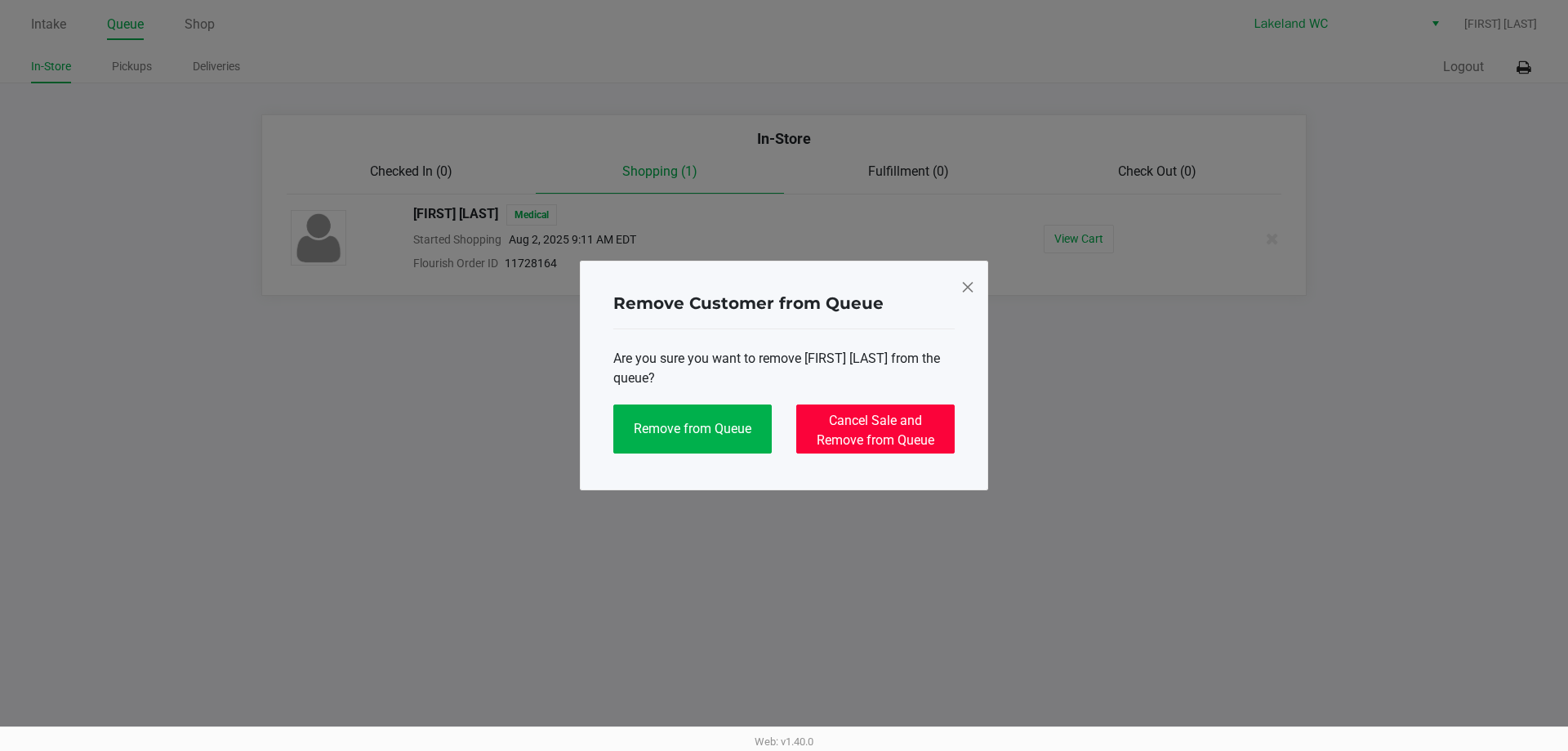 click on "Cancel Sale and Remove from Queue" 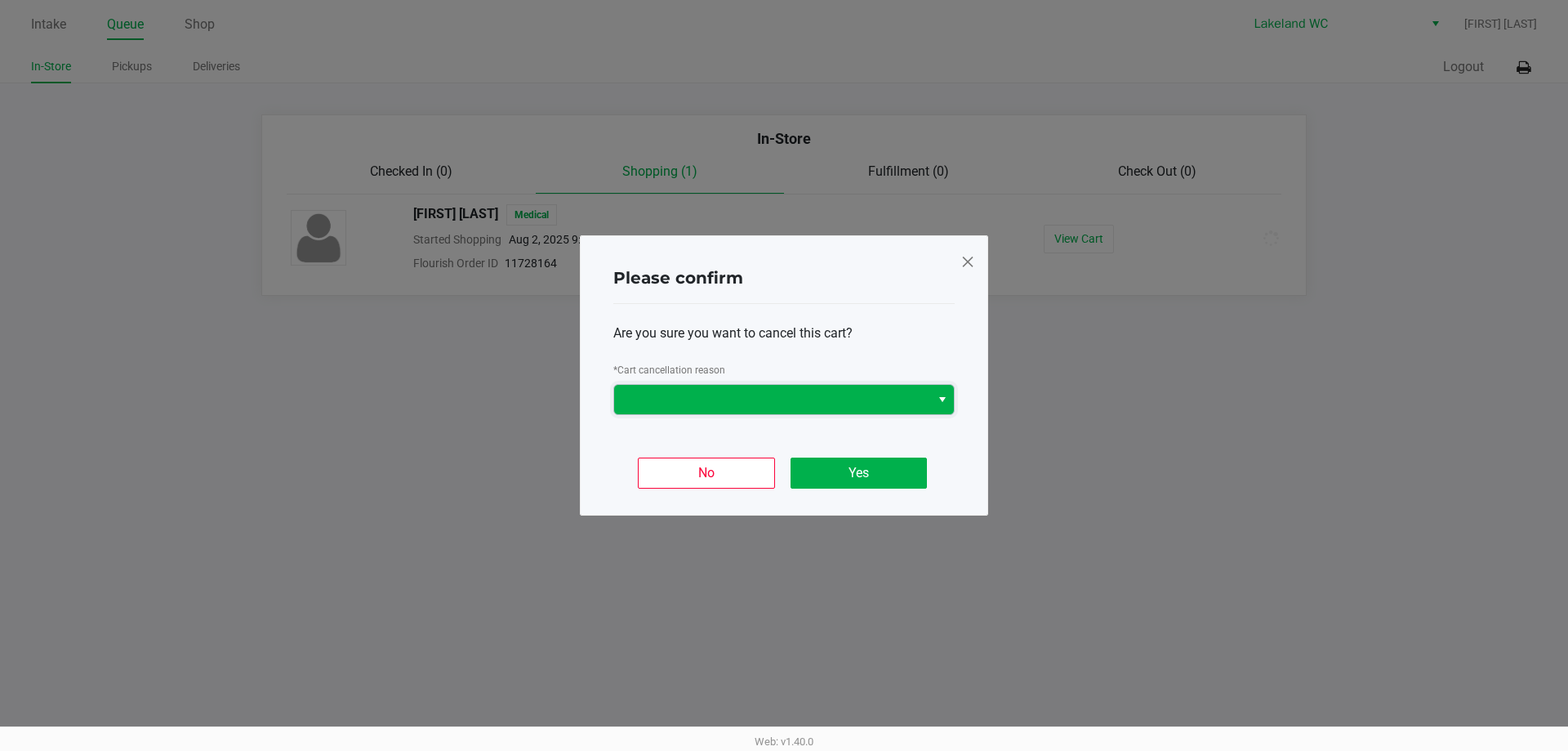 click at bounding box center [772, 400] 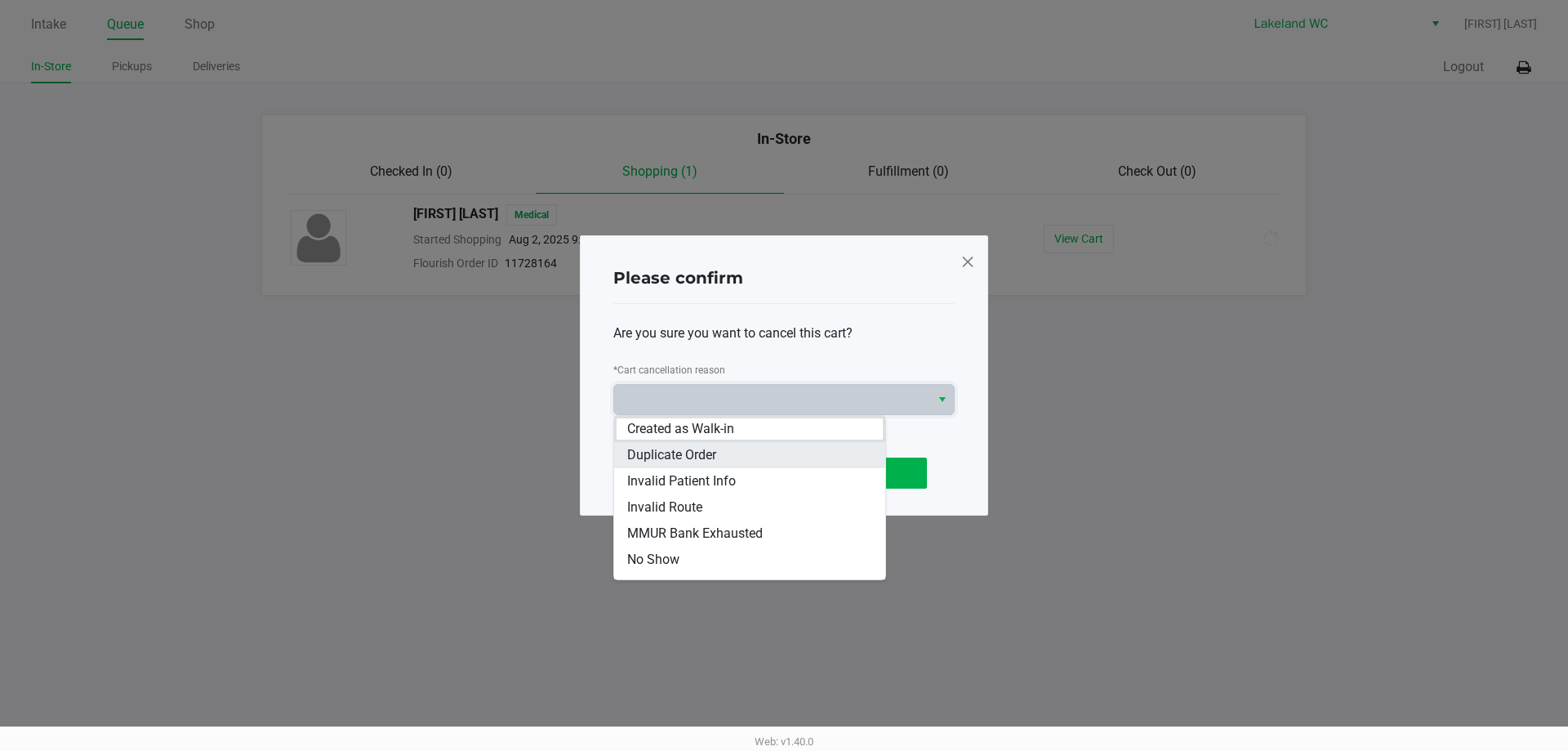 click on "Duplicate Order" at bounding box center [750, 455] 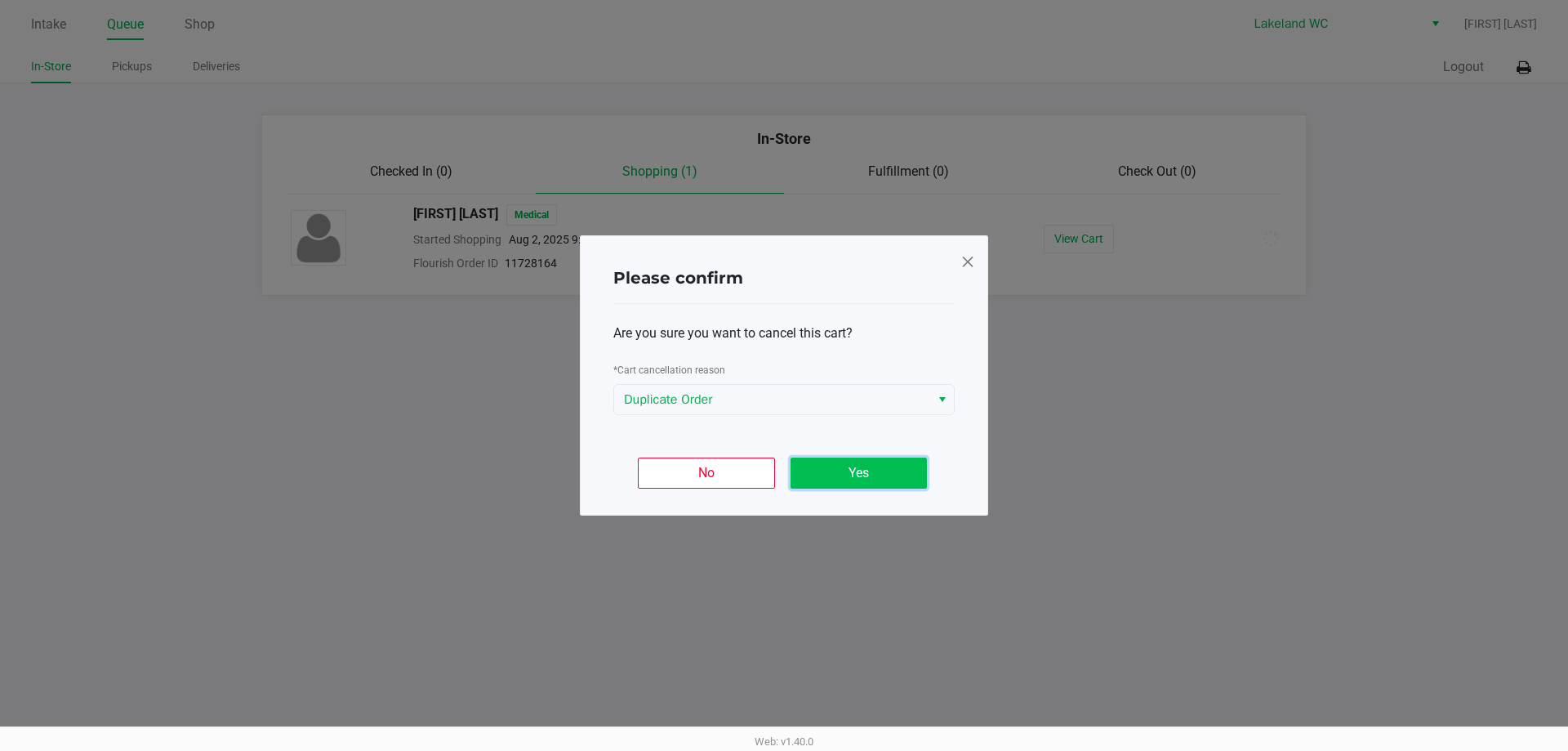 click on "Yes" 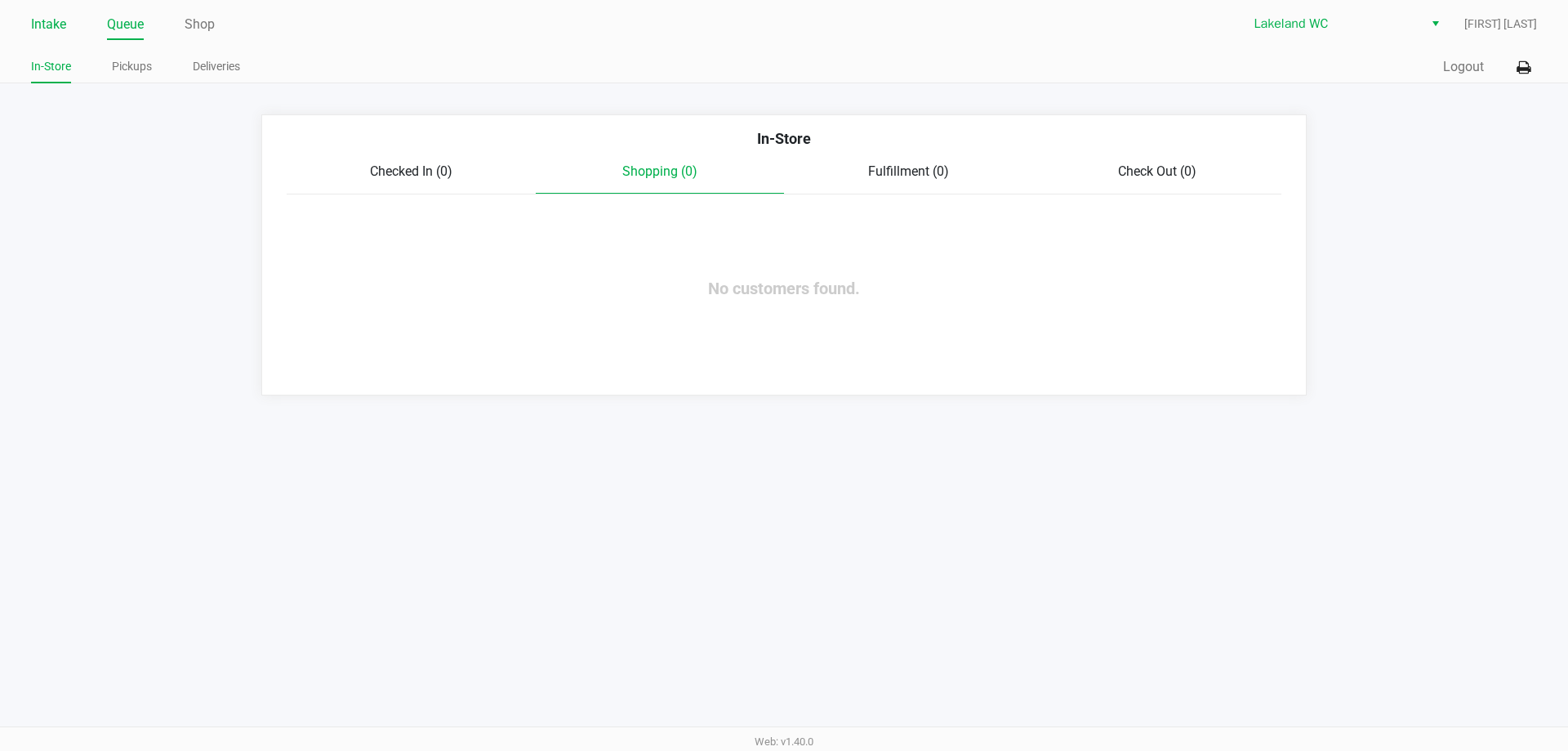 click on "Intake" 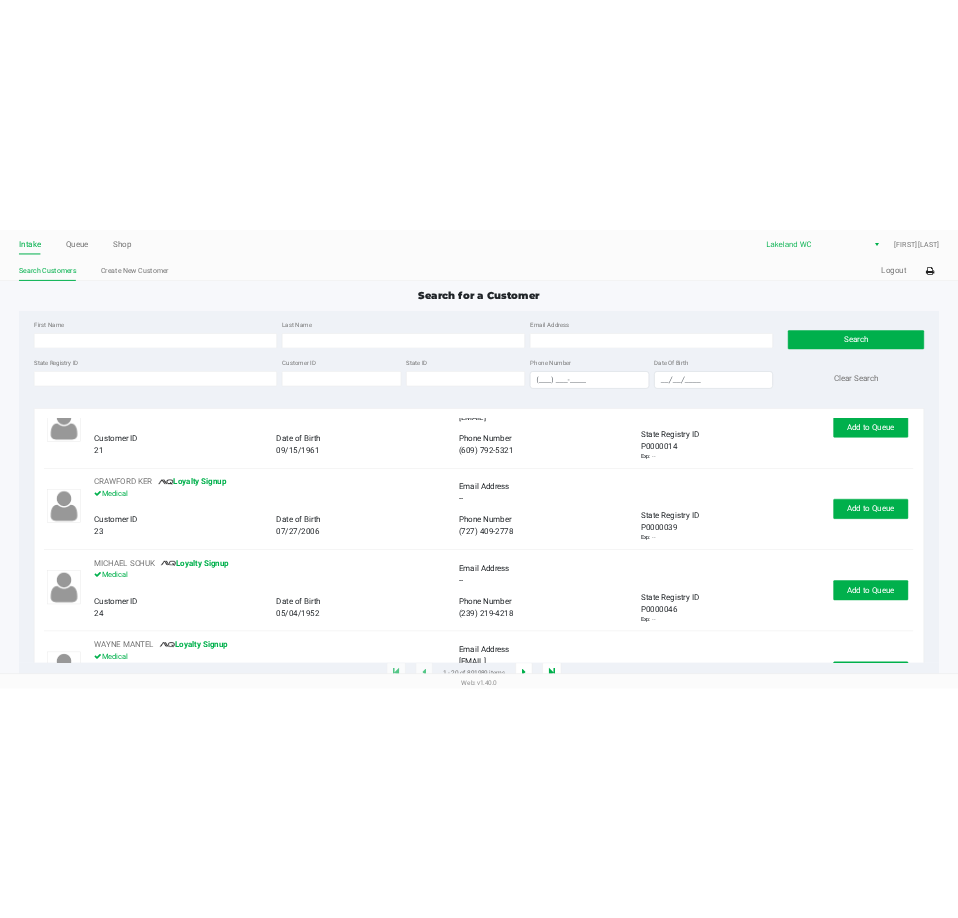 scroll, scrollTop: 400, scrollLeft: 0, axis: vertical 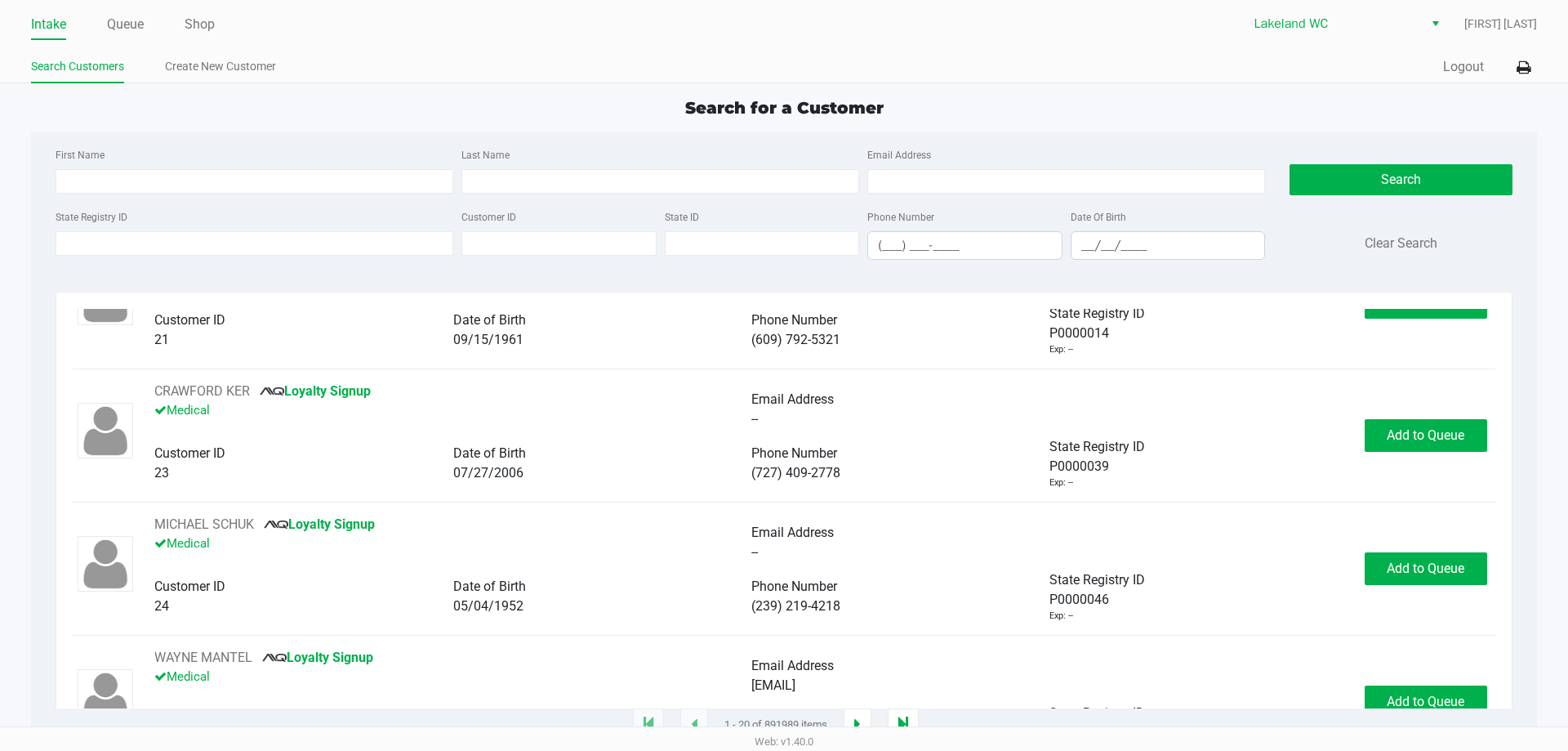 drag, startPoint x: 630, startPoint y: 41, endPoint x: 681, endPoint y: 76, distance: 61.85467 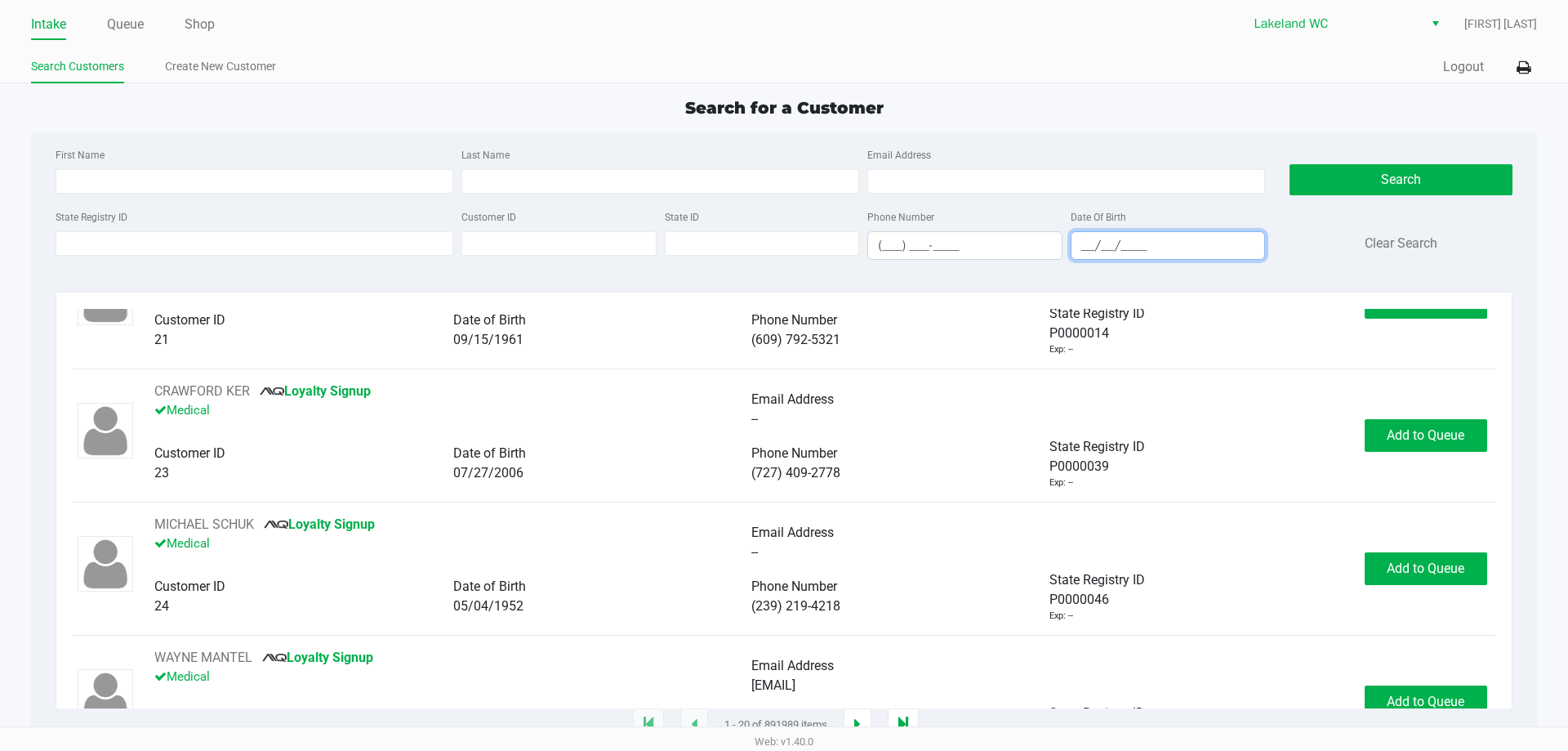 click on "__/__/____" at bounding box center (1168, 245) 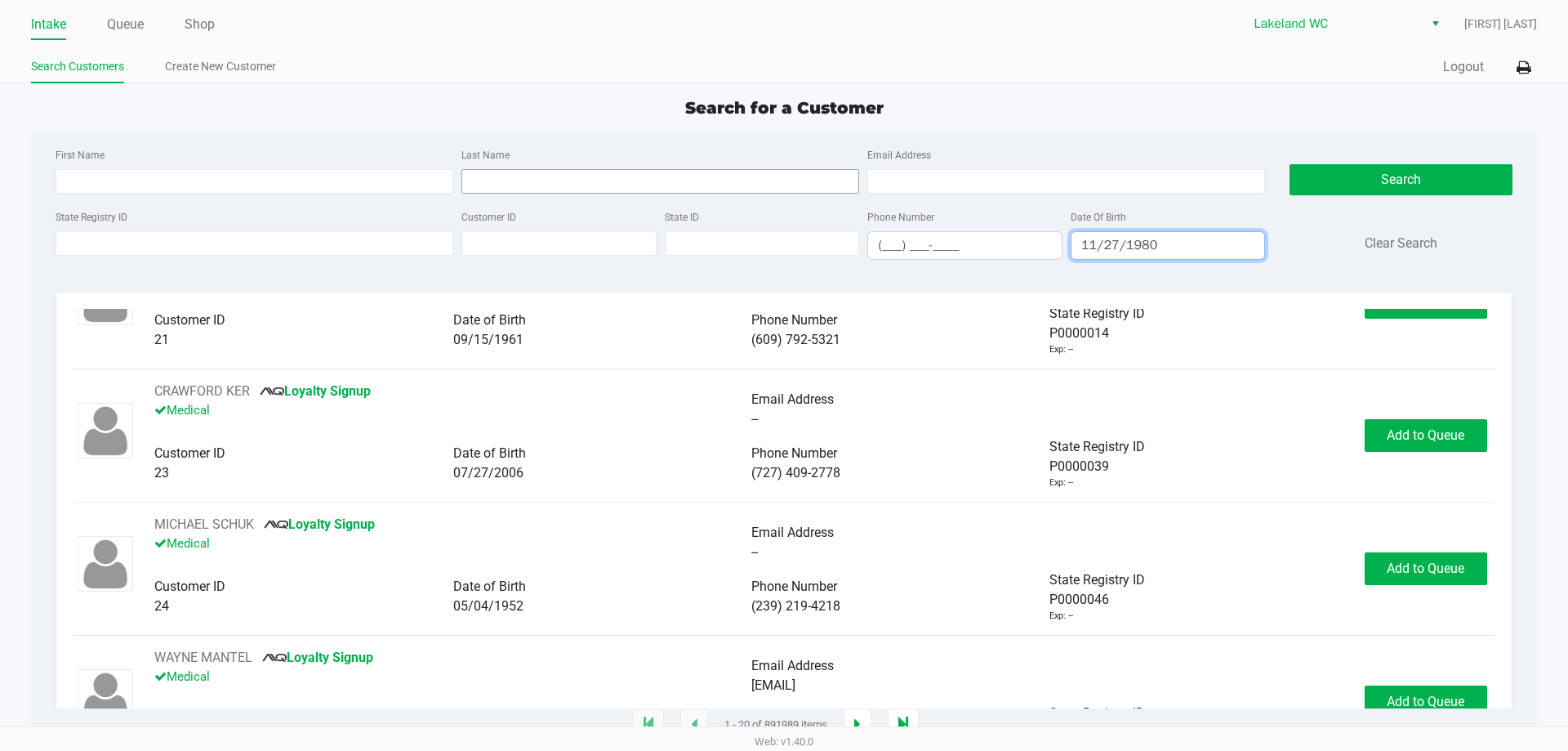 type on "11/27/1980" 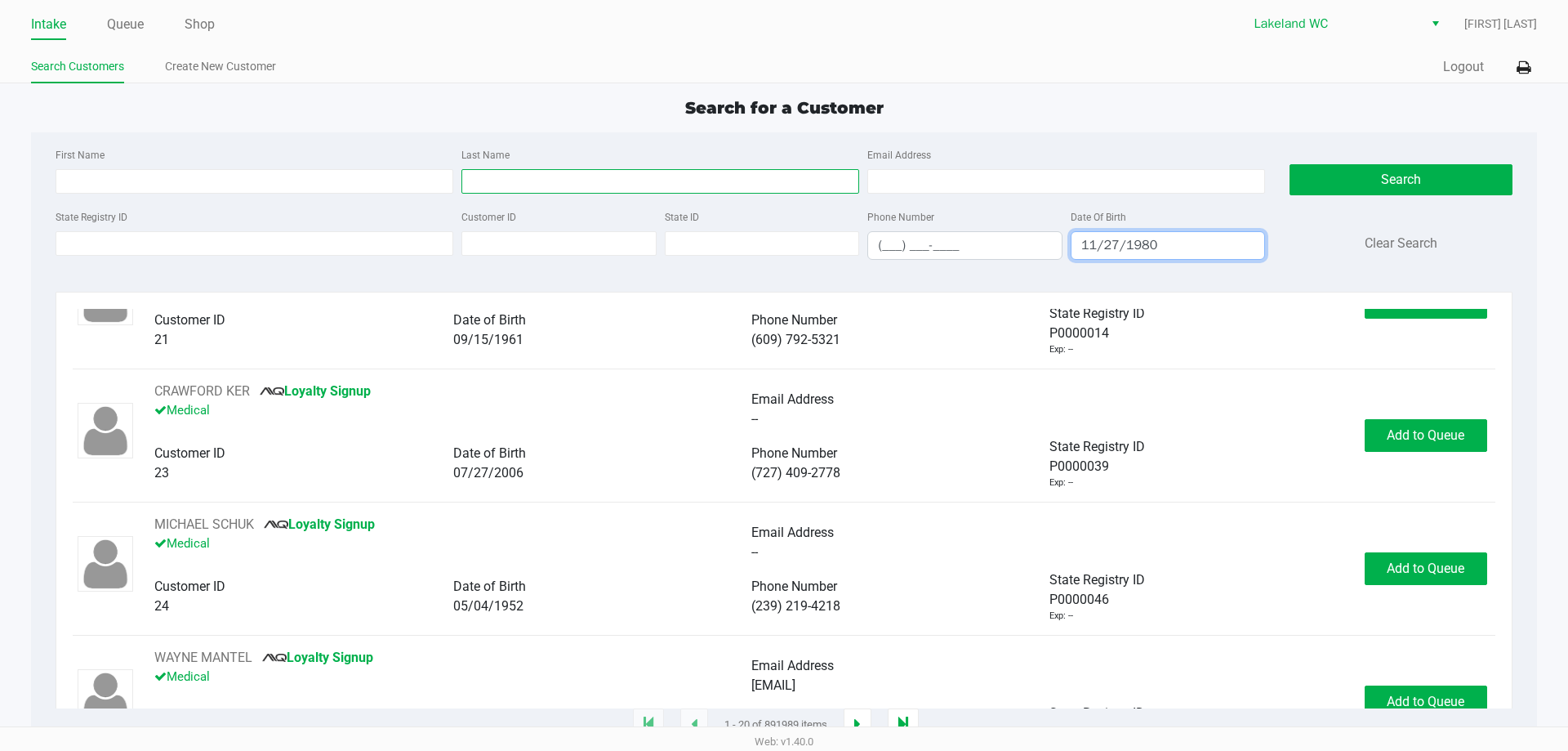 click on "Last Name" at bounding box center [660, 181] 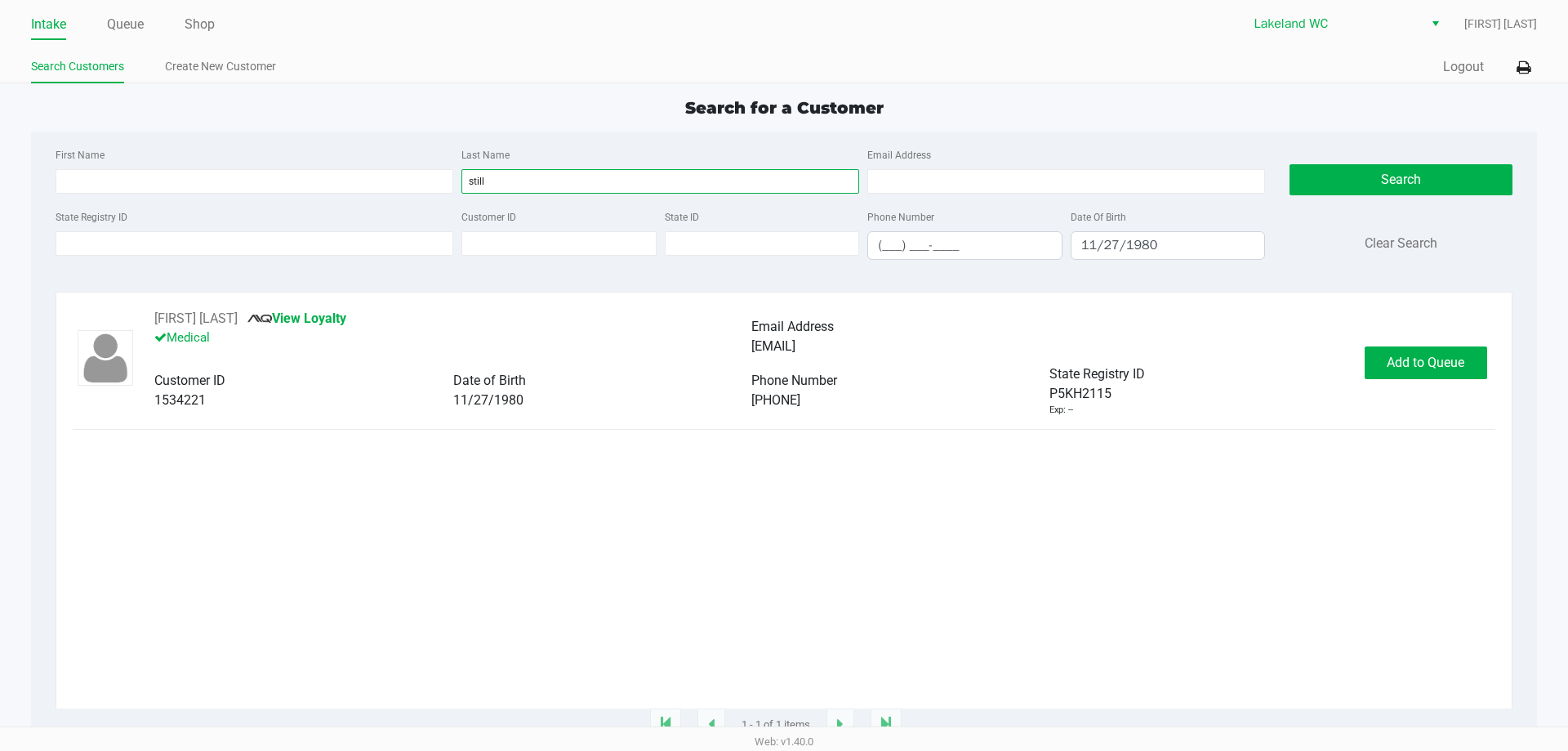 type on "still" 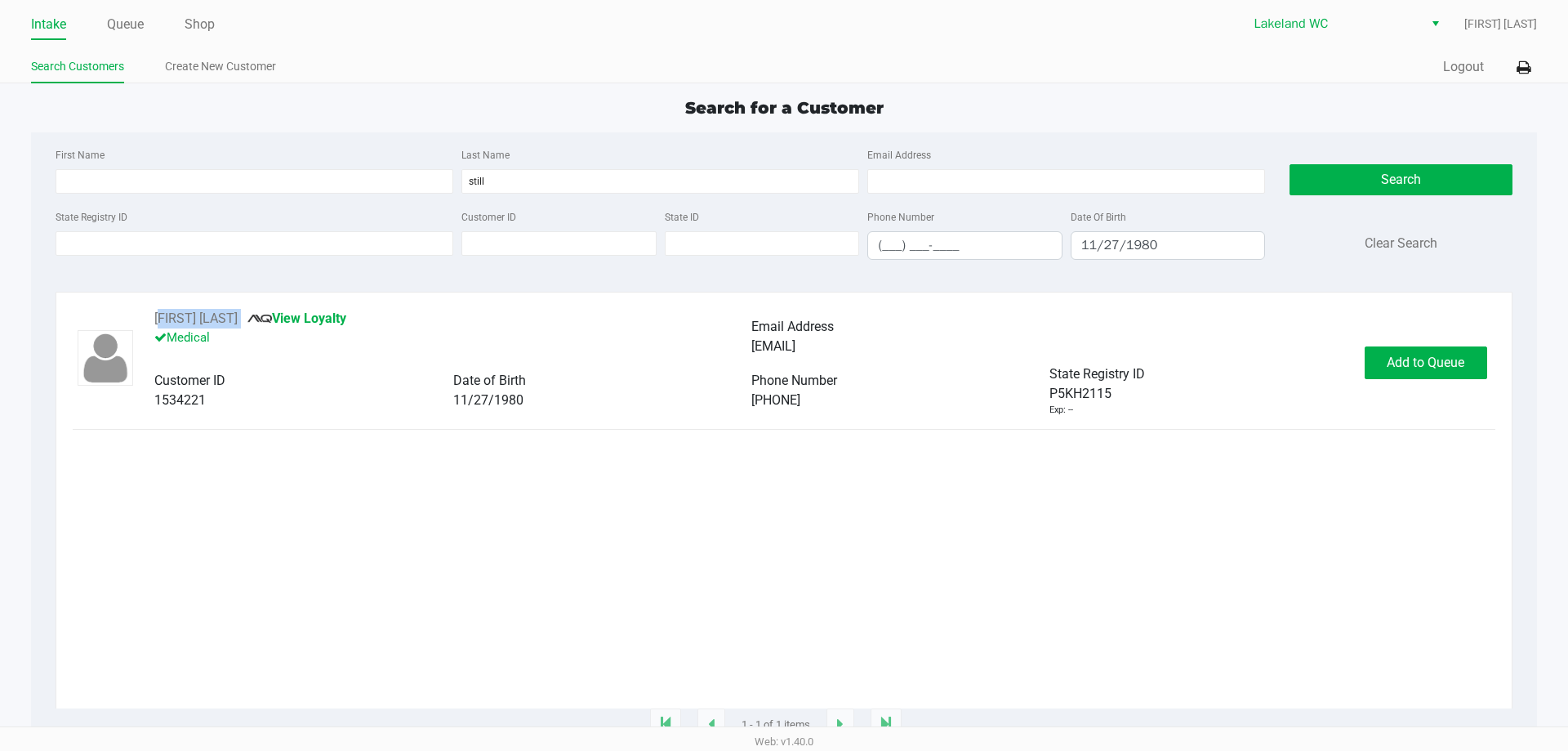 drag, startPoint x: 256, startPoint y: 314, endPoint x: 144, endPoint y: 313, distance: 112.00446 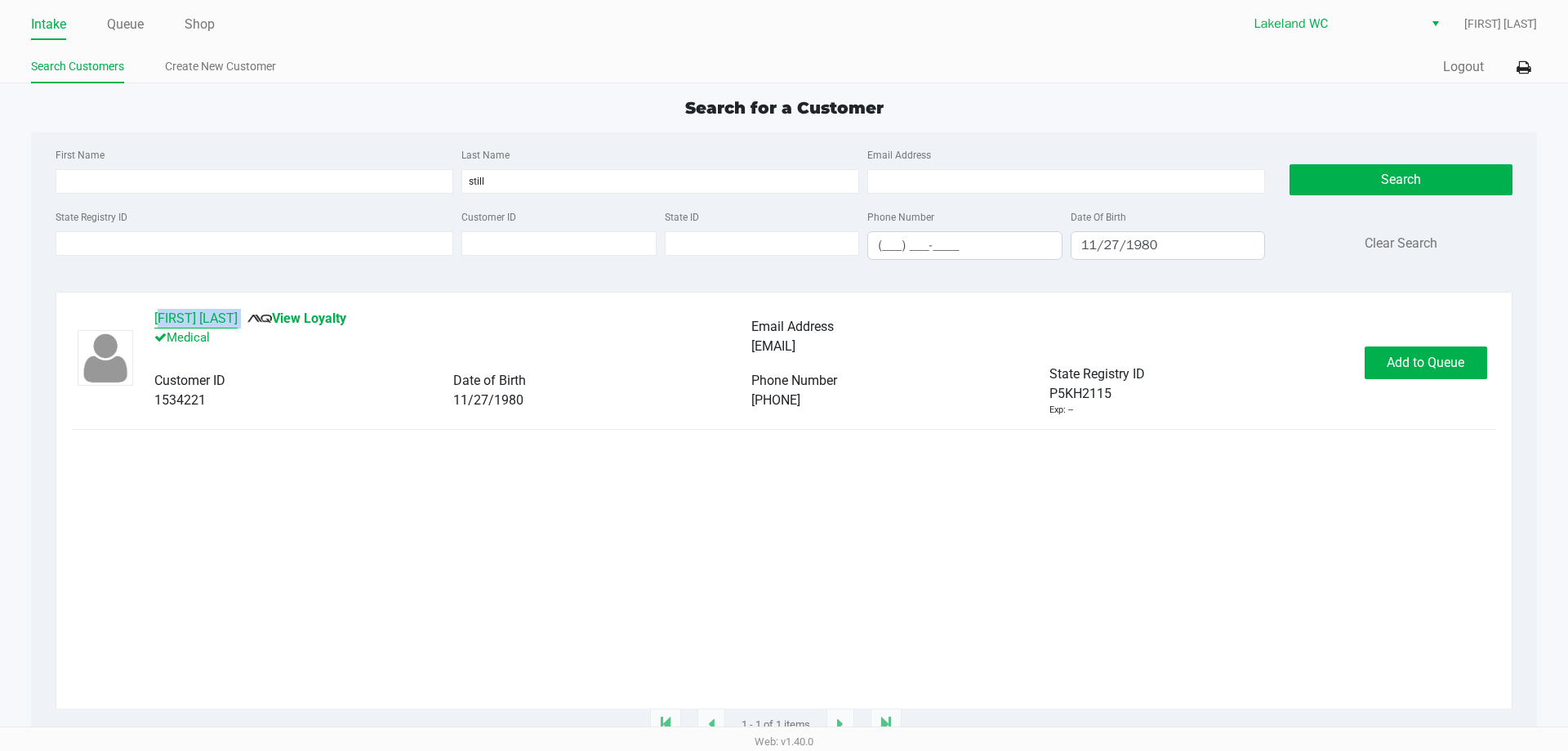 copy on "[FIRST] [LAST]" 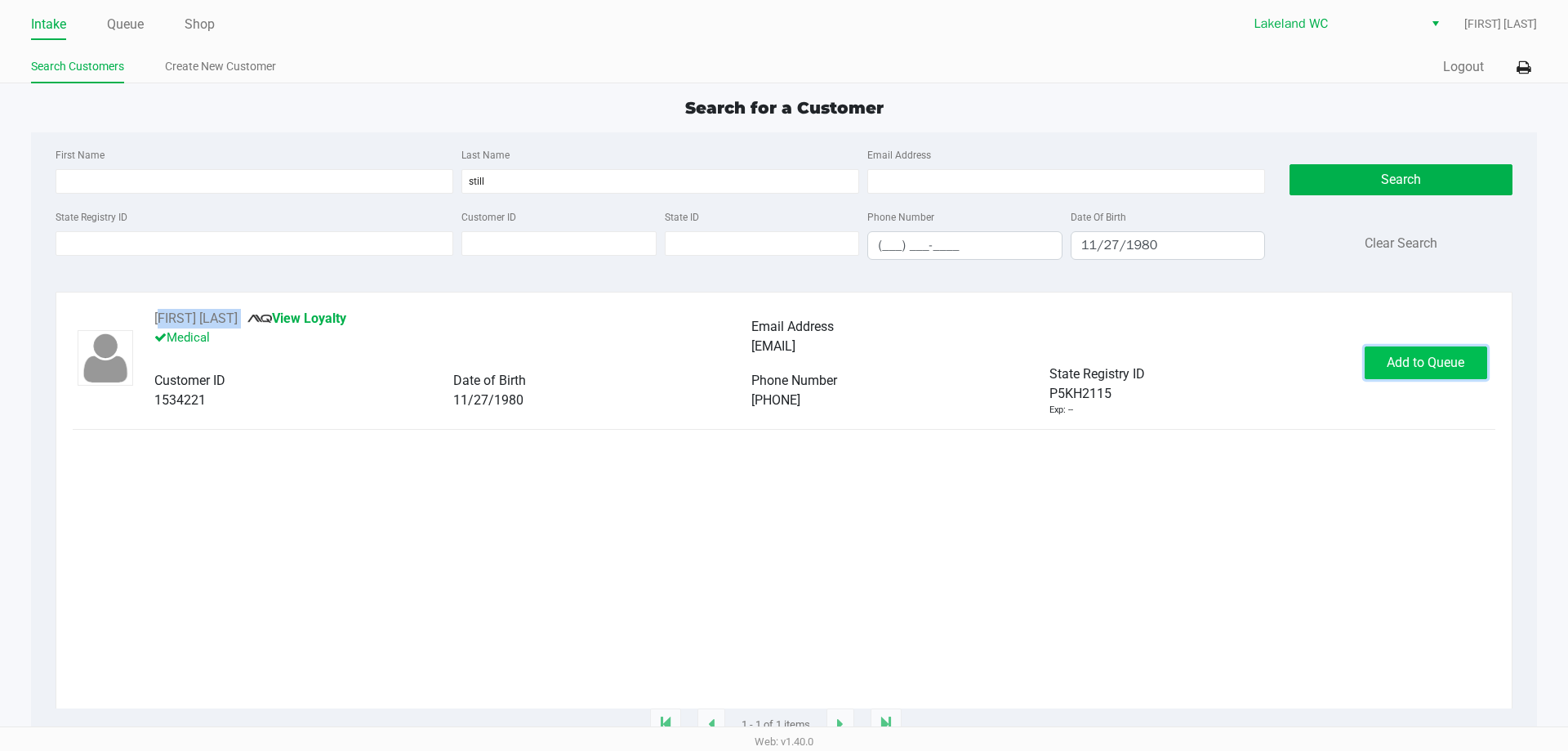 click on "Add to Queue" 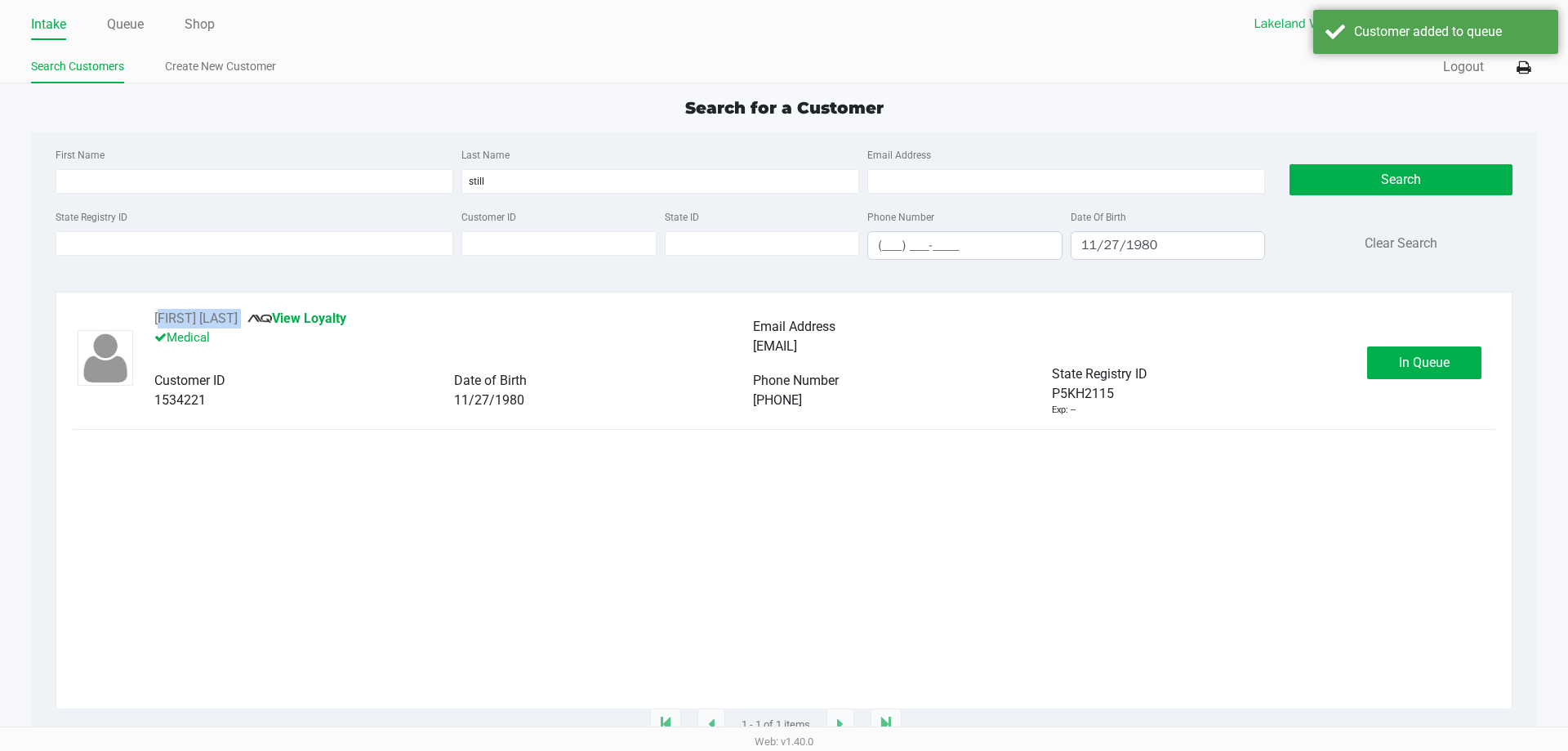 click on "In Queue" 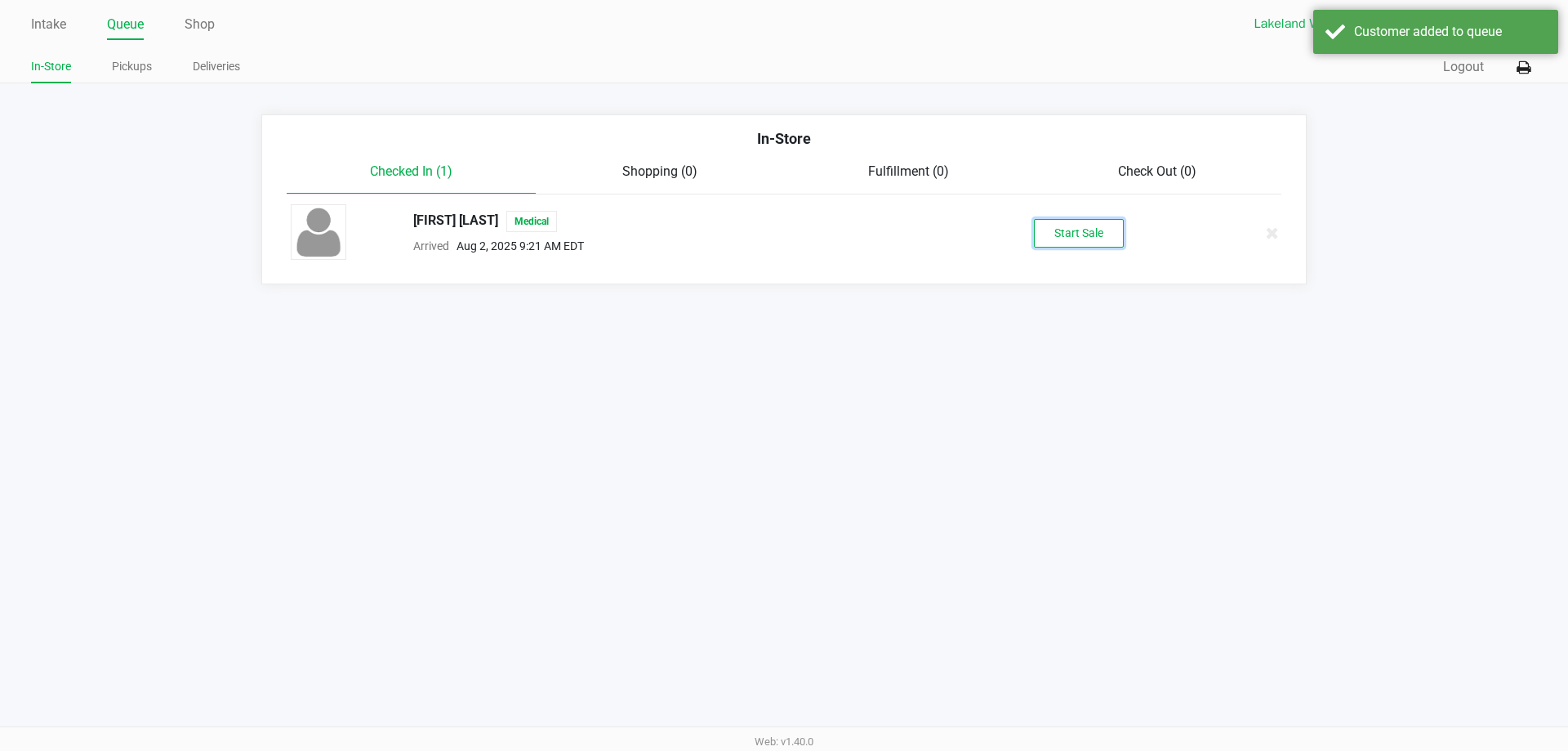 click on "Start Sale" 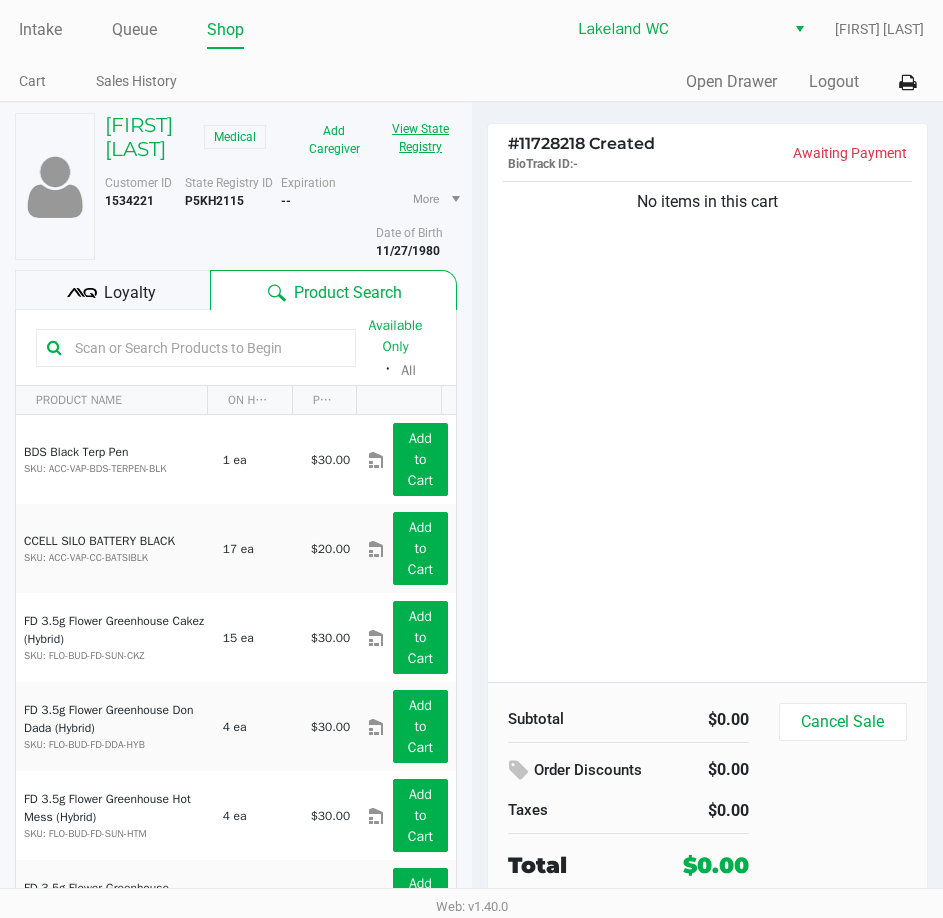 click on "View State Registry" 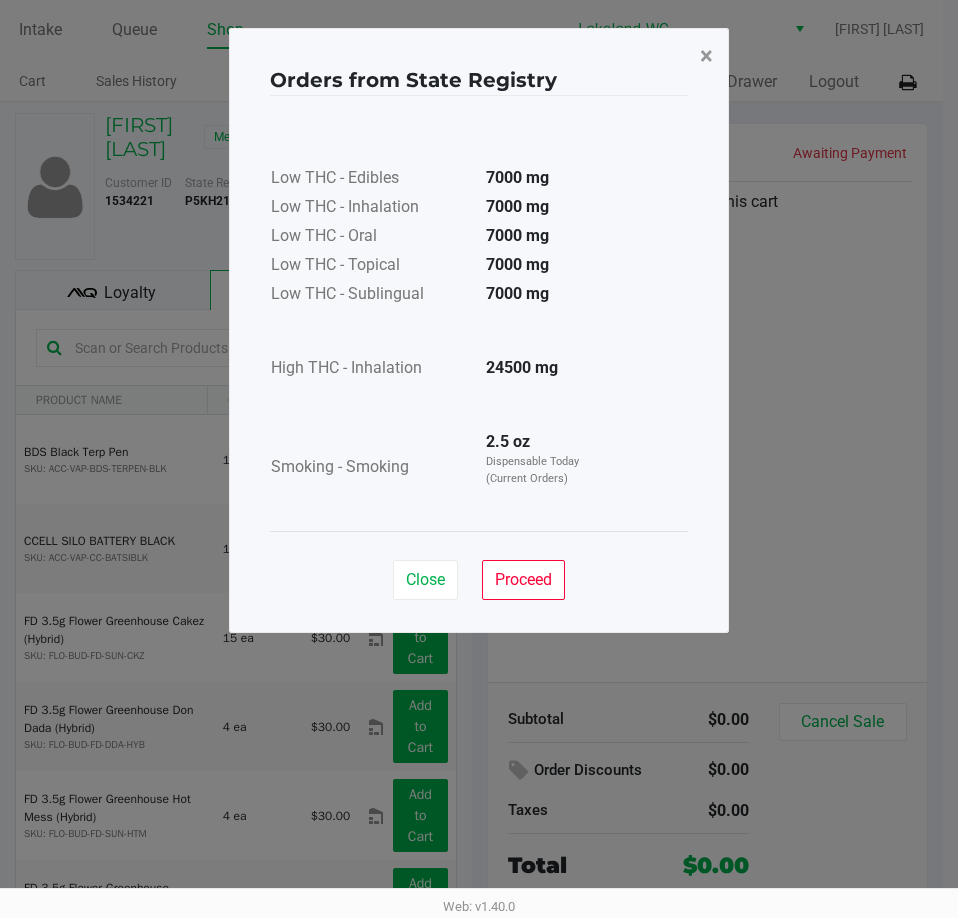 click on "×" 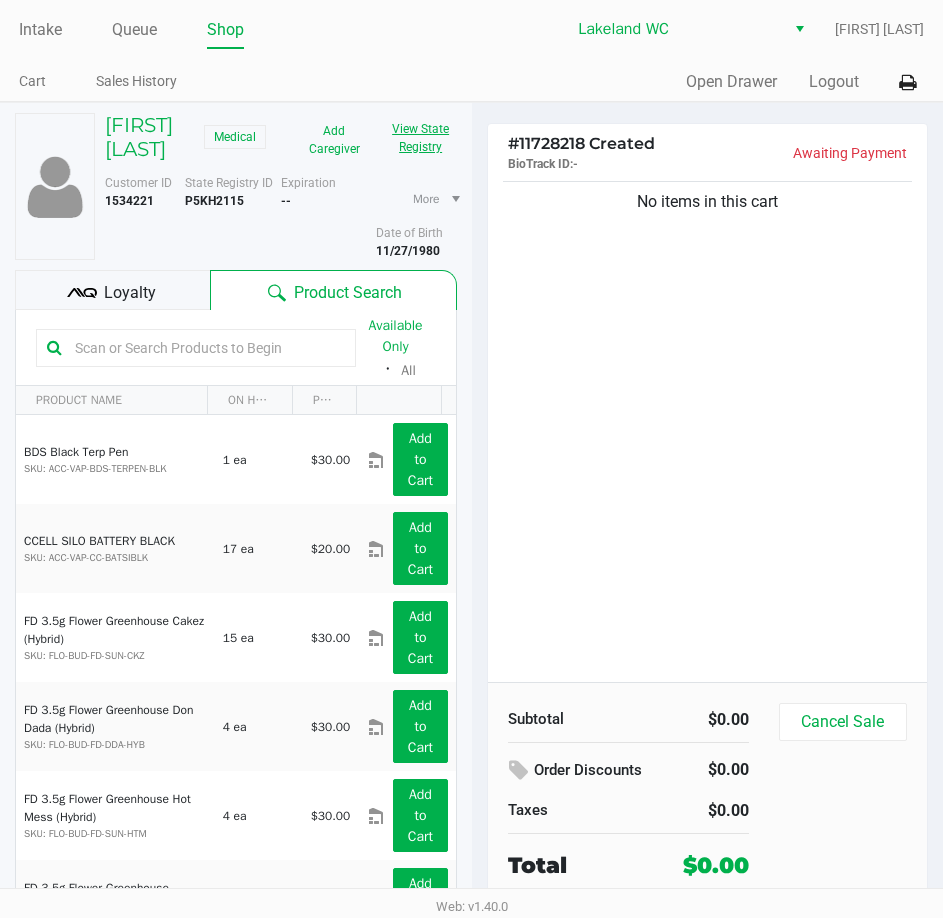 click on "View State Registry" 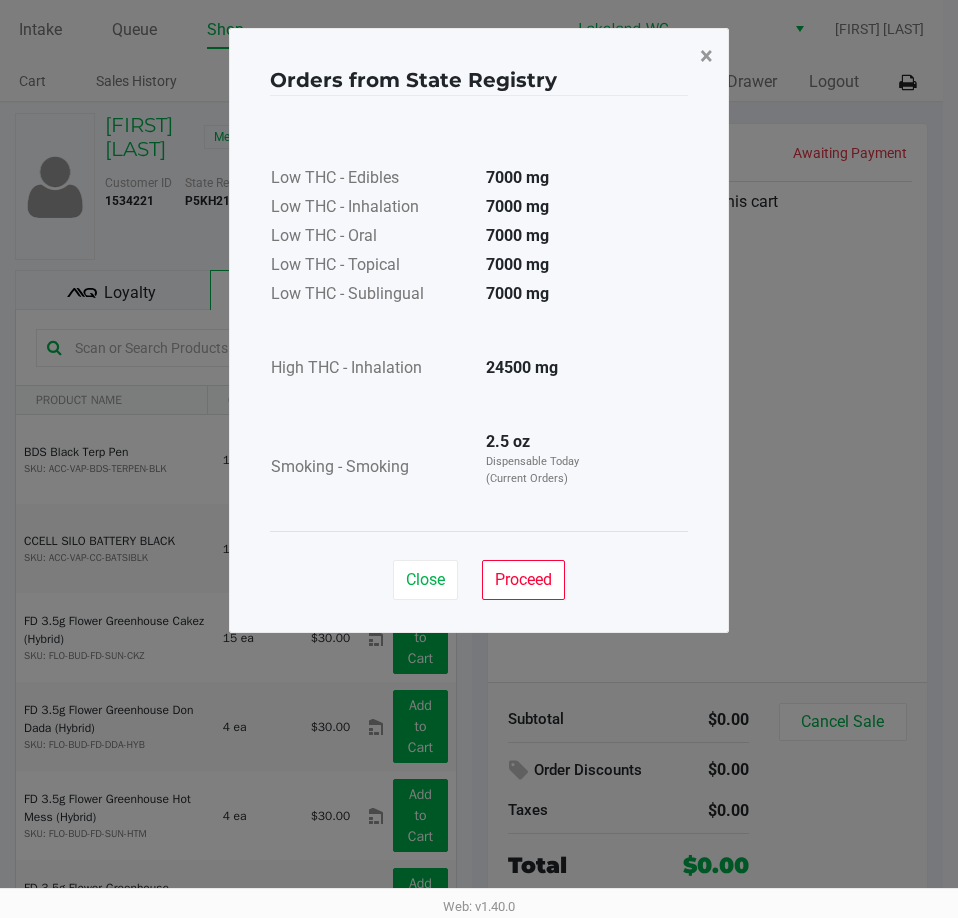 click on "×" 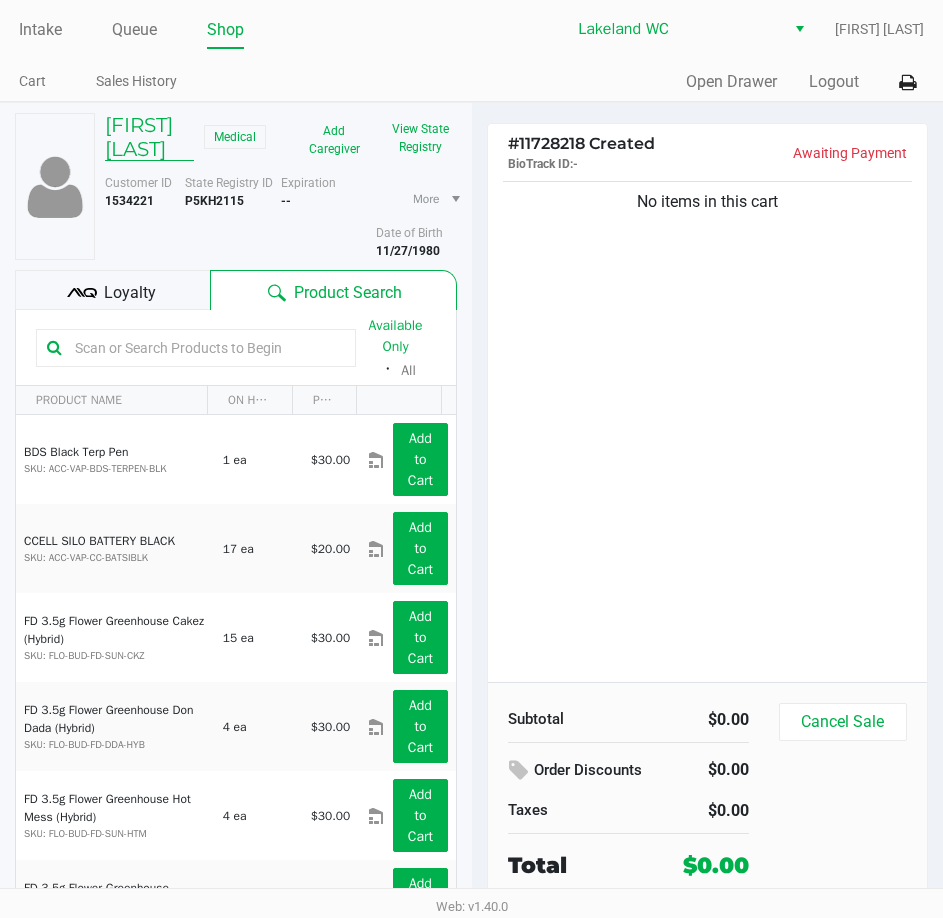 click on "[FIRST] [LAST]" 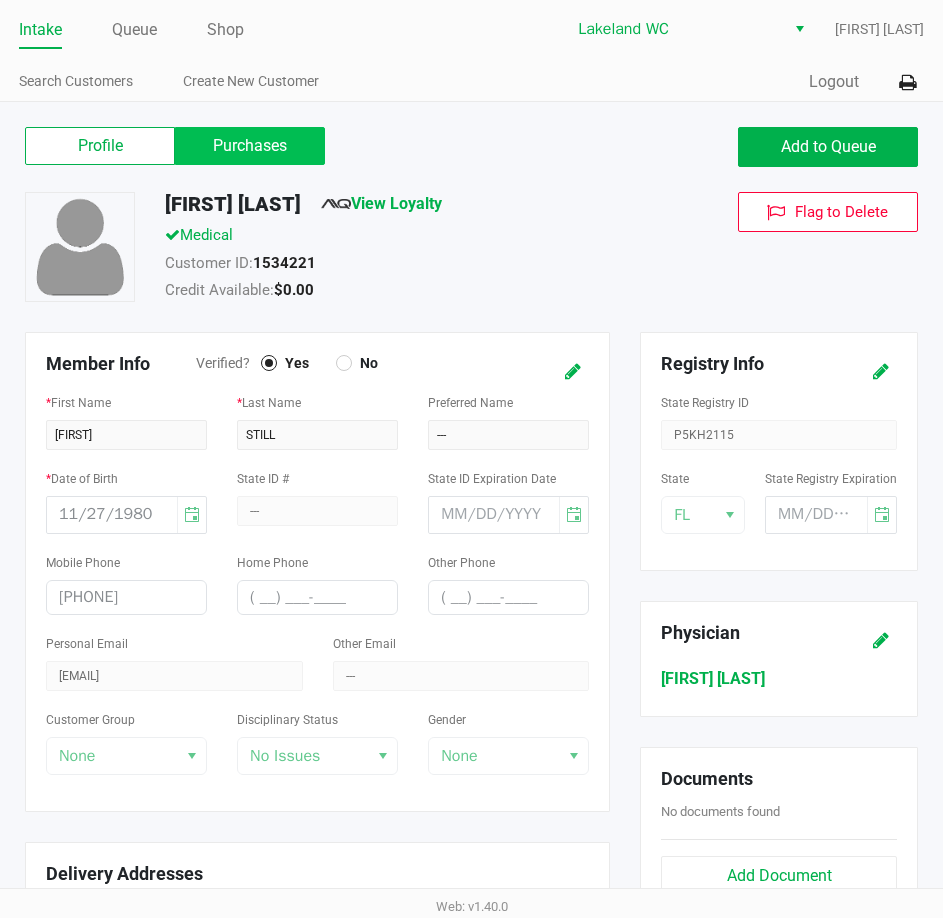 click on "Purchases" 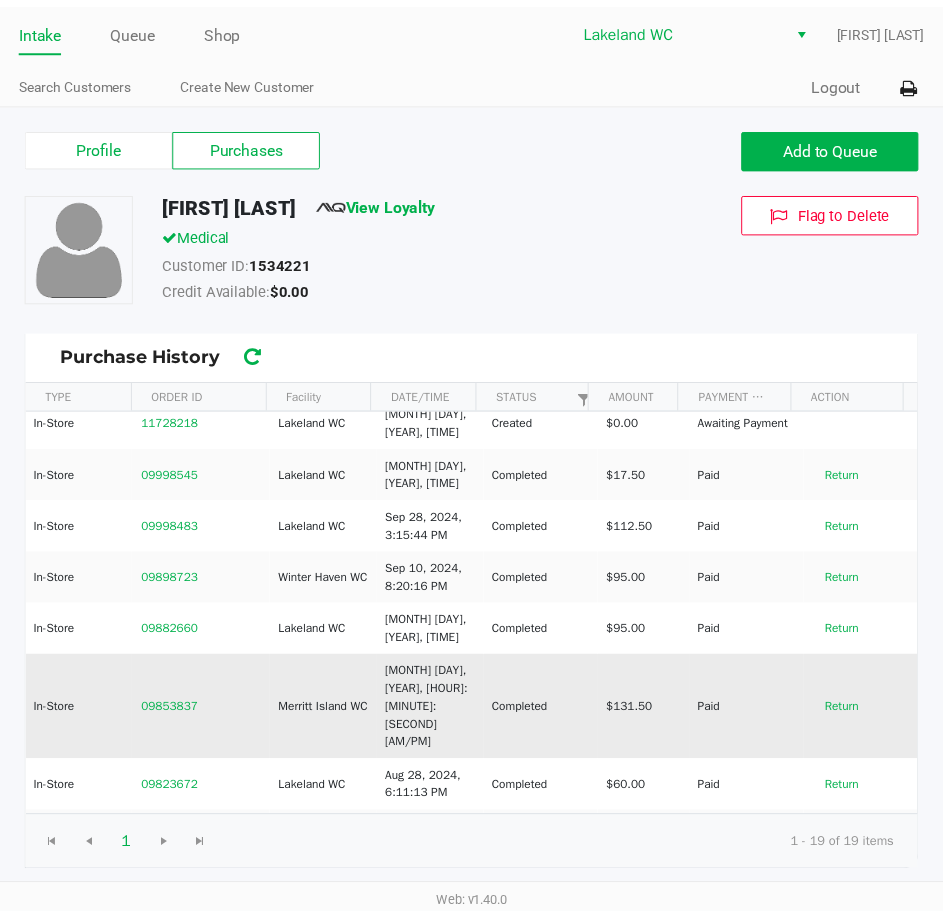 scroll, scrollTop: 0, scrollLeft: 0, axis: both 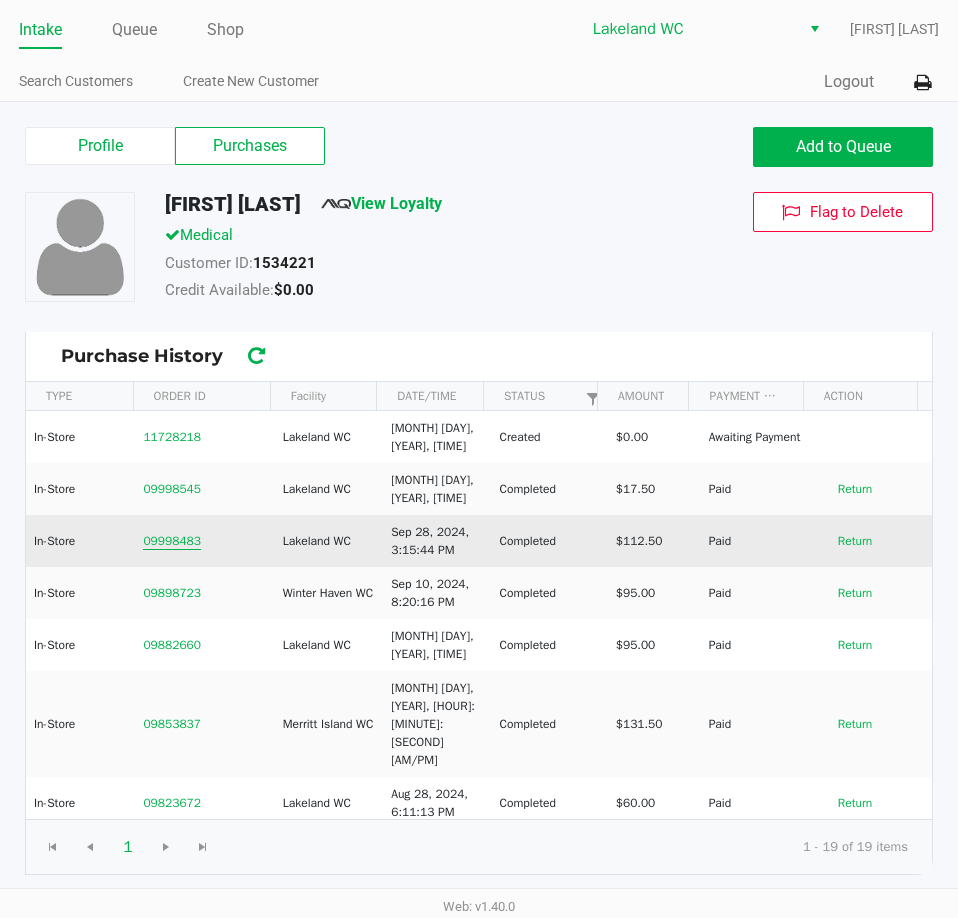 click on "09998483" 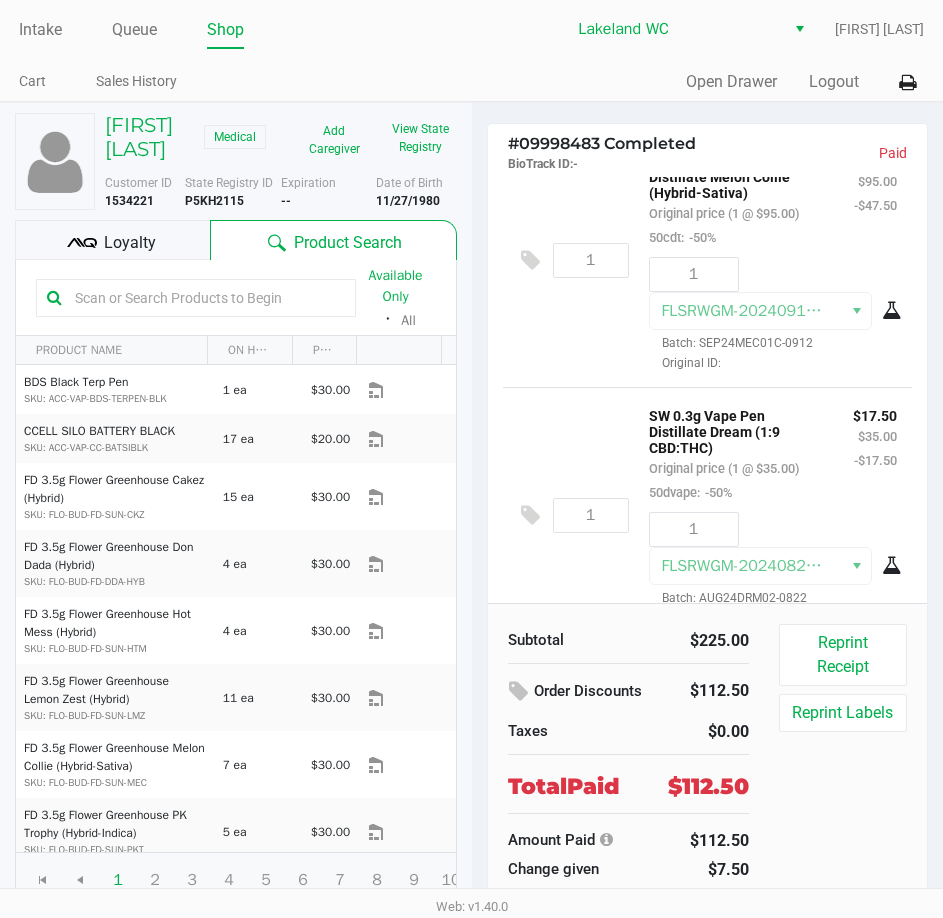 scroll, scrollTop: 348, scrollLeft: 0, axis: vertical 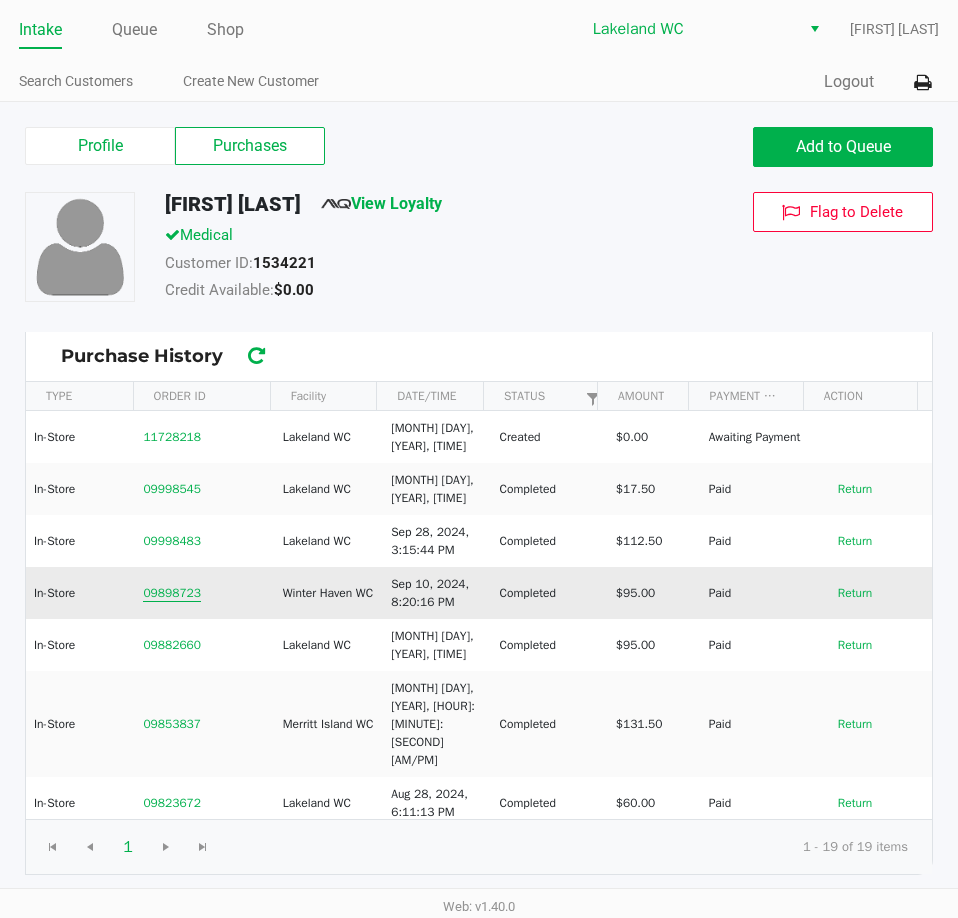 click on "09898723" 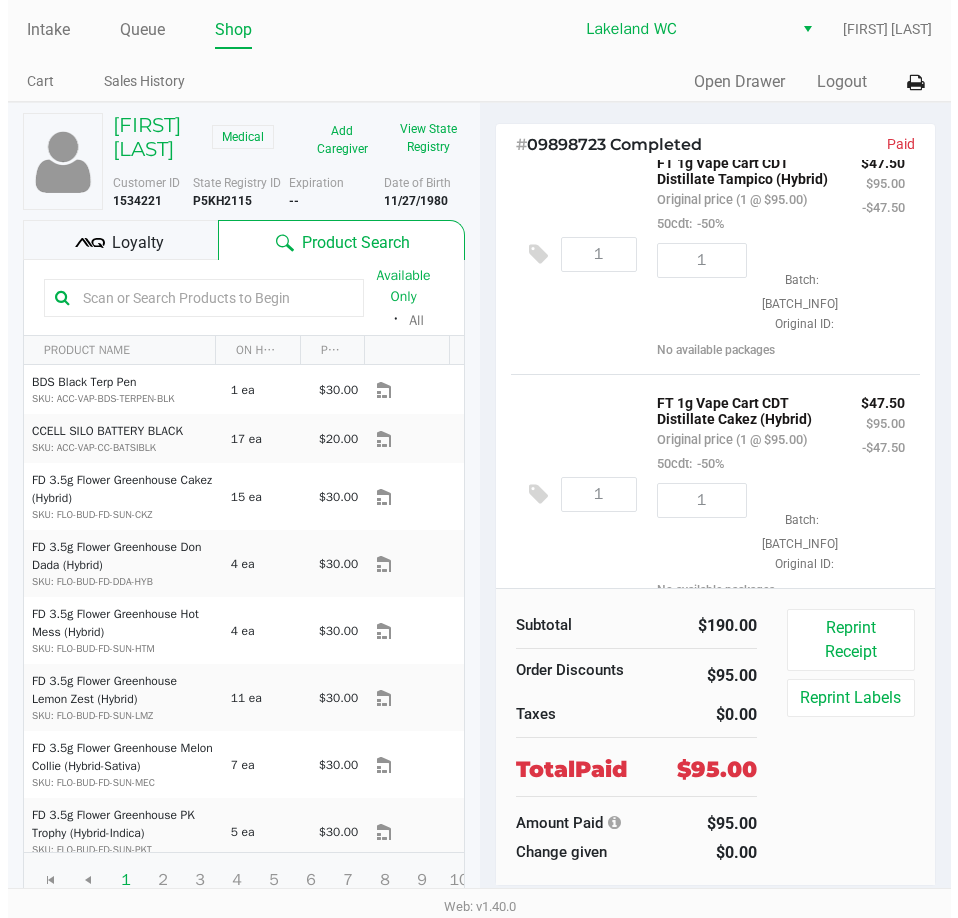 scroll, scrollTop: 73, scrollLeft: 0, axis: vertical 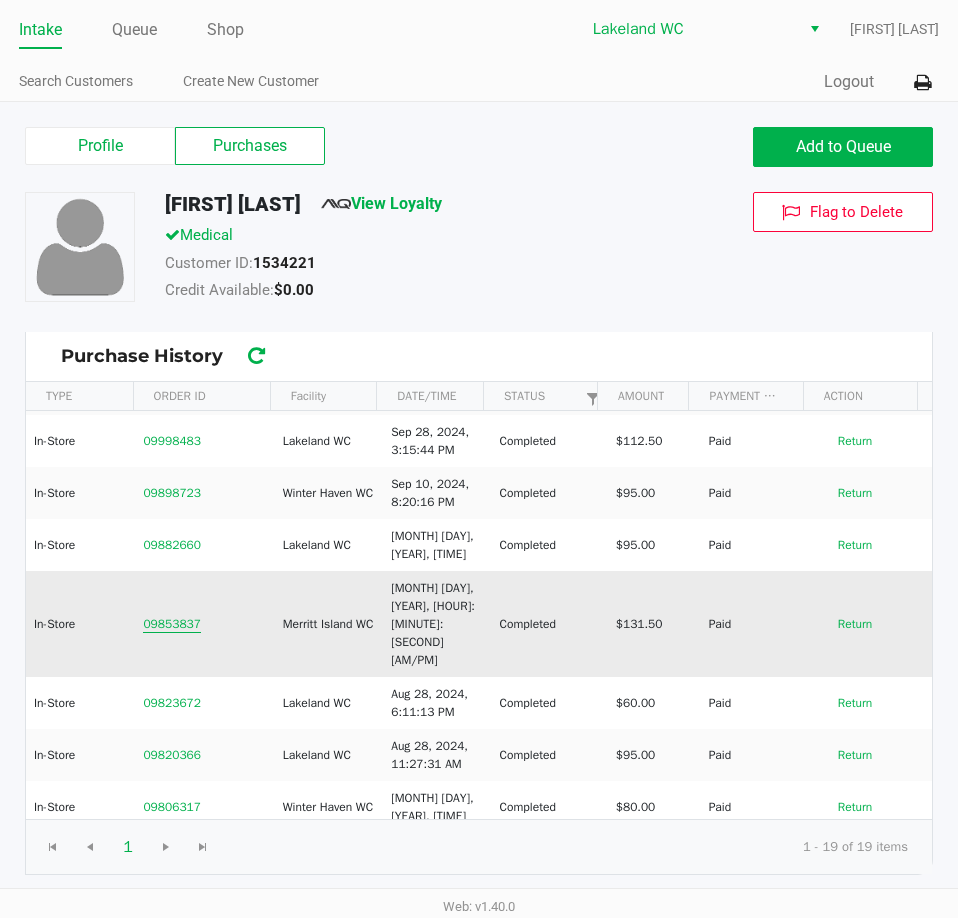 click on "09853837" 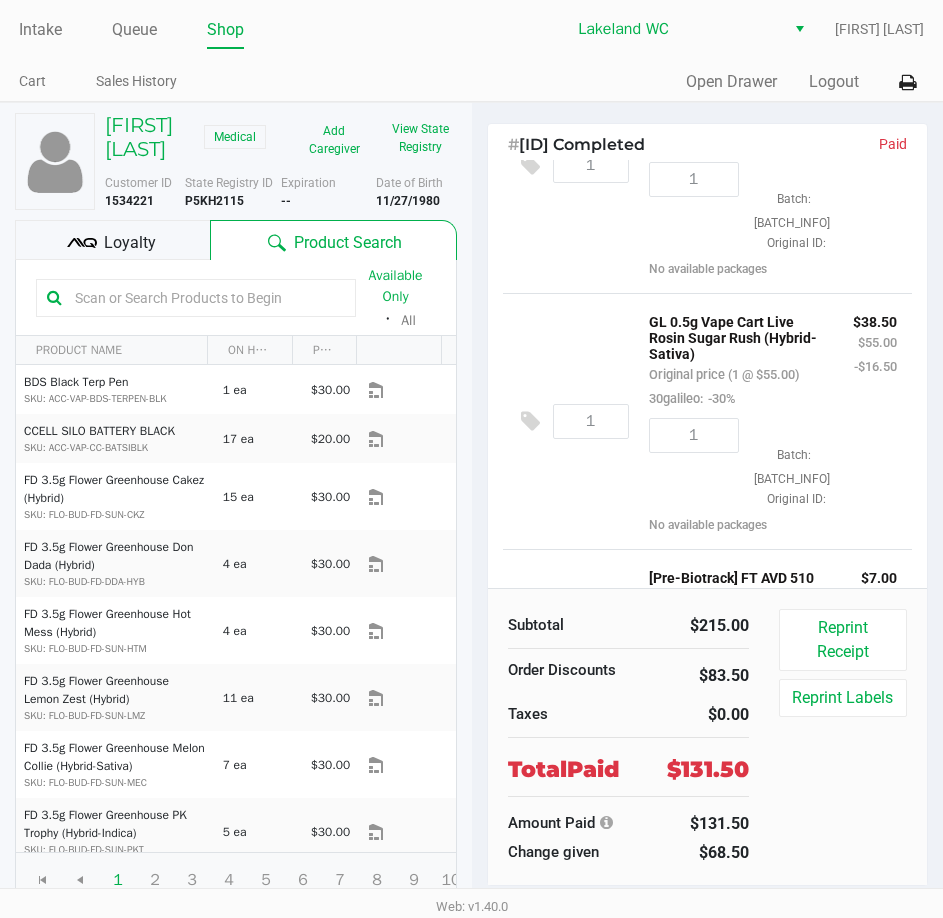 scroll, scrollTop: 499, scrollLeft: 0, axis: vertical 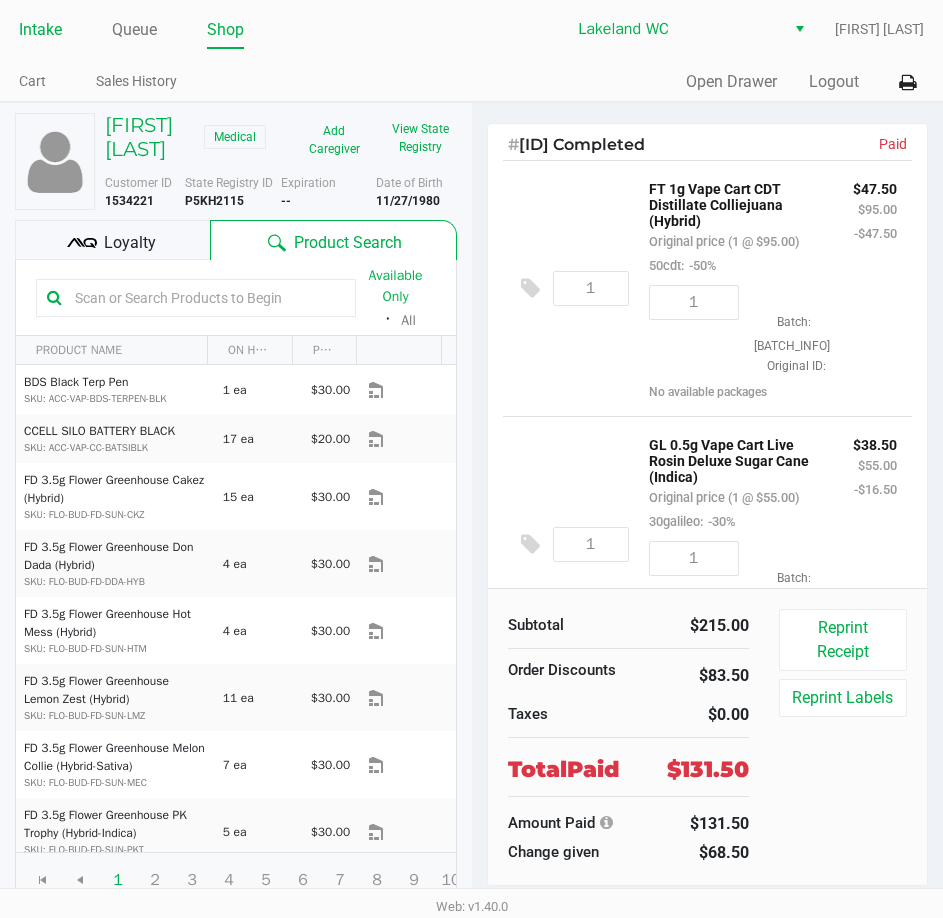 click on "Intake" 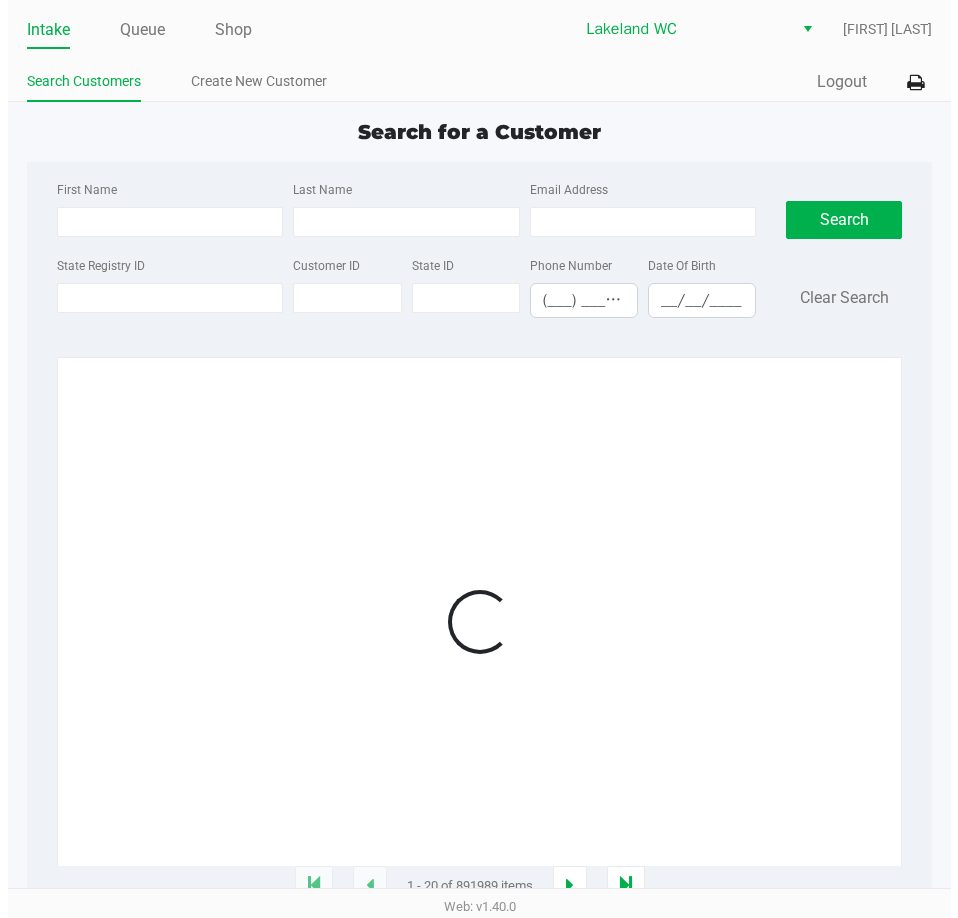 scroll, scrollTop: 0, scrollLeft: 0, axis: both 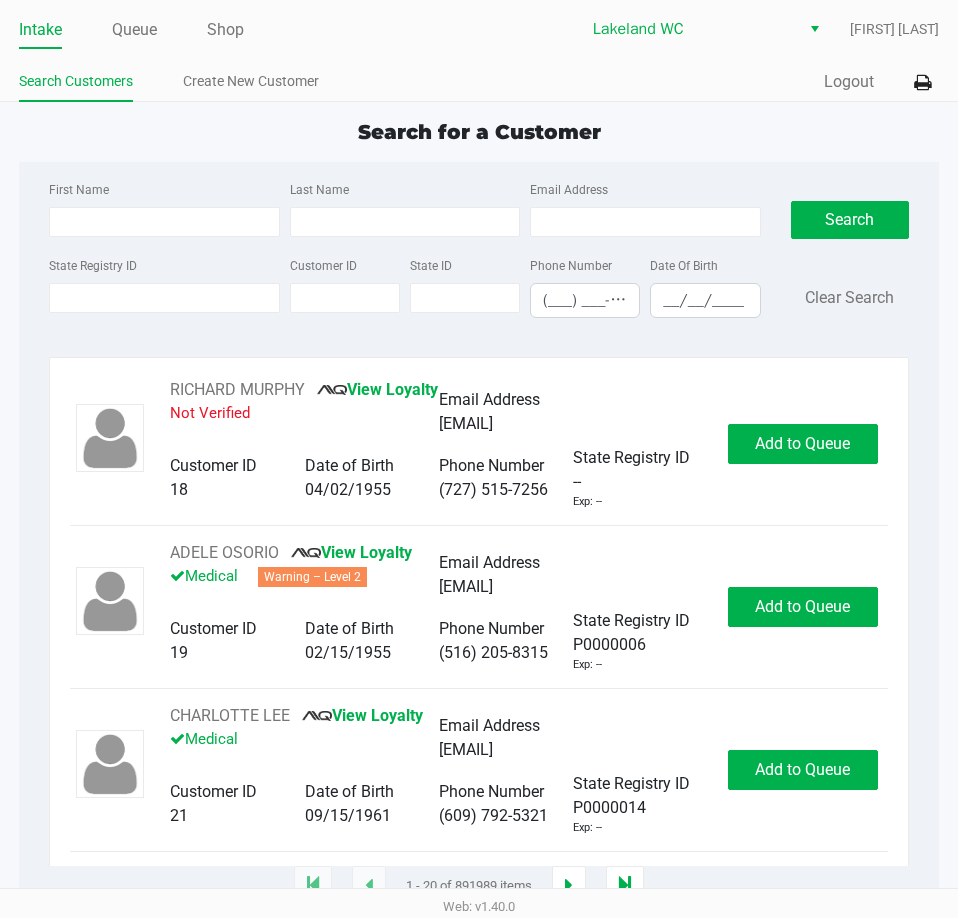 click on "Intake Queue Shop Lakeland WC [FIRST] [LAST] Search Customers Create New Customer  Quick Sale   Logout" 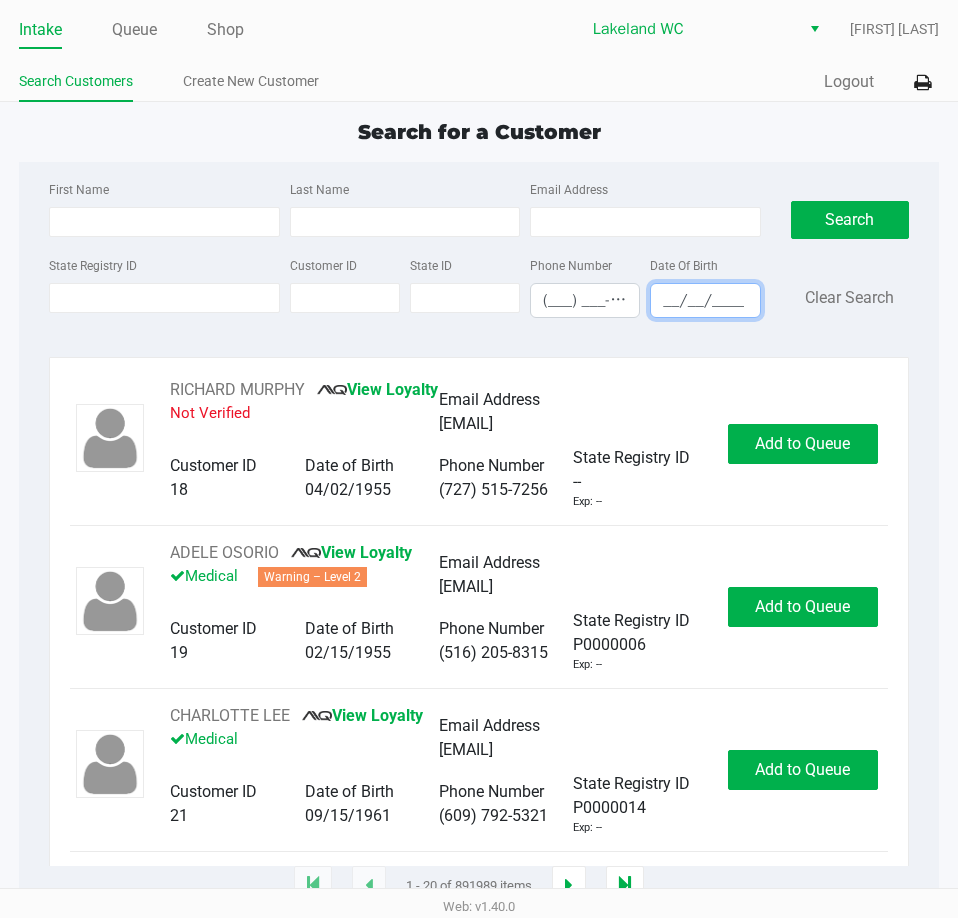 click on "__/__/____" at bounding box center (705, 300) 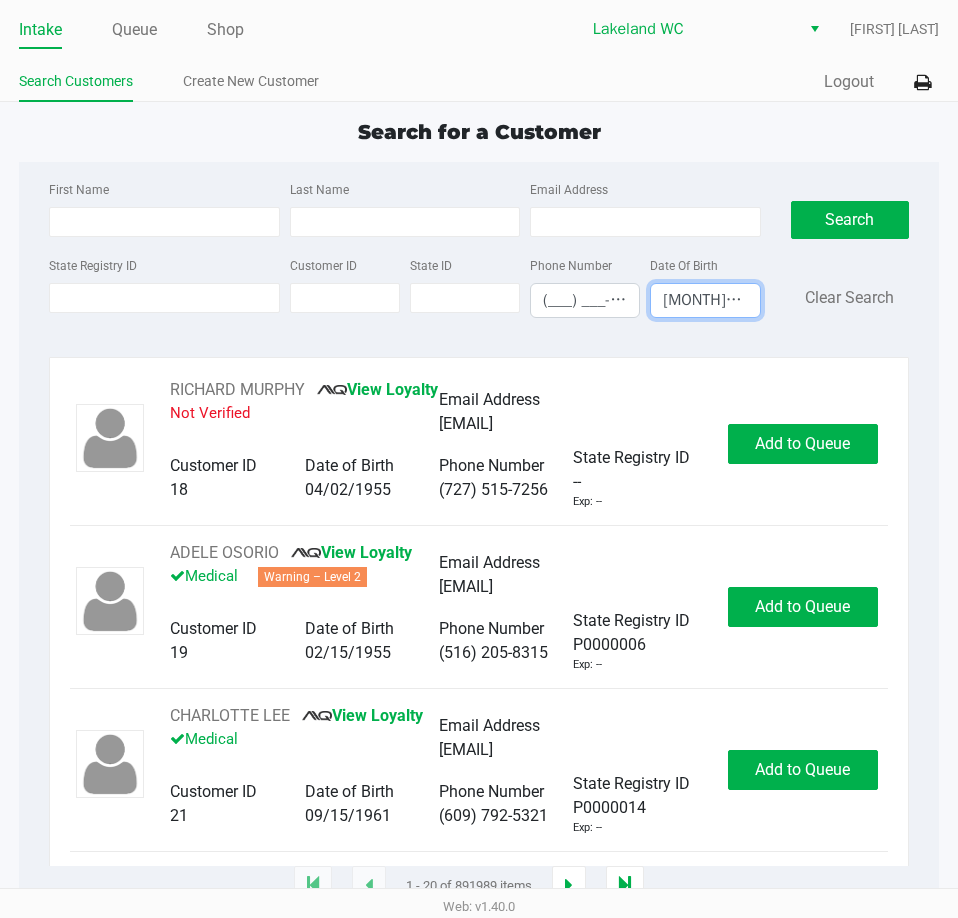 type on "[MONTH]/[DAY]/[YEAR]" 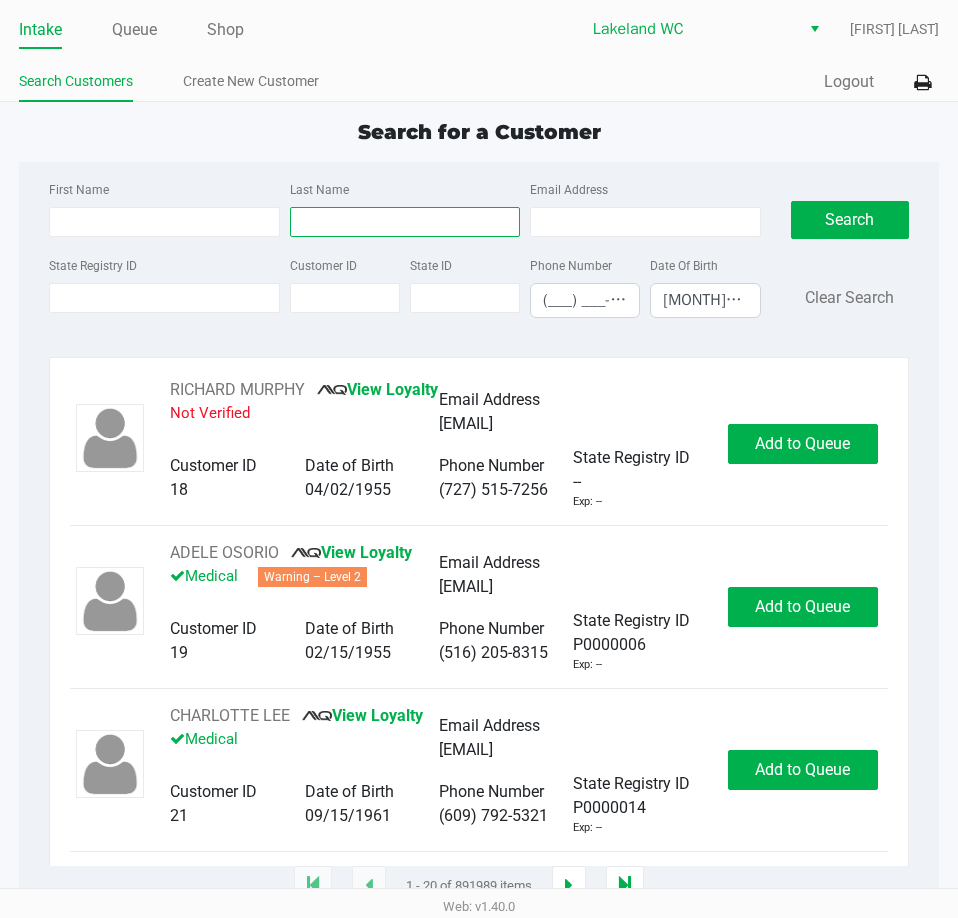 click on "Last Name" at bounding box center (405, 222) 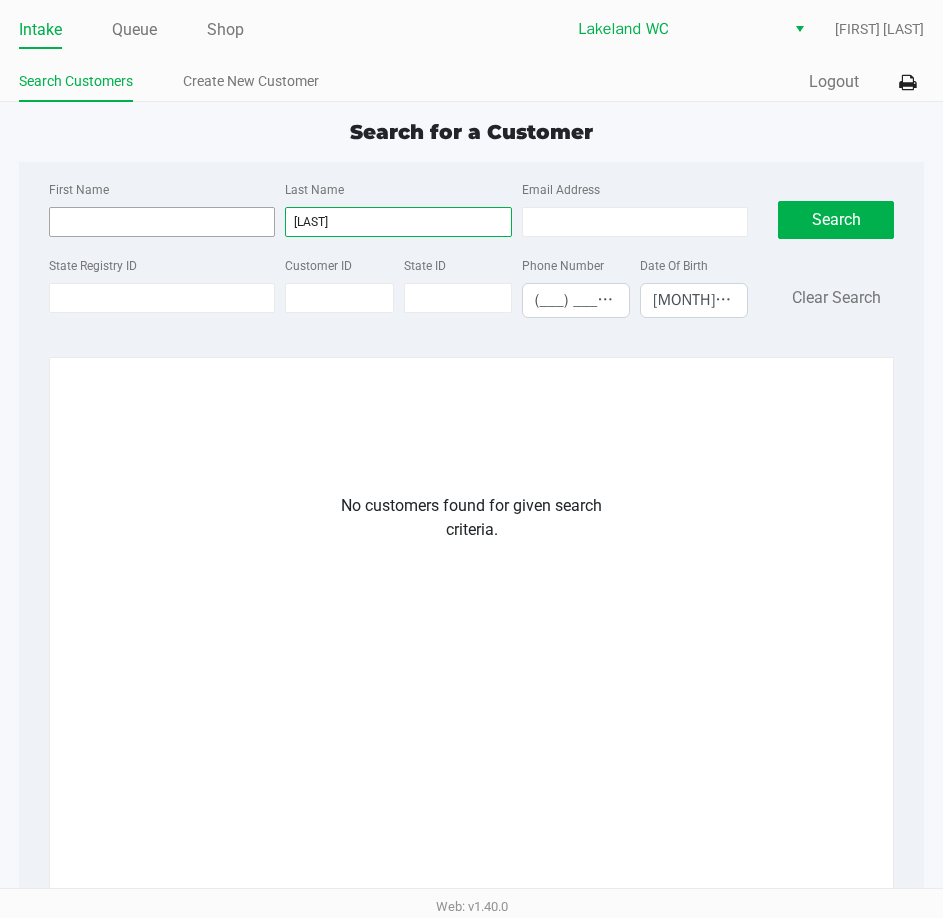 drag, startPoint x: 345, startPoint y: 213, endPoint x: 130, endPoint y: 217, distance: 215.0372 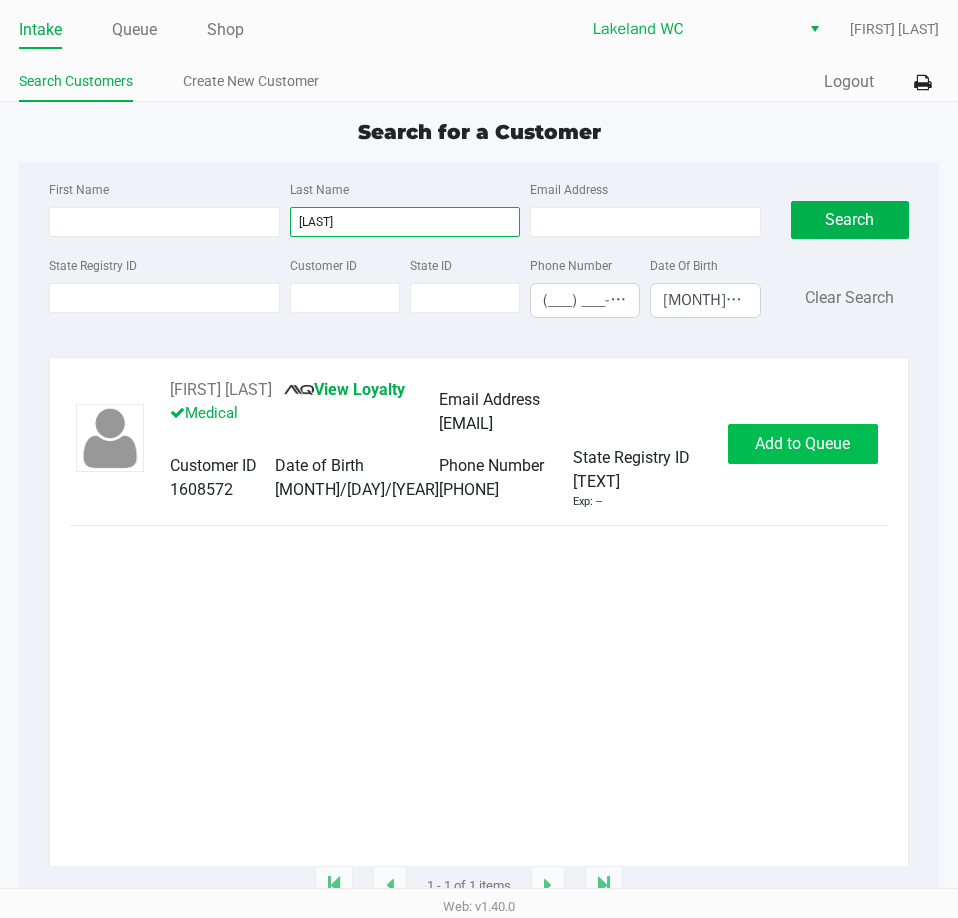 type on "[LAST]" 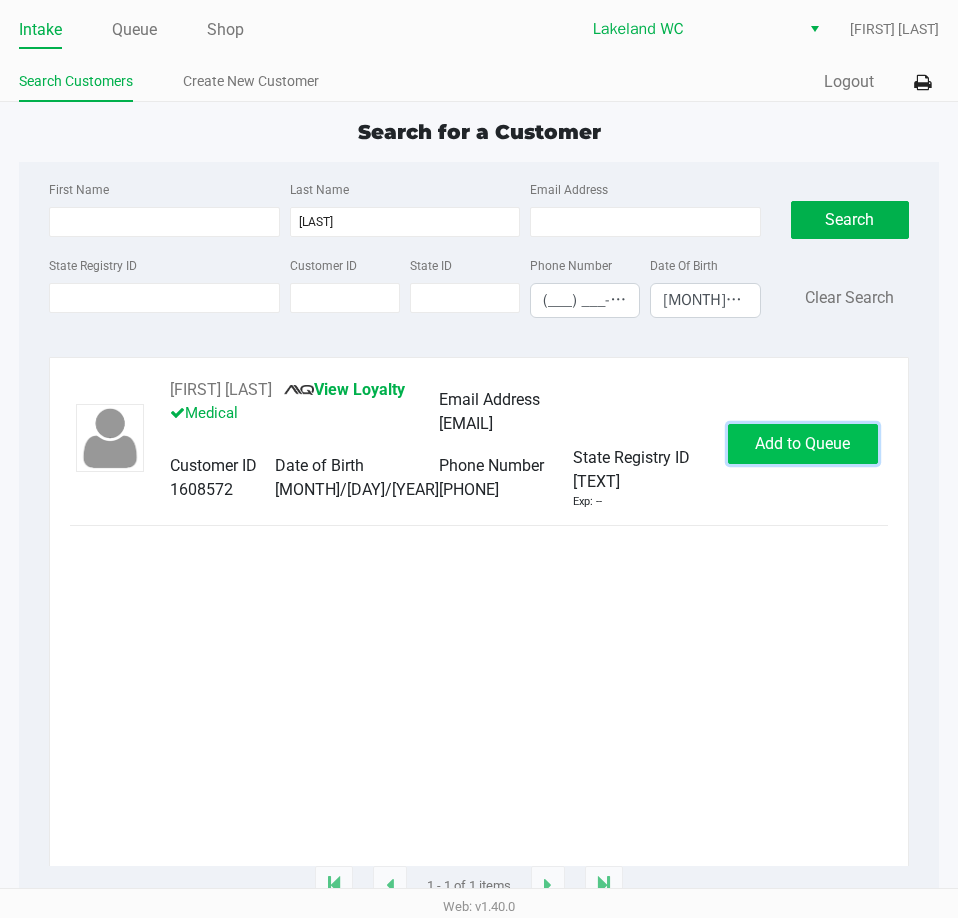 click on "Add to Queue" 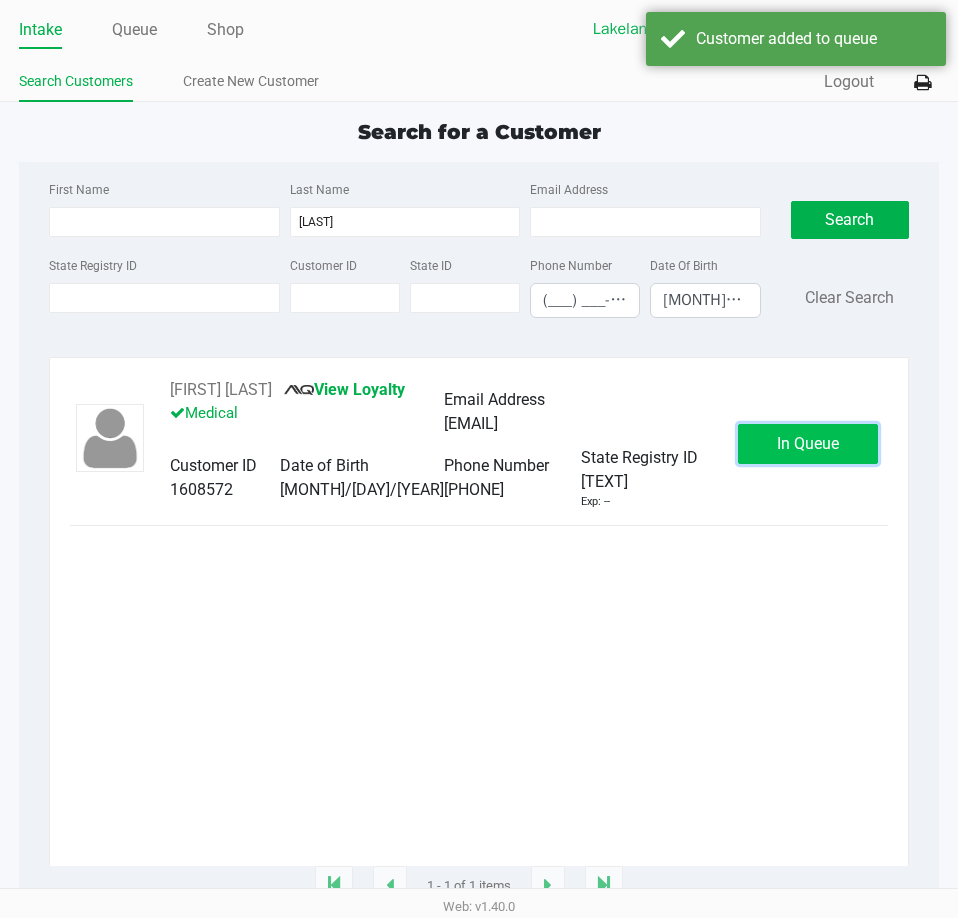 click on "In Queue" 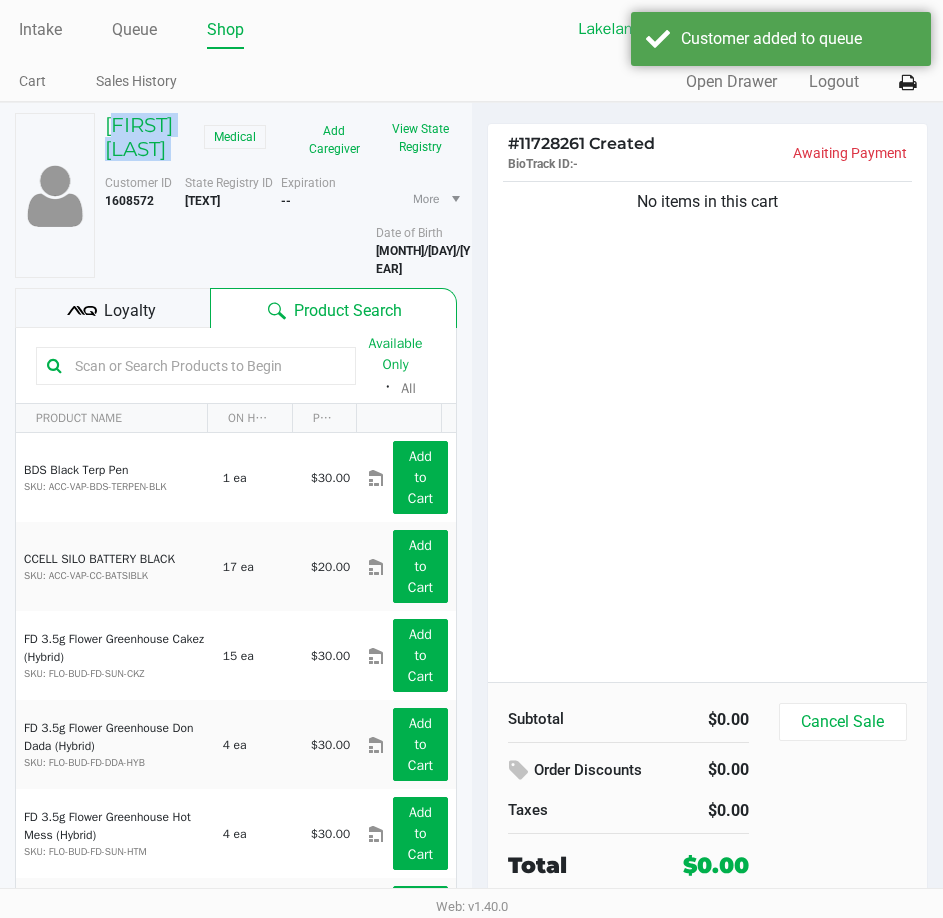 drag, startPoint x: 297, startPoint y: 128, endPoint x: 98, endPoint y: 123, distance: 199.0628 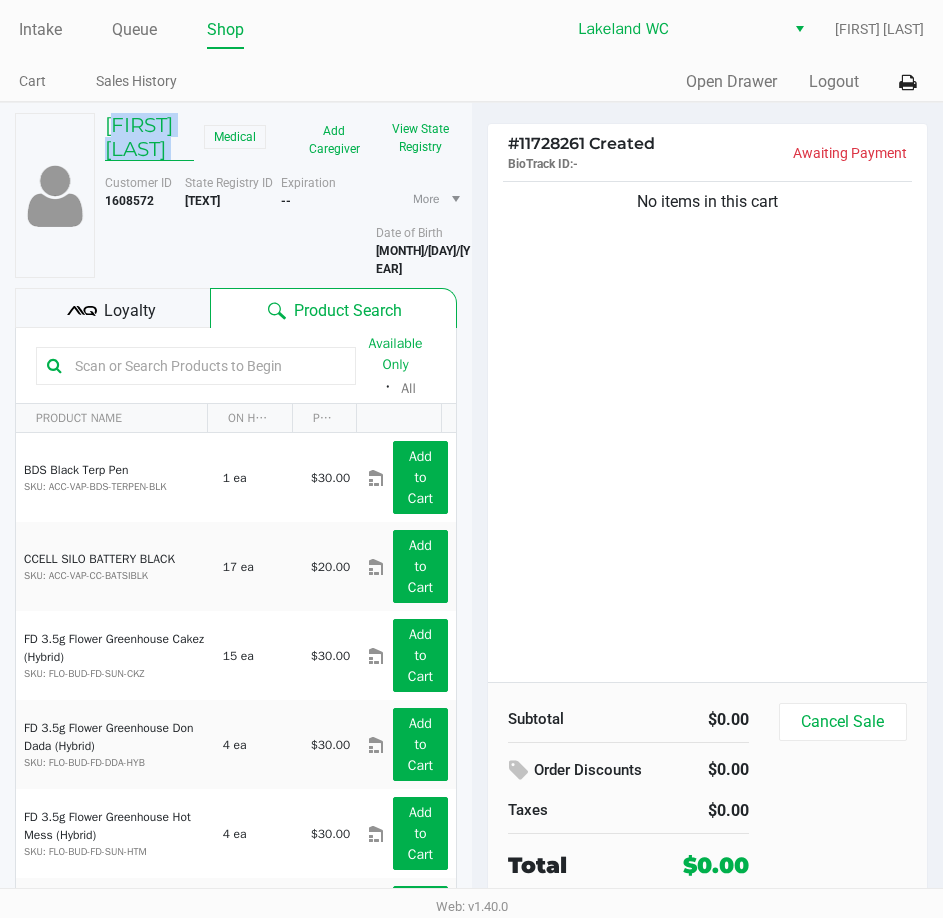 copy on "[FIRST] [LAST]" 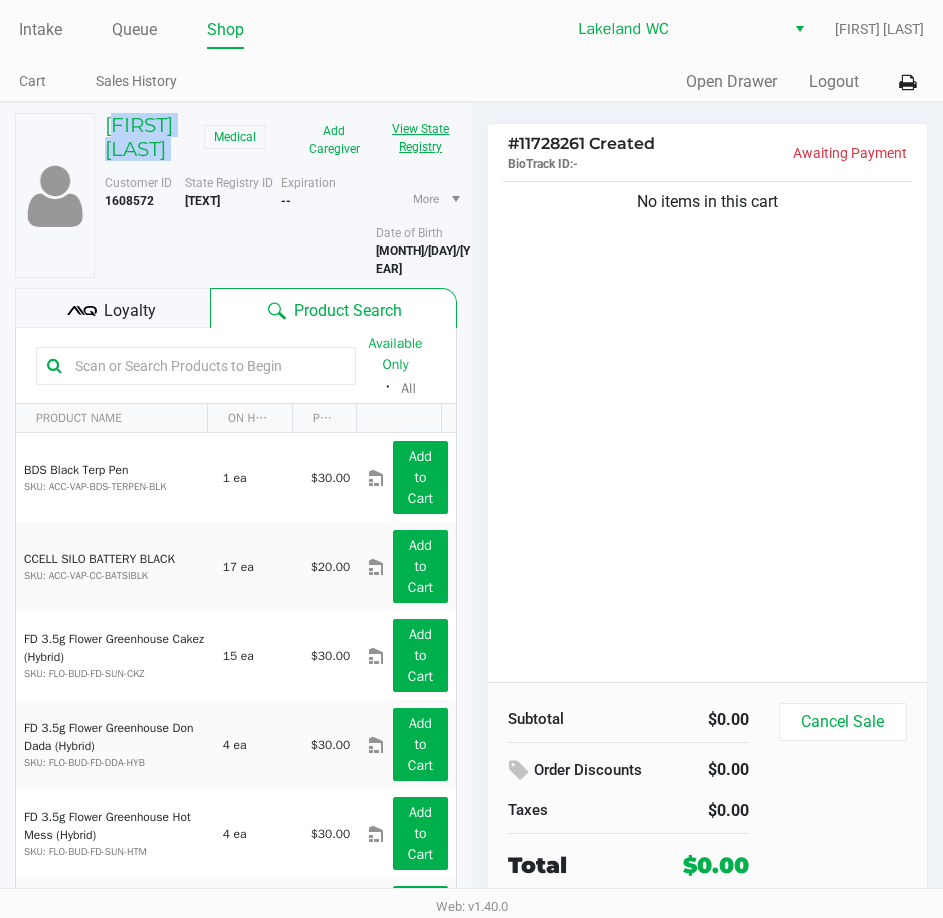 click on "View State Registry" 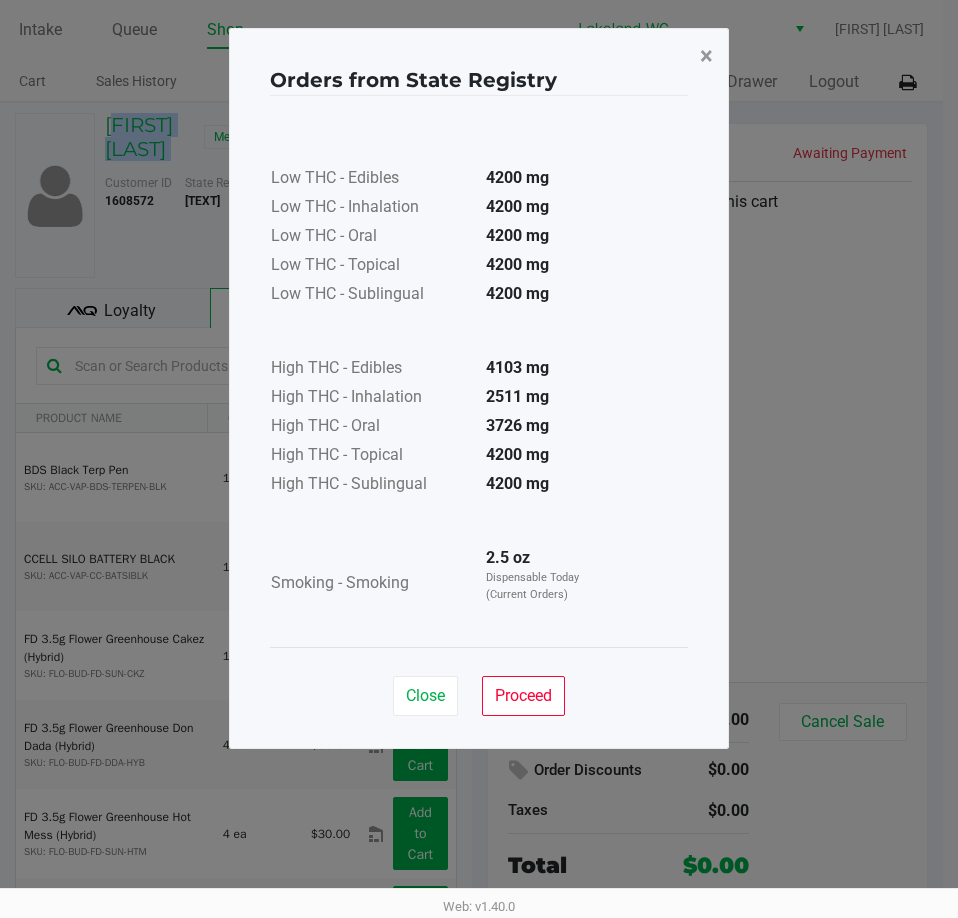 click on "×" 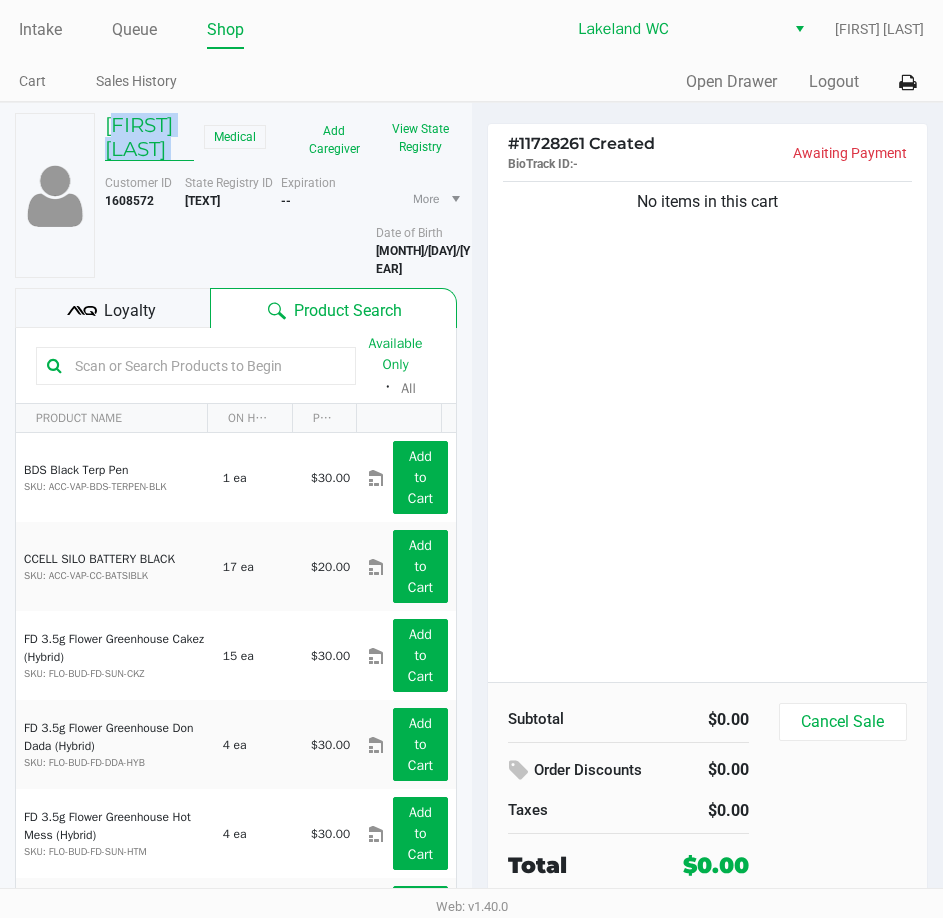 click on "[FIRST] [LAST]" 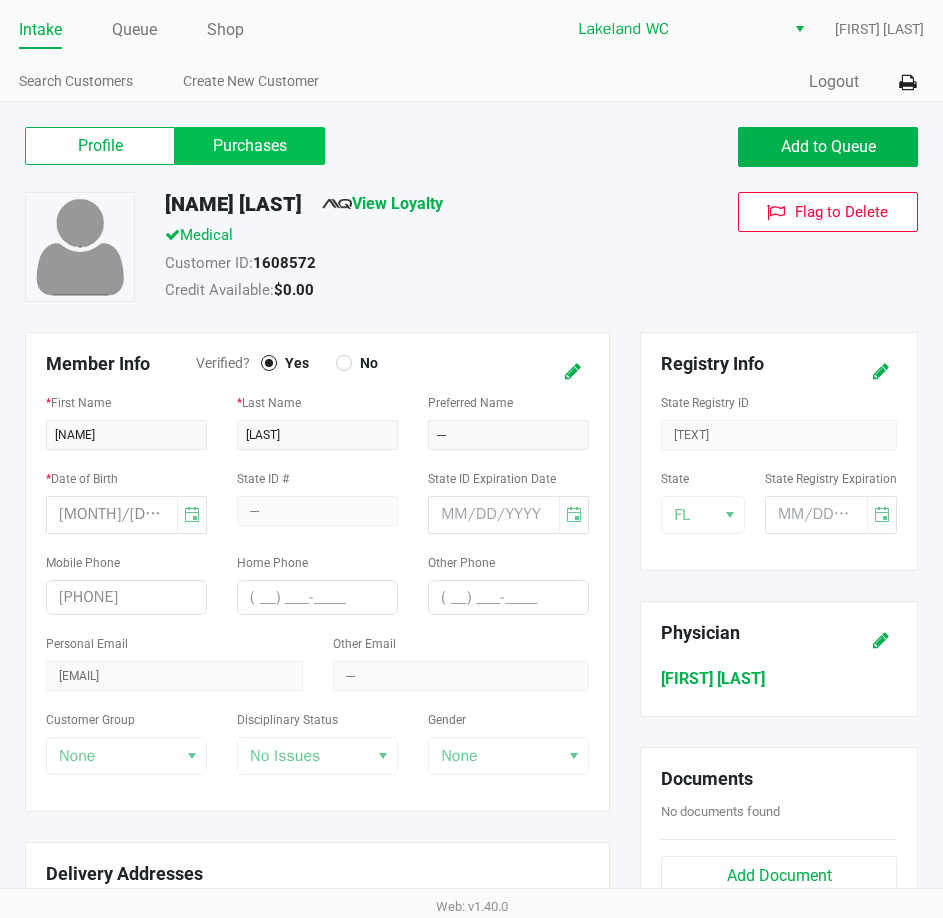 click on "Purchases" 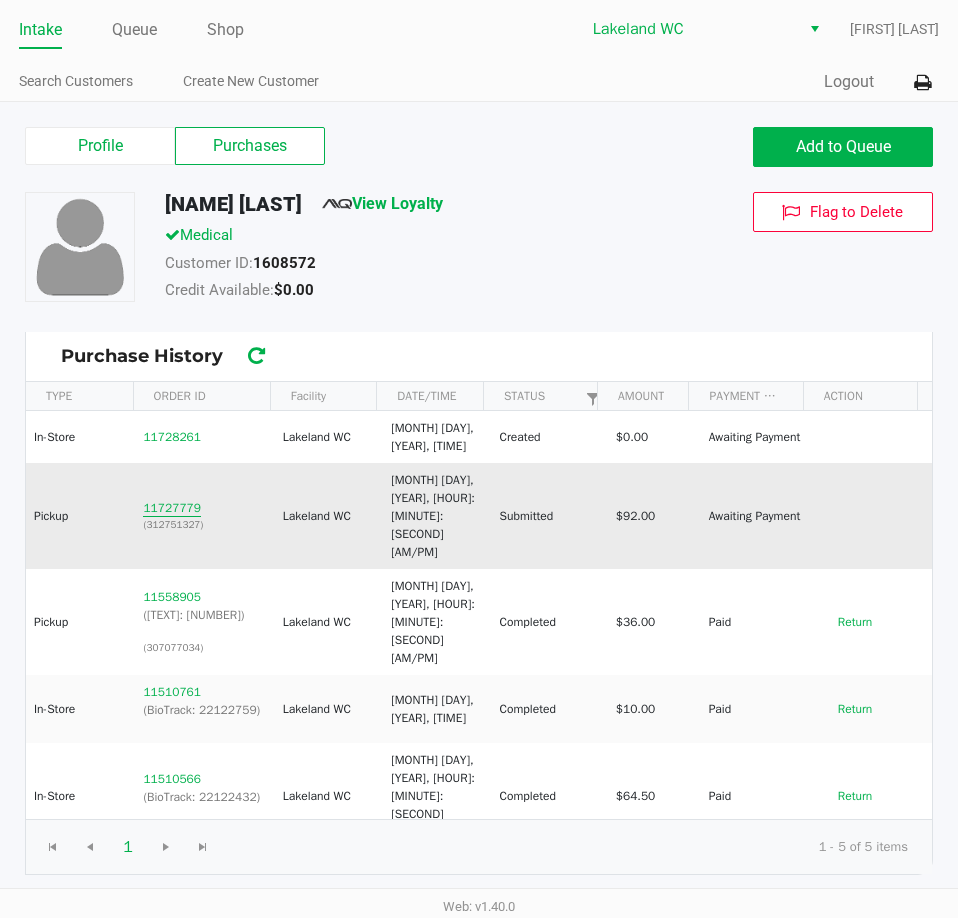 click on "11727779" 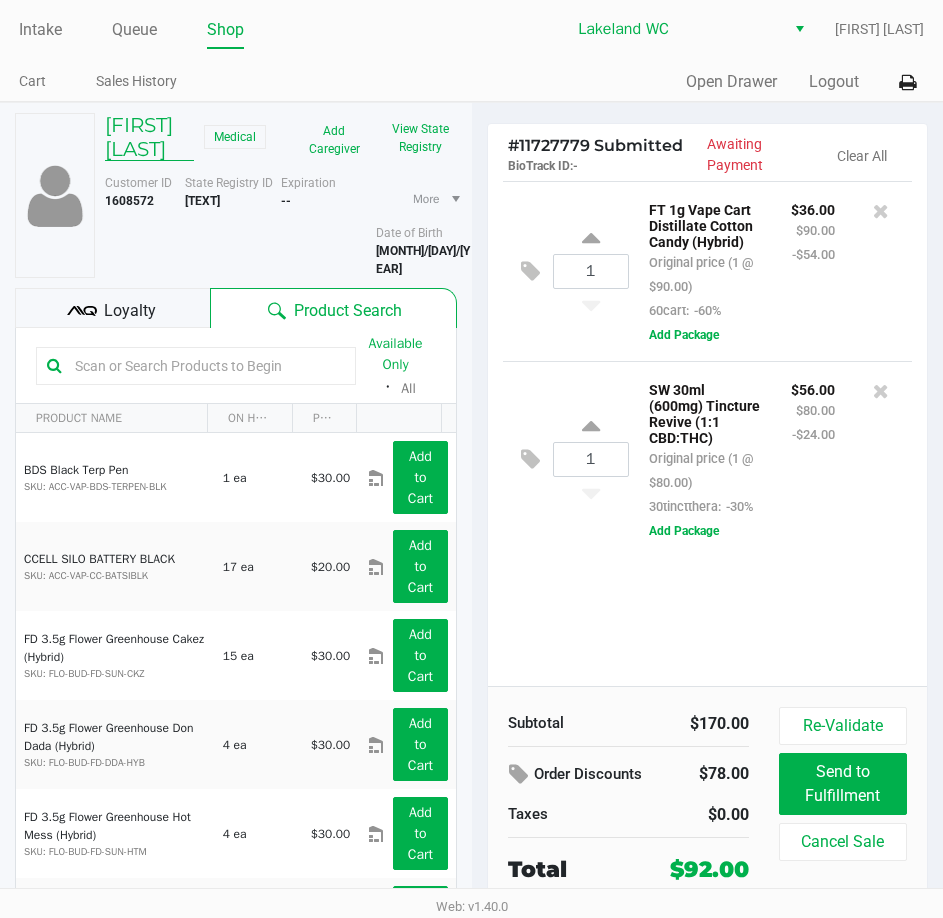 click on "[FIRST] [LAST]" 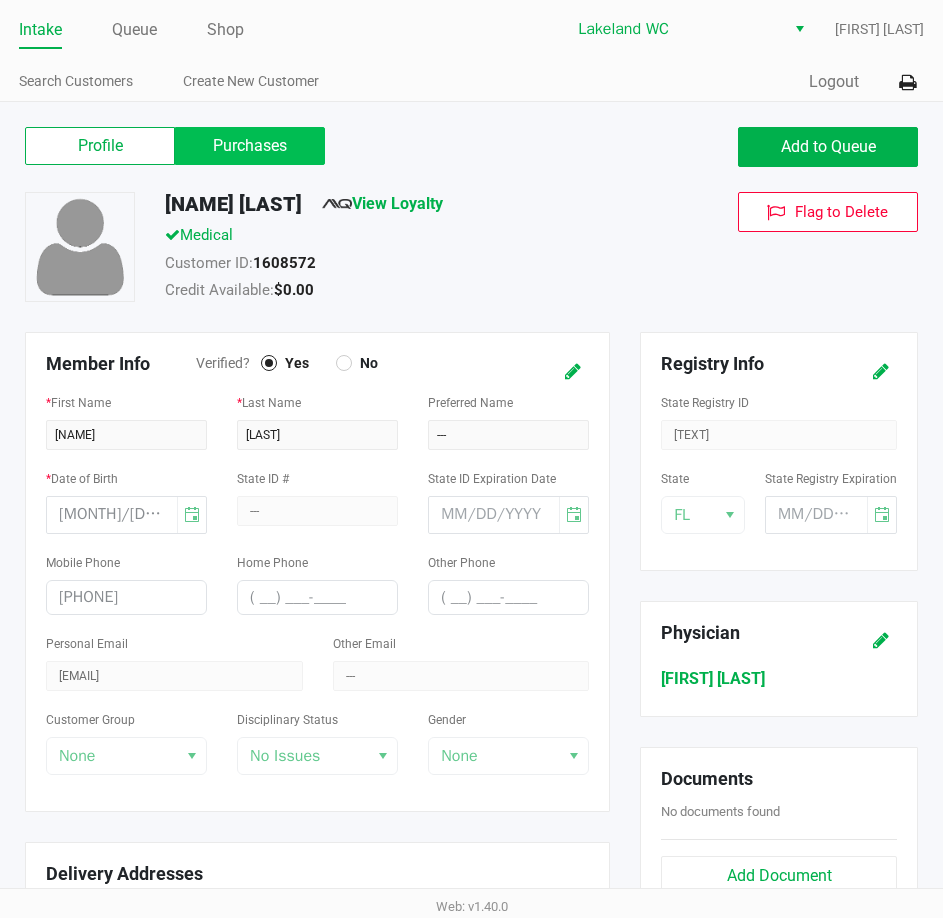 click on "Purchases" 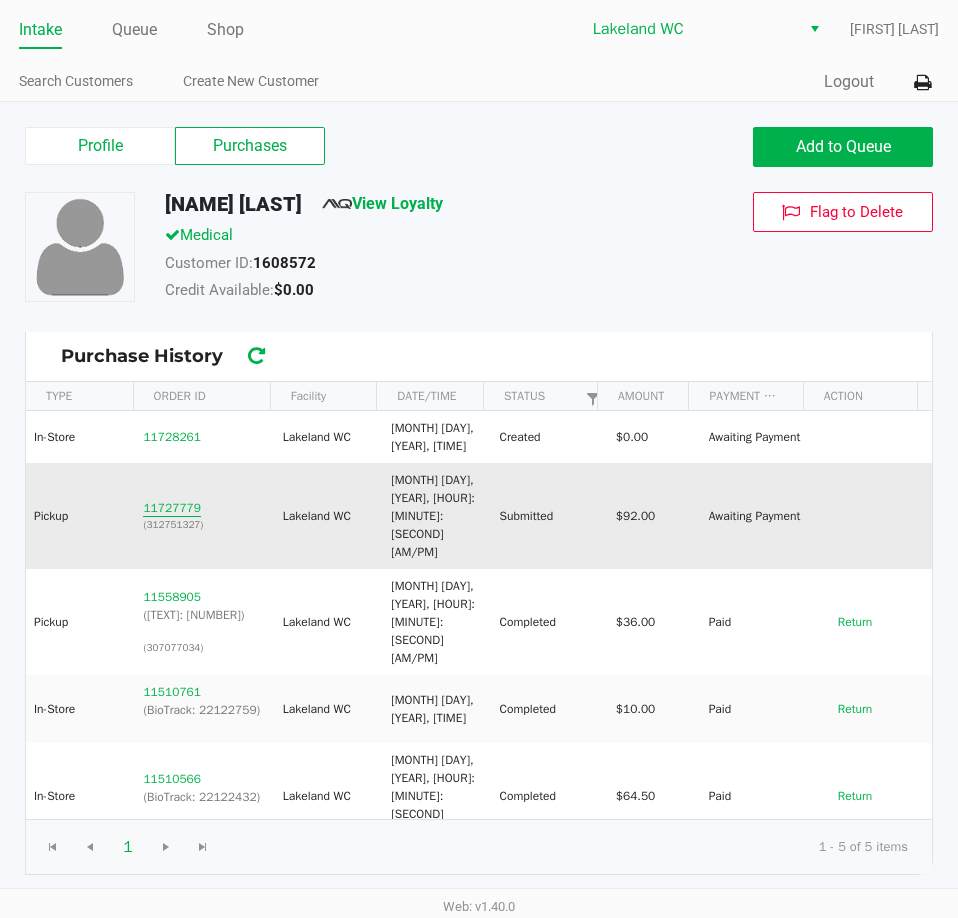 click on "11727779" 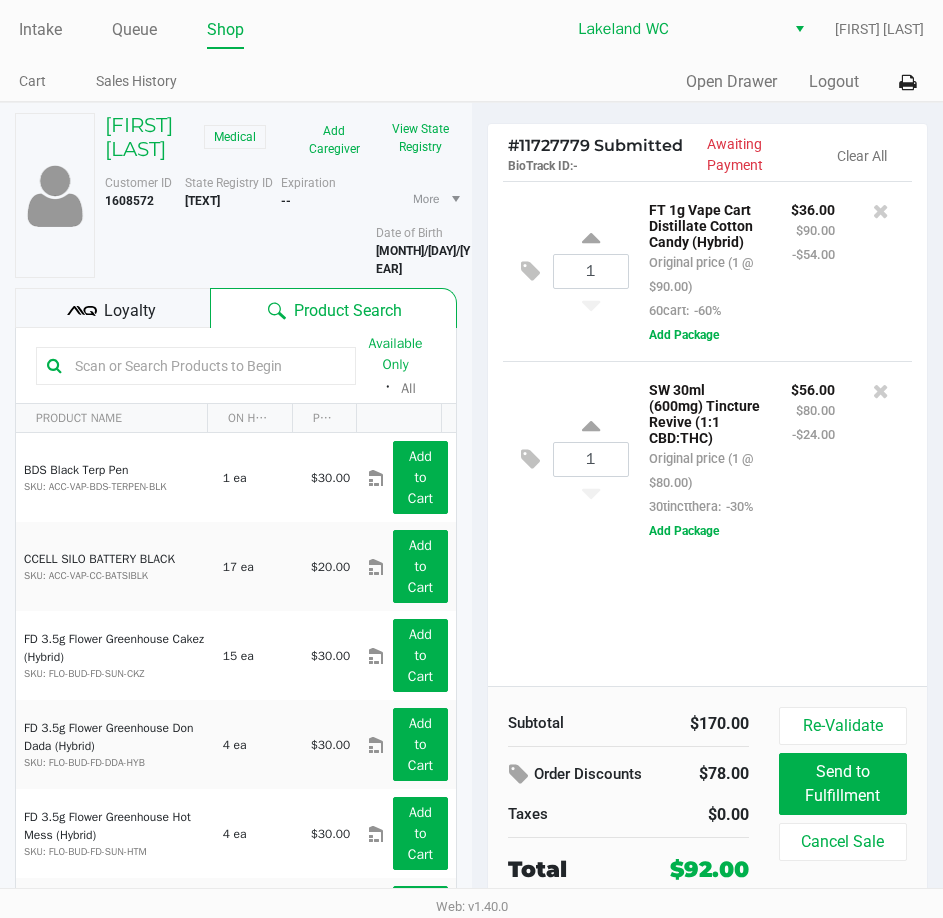 drag, startPoint x: 172, startPoint y: 237, endPoint x: 95, endPoint y: 124, distance: 136.74063 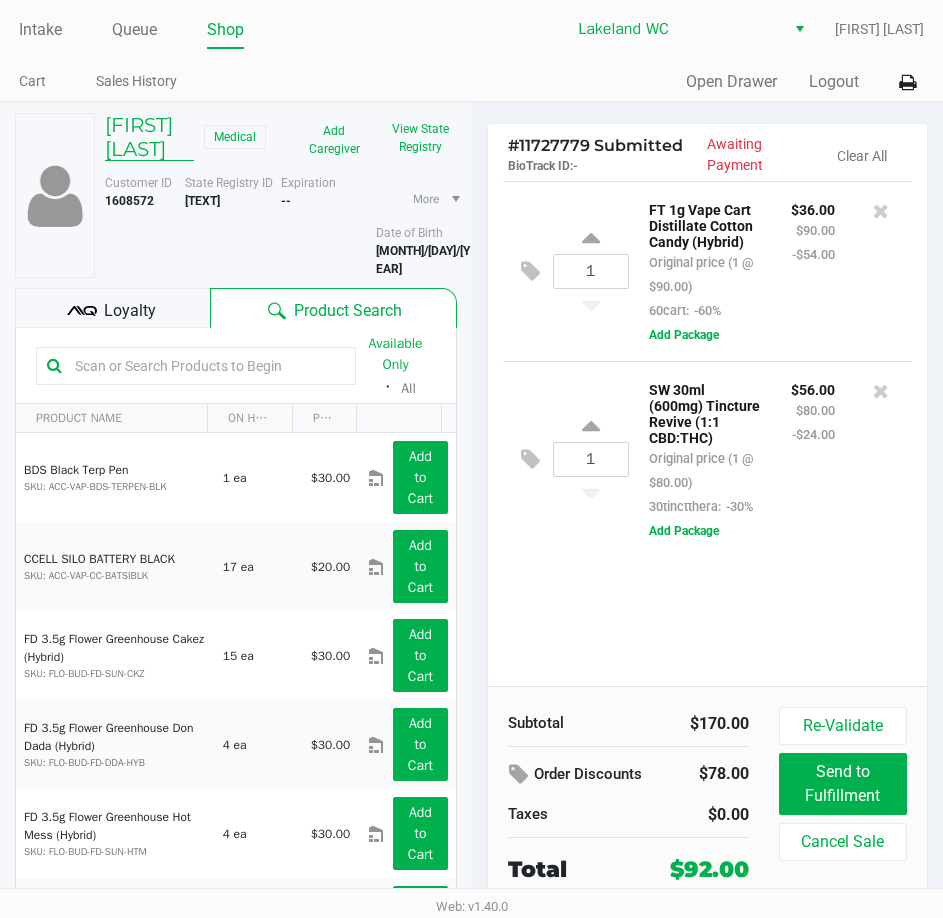 copy on "[NAME] [LAST]   [TEXT]   [TEXT]   [TEXT]   [NUMBER]" 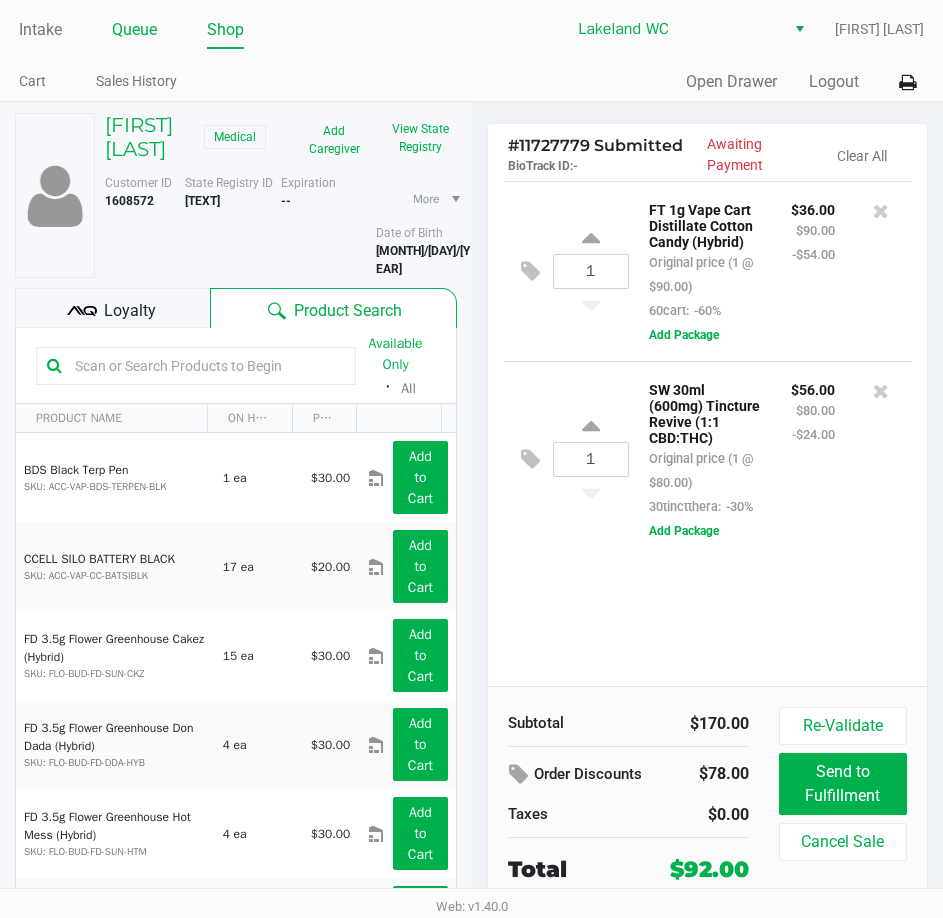 click on "Queue" 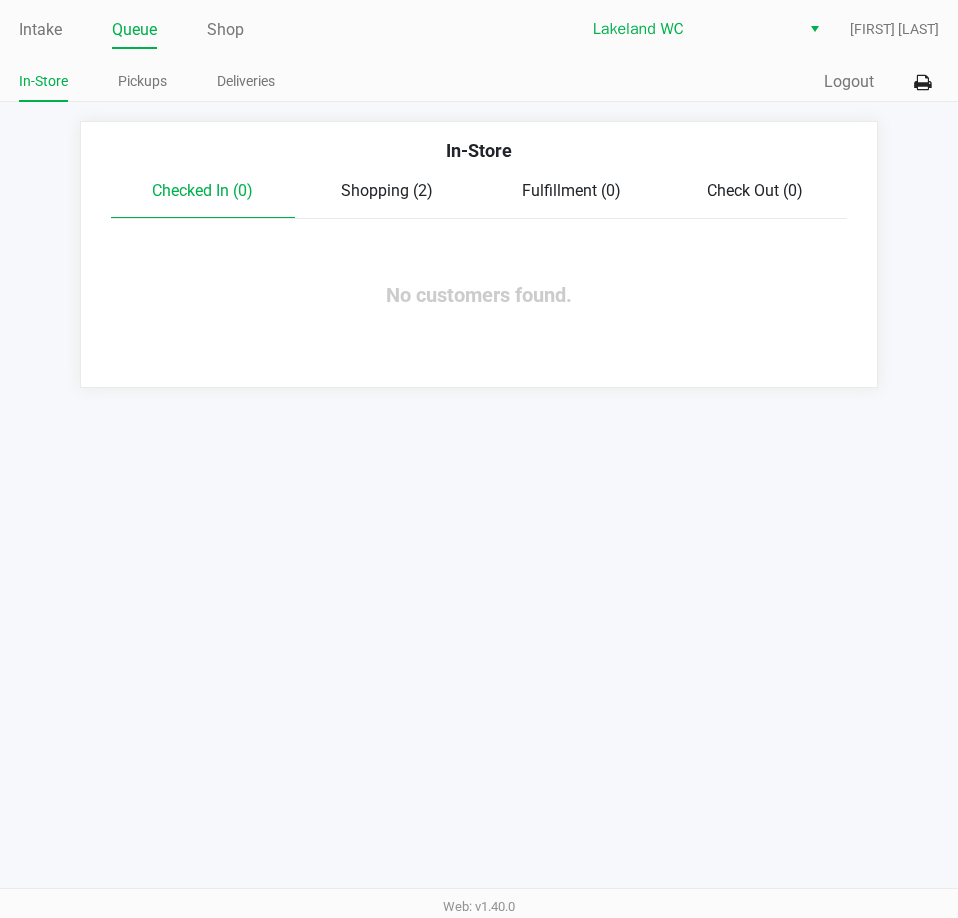 click on "Shopping (2)" 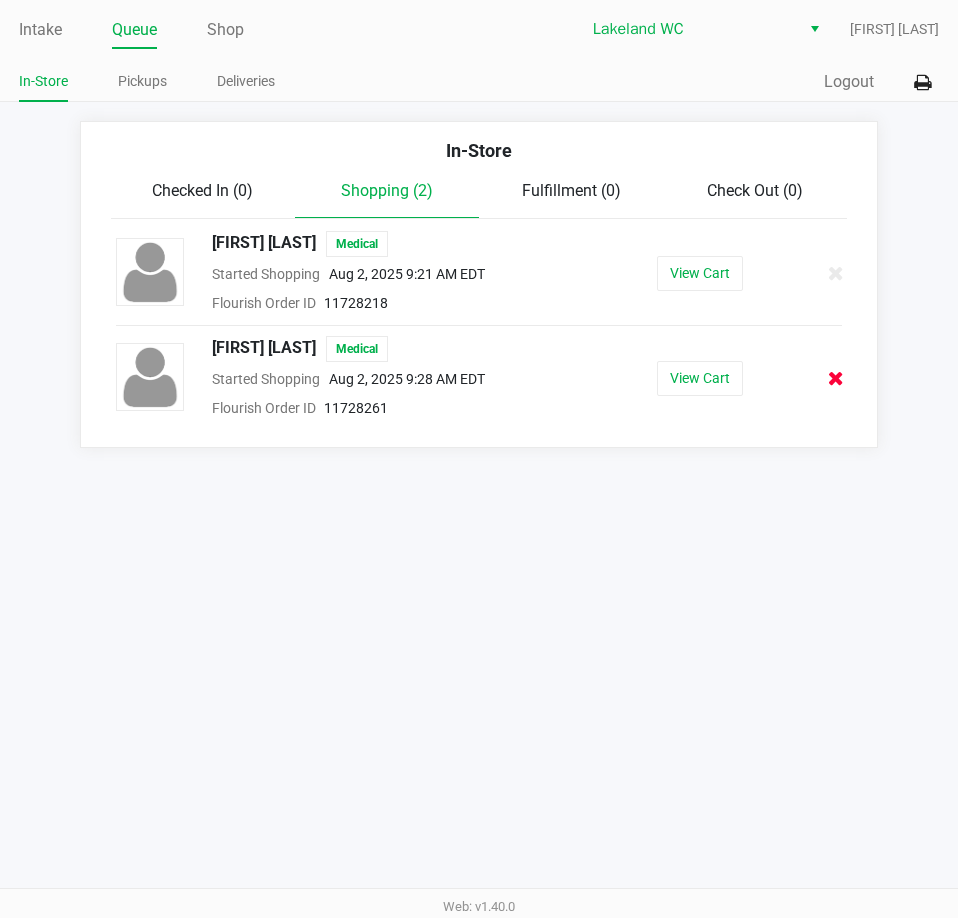 click 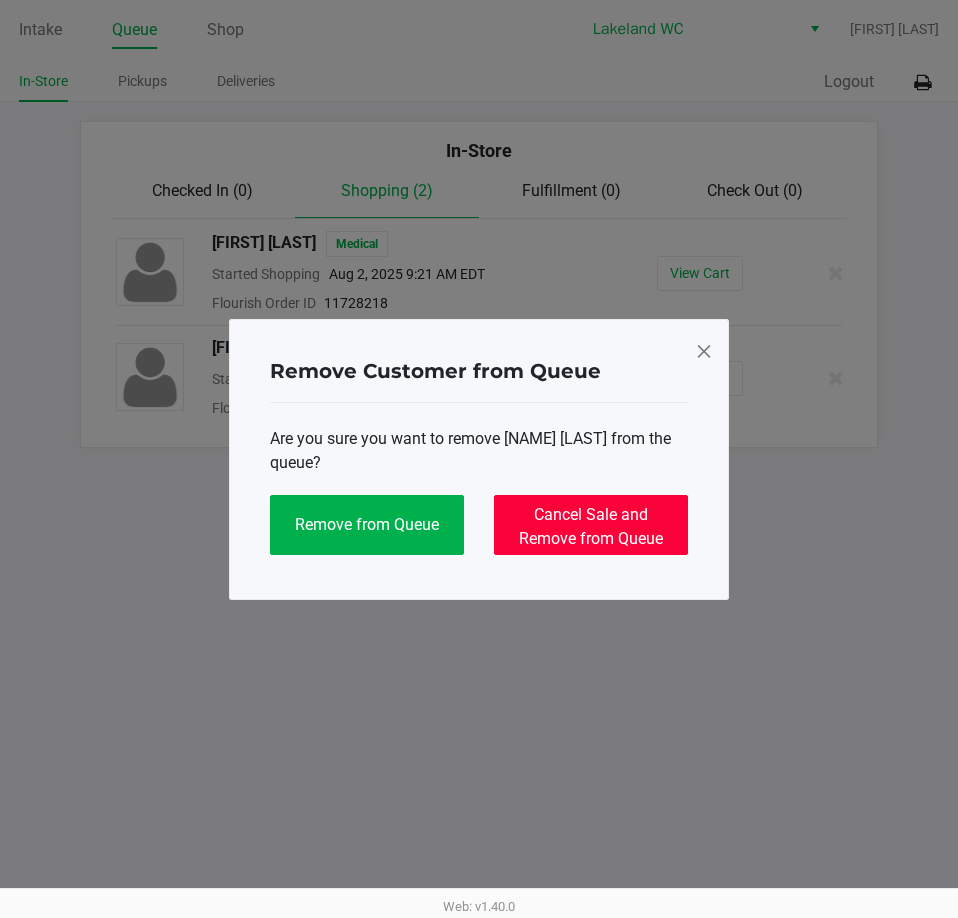 click on "Cancel Sale and Remove from Queue" 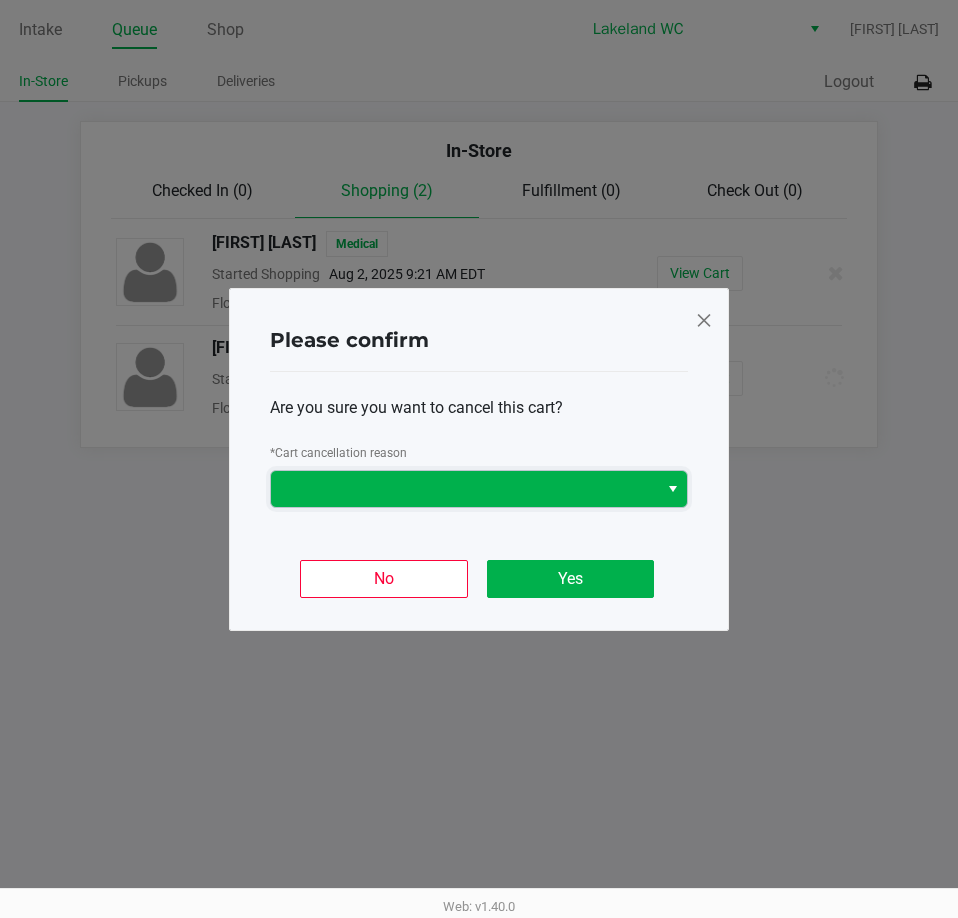 click at bounding box center [464, 489] 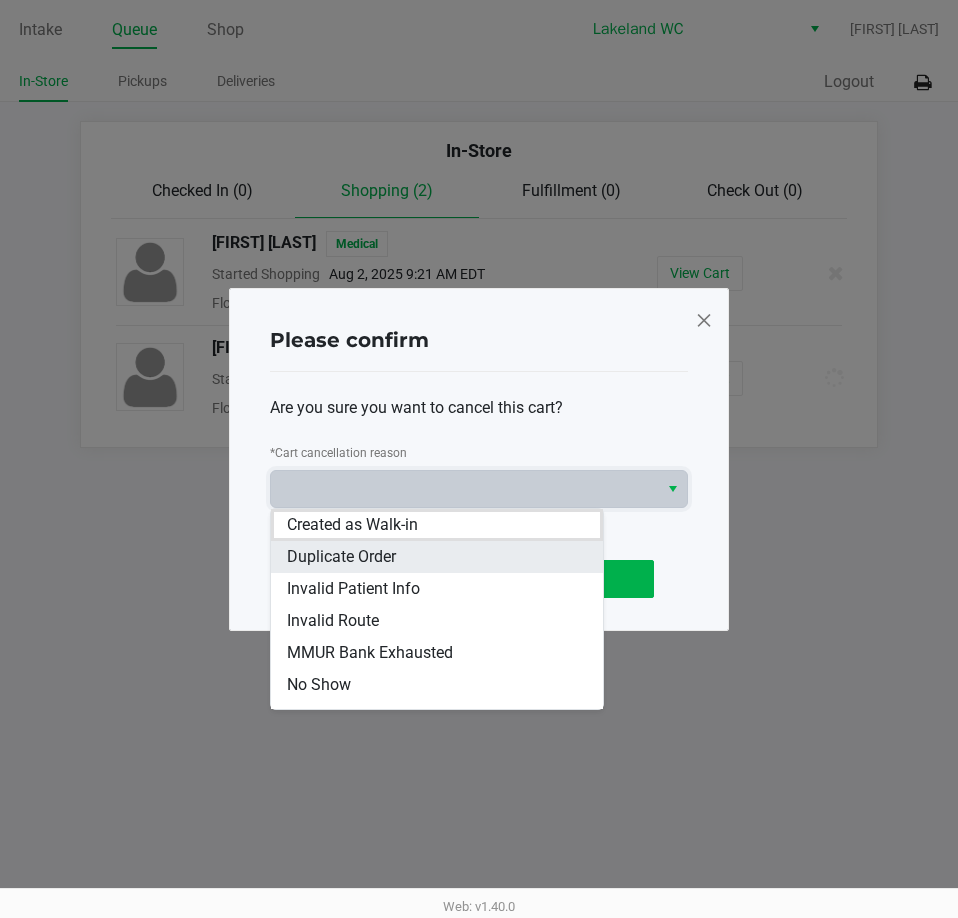 click on "Duplicate Order" at bounding box center (341, 557) 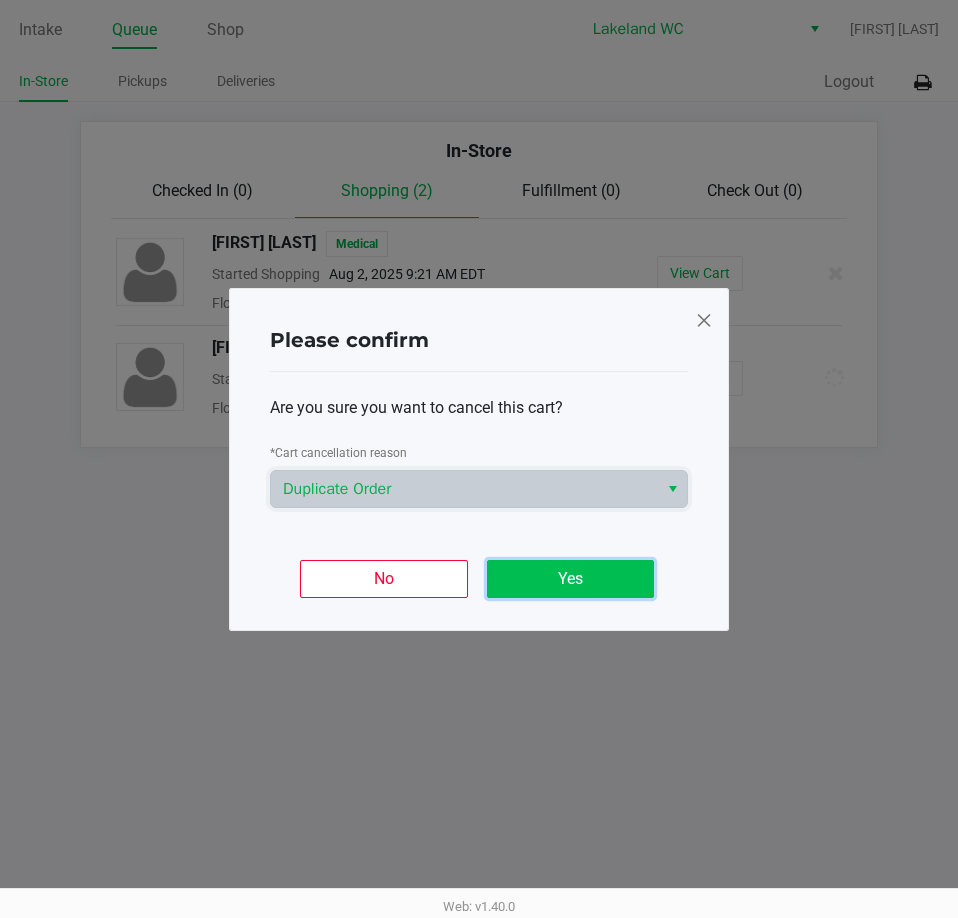 click on "Yes" 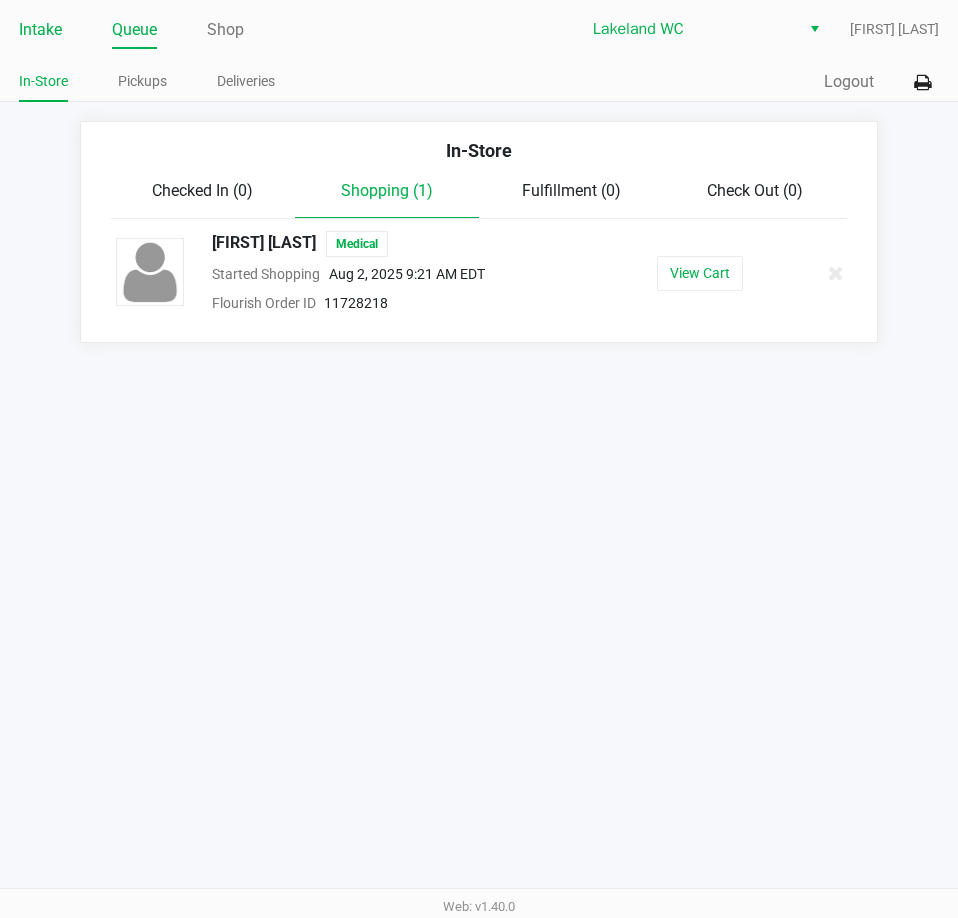 click on "Intake" 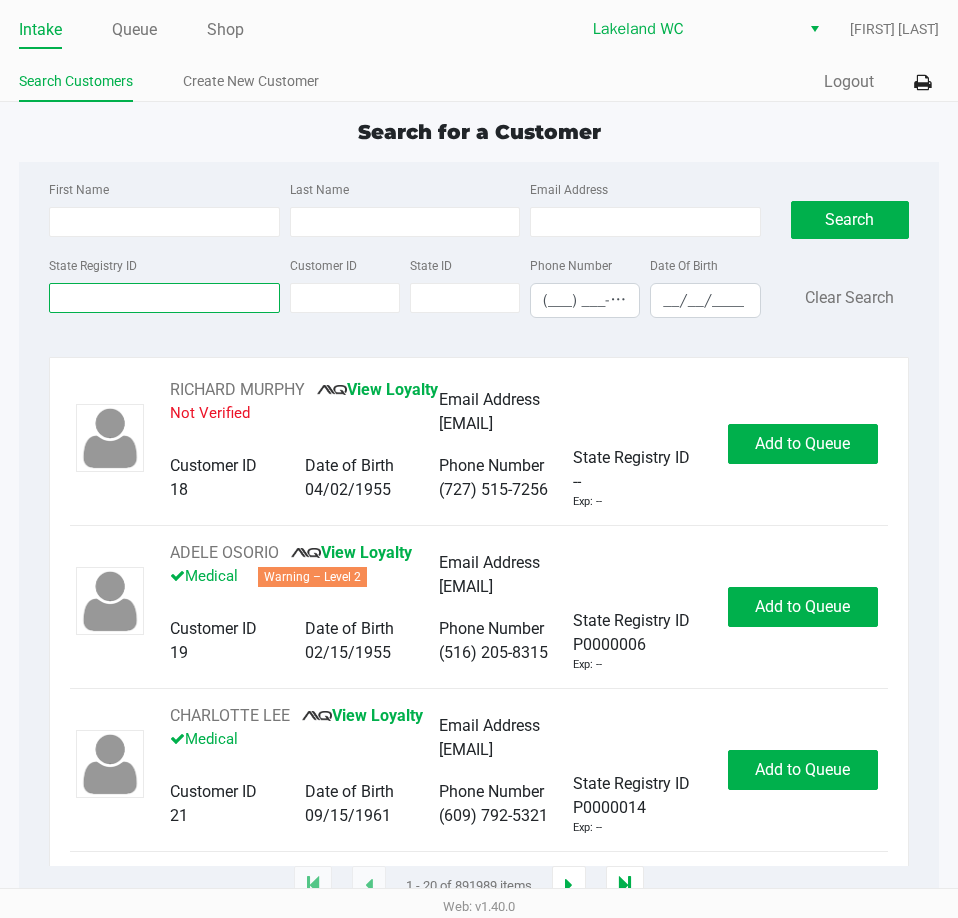 click on "State Registry ID" at bounding box center [164, 298] 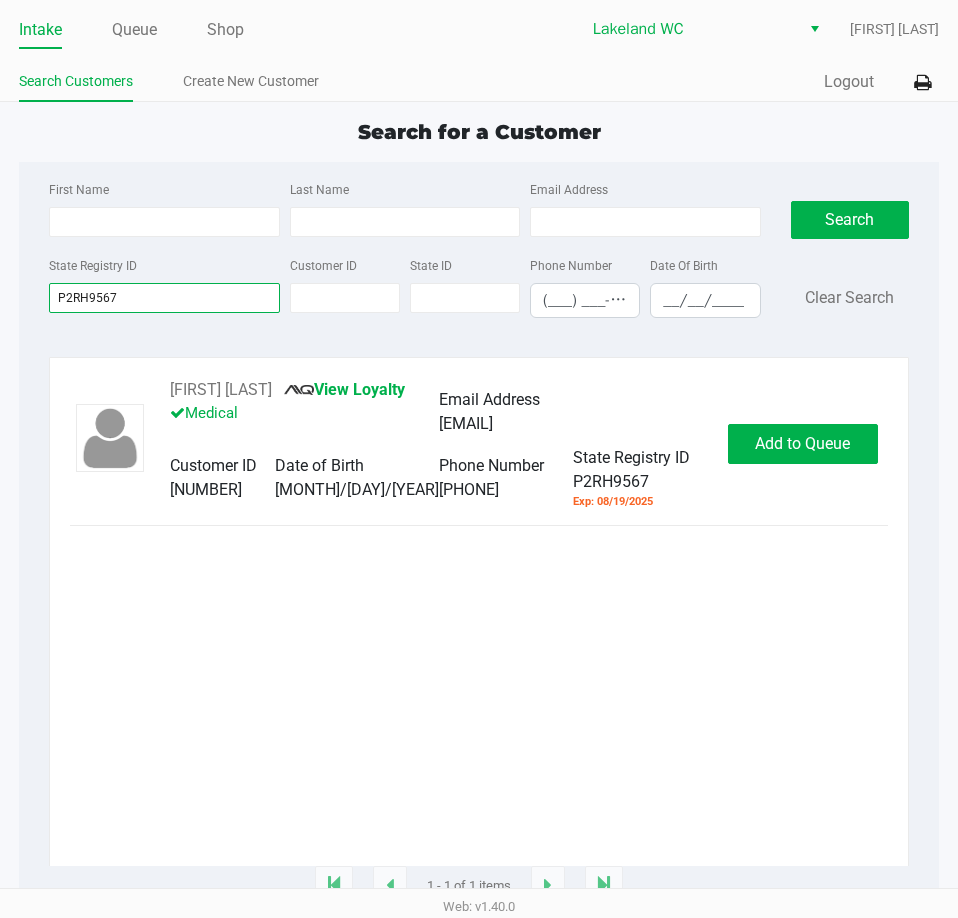 type on "P2RH9567" 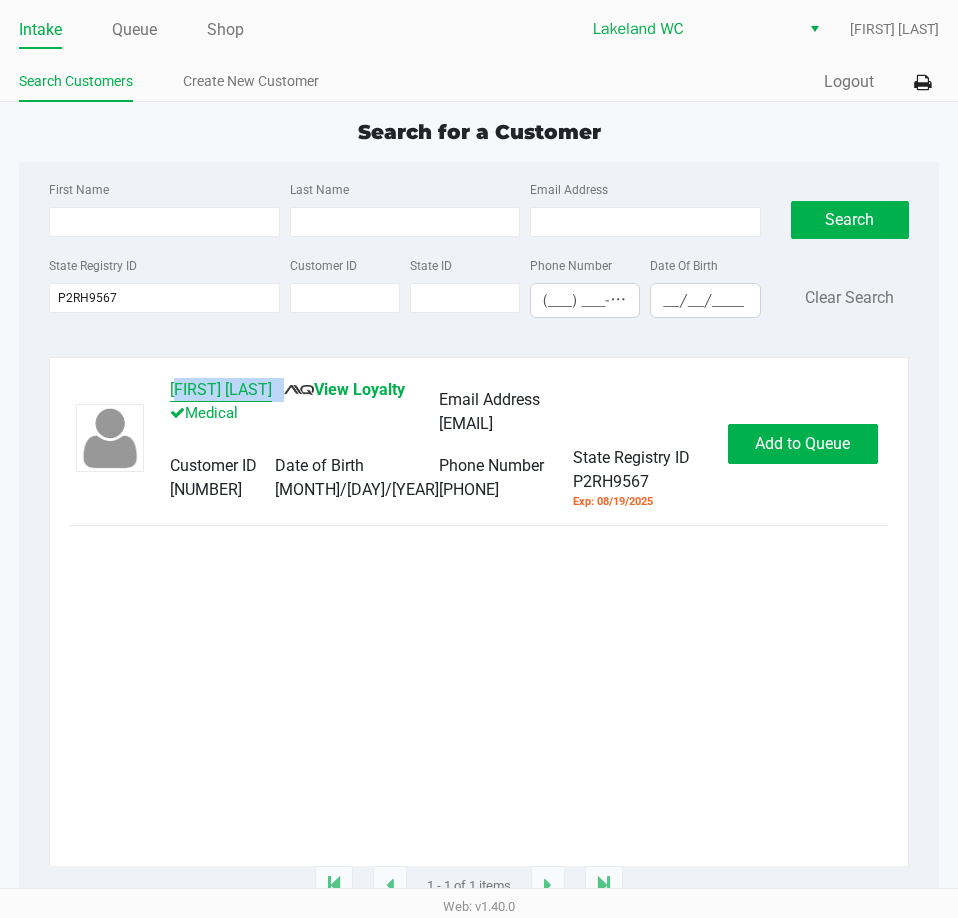 drag, startPoint x: 367, startPoint y: 393, endPoint x: 197, endPoint y: 387, distance: 170.10585 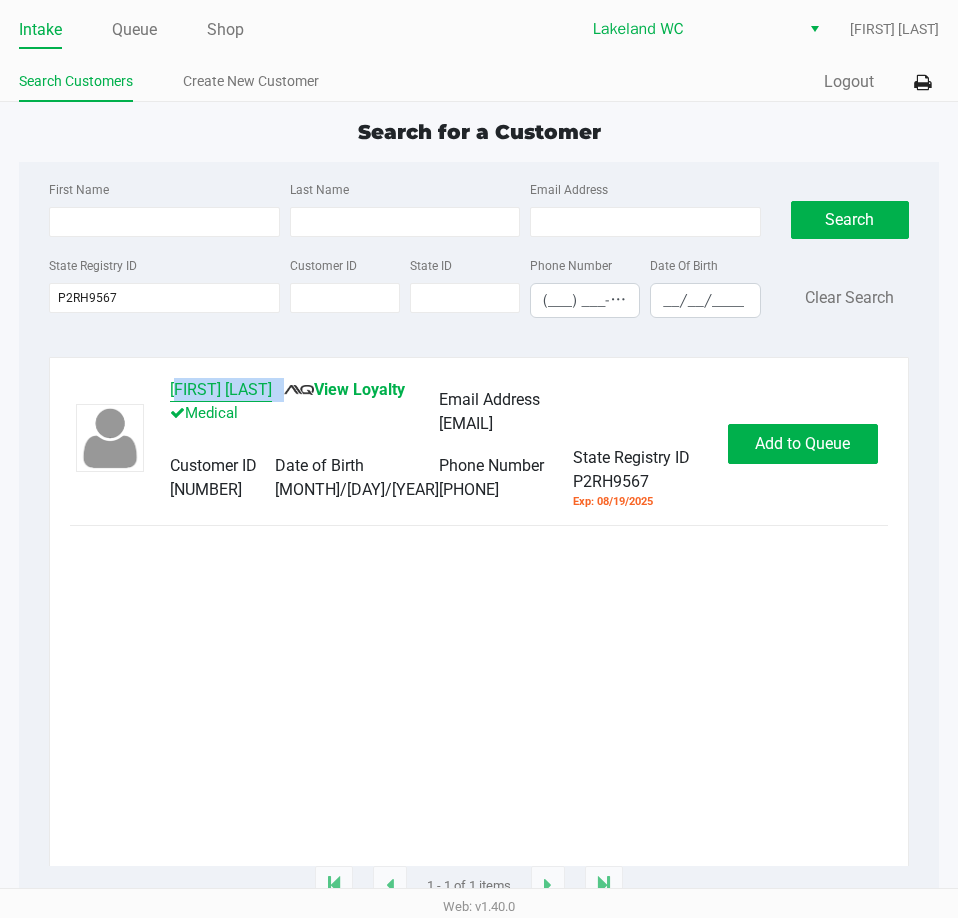 copy on "[FIRST] [LAST]" 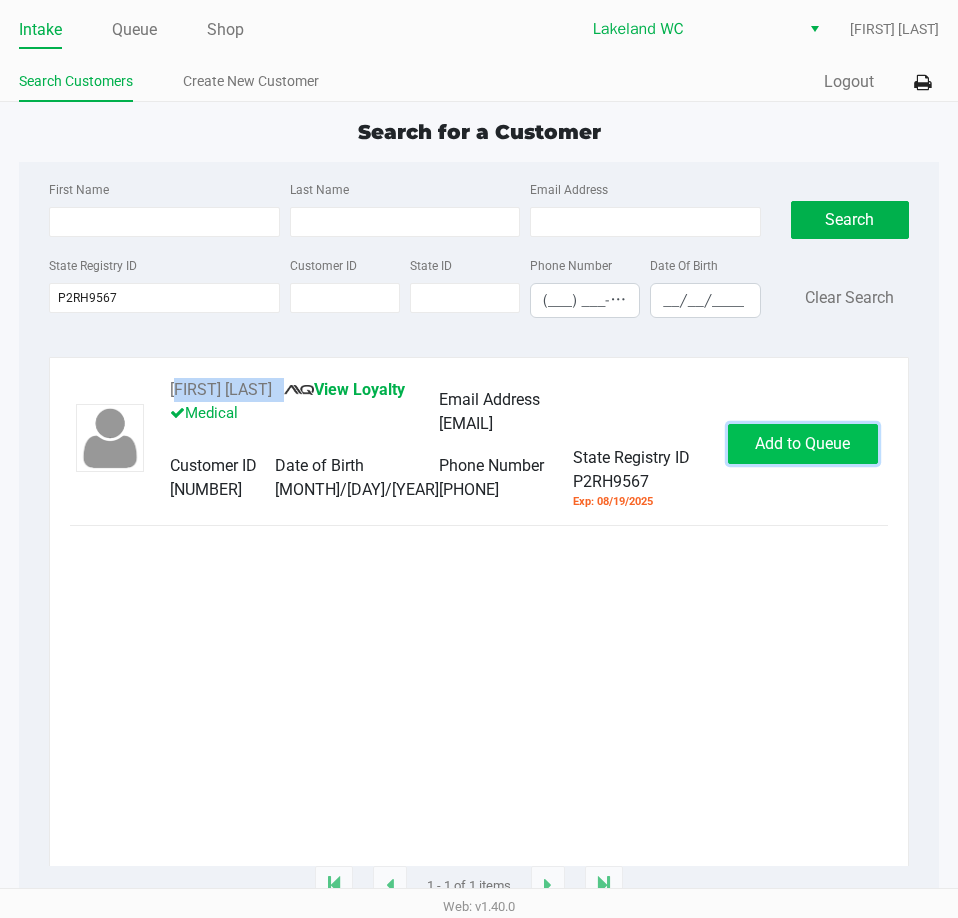 click on "Add to Queue" 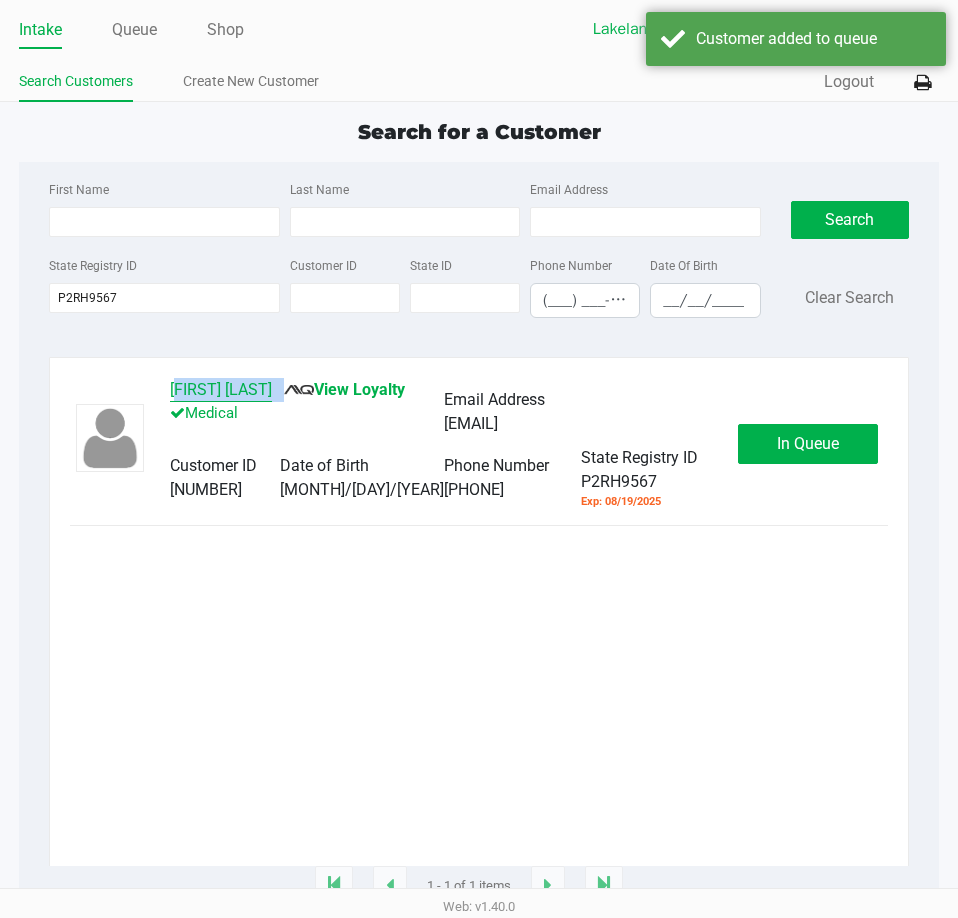 click on "[FIRST] [LAST]" 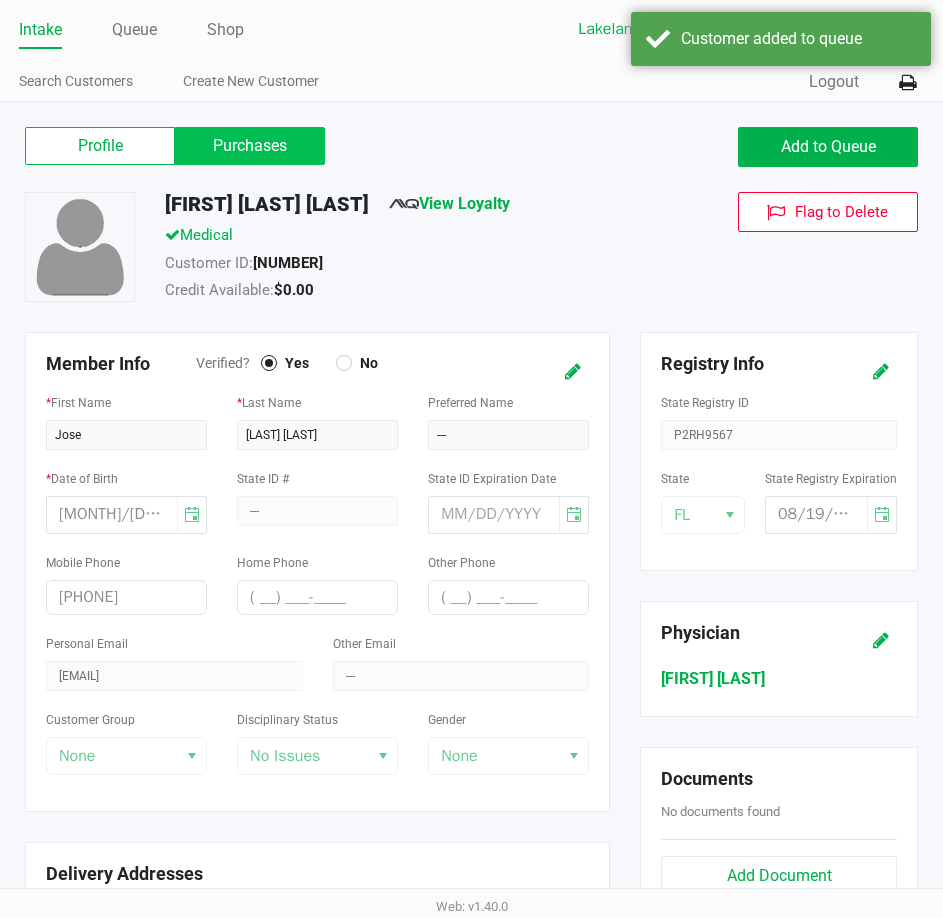 click on "Purchases" 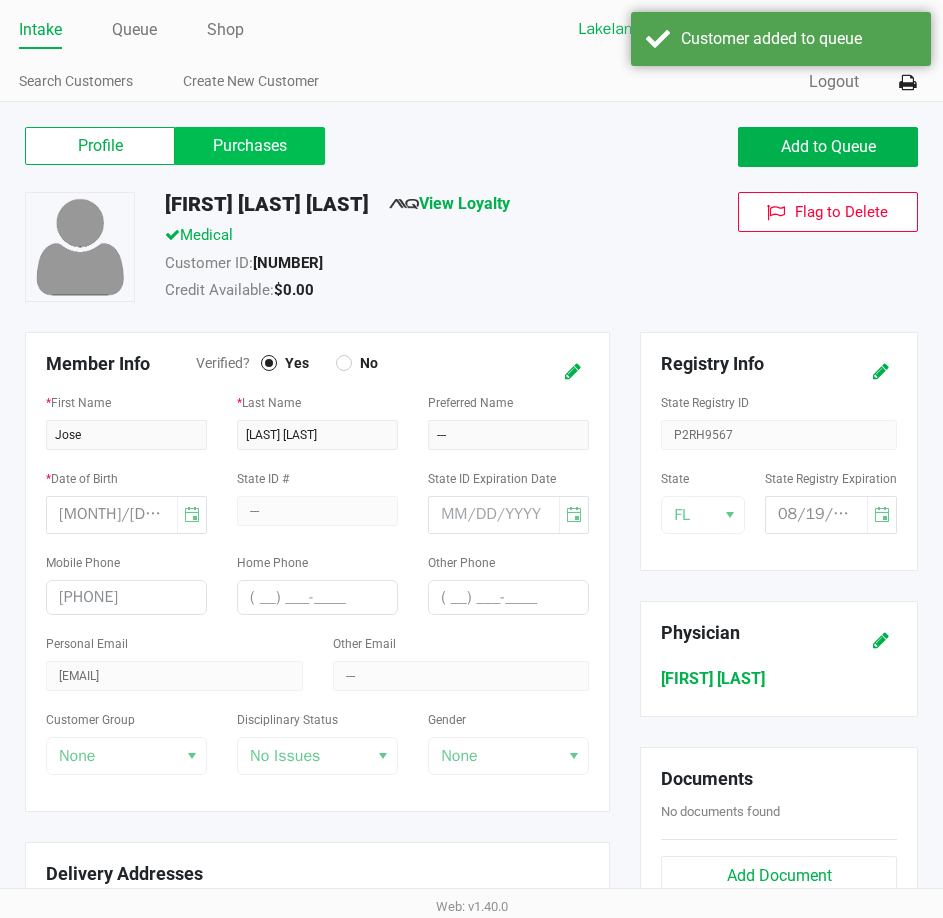 click on "Purchases" at bounding box center [0, 0] 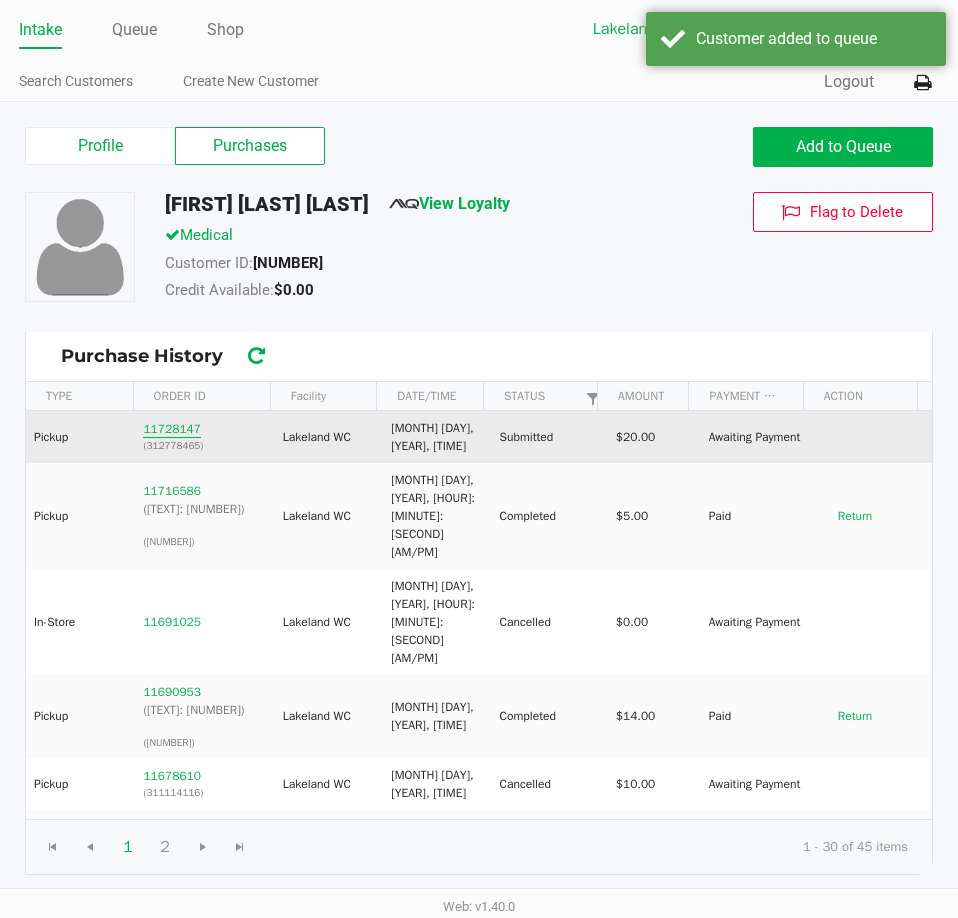click on "11728147" 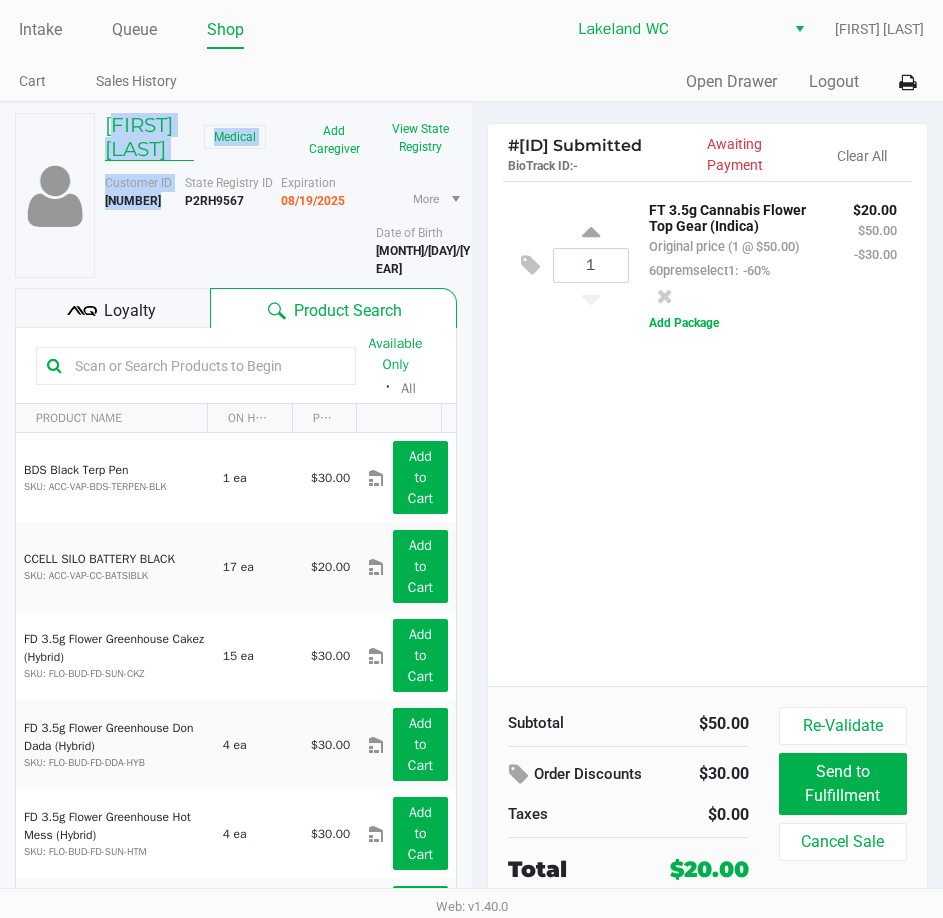 drag, startPoint x: 164, startPoint y: 224, endPoint x: 105, endPoint y: 124, distance: 116.10771 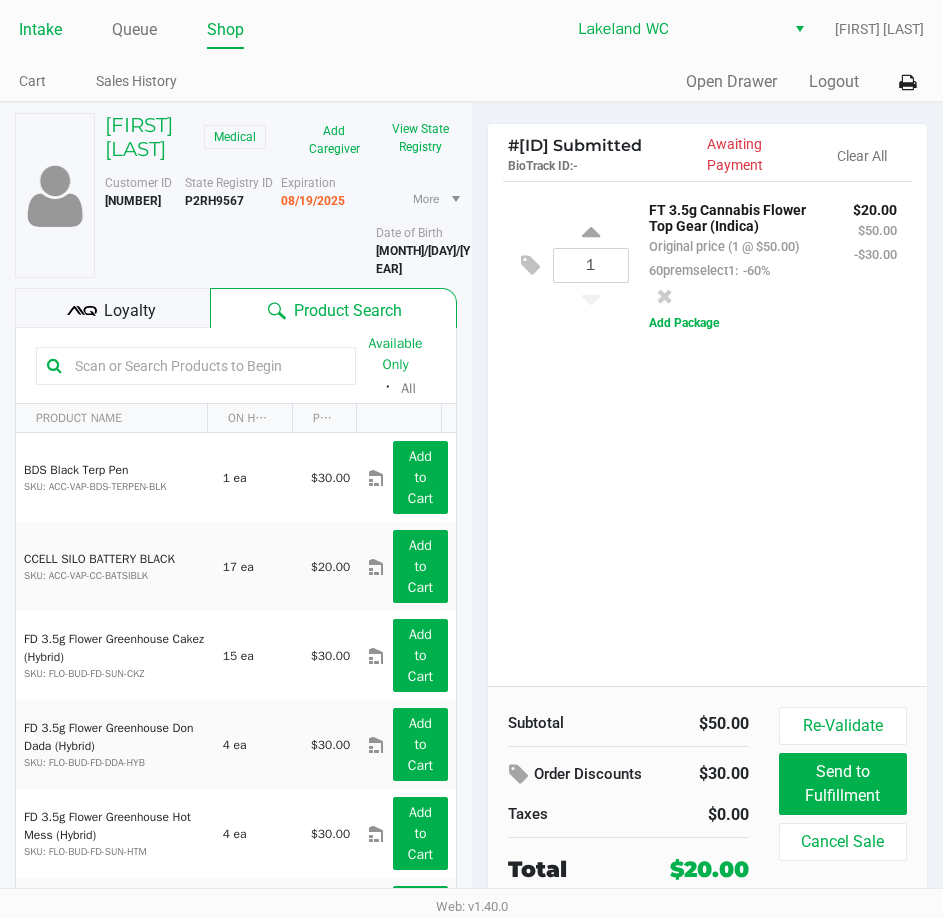 click on "Intake" 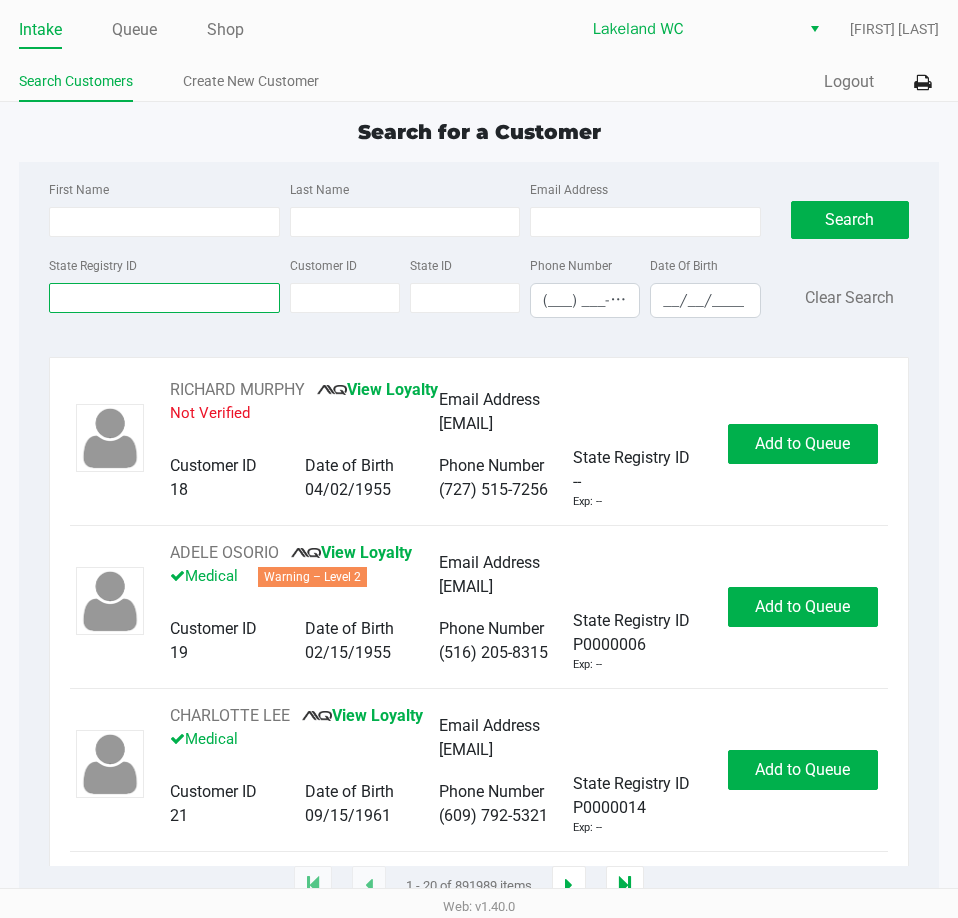 click on "State Registry ID" at bounding box center (164, 298) 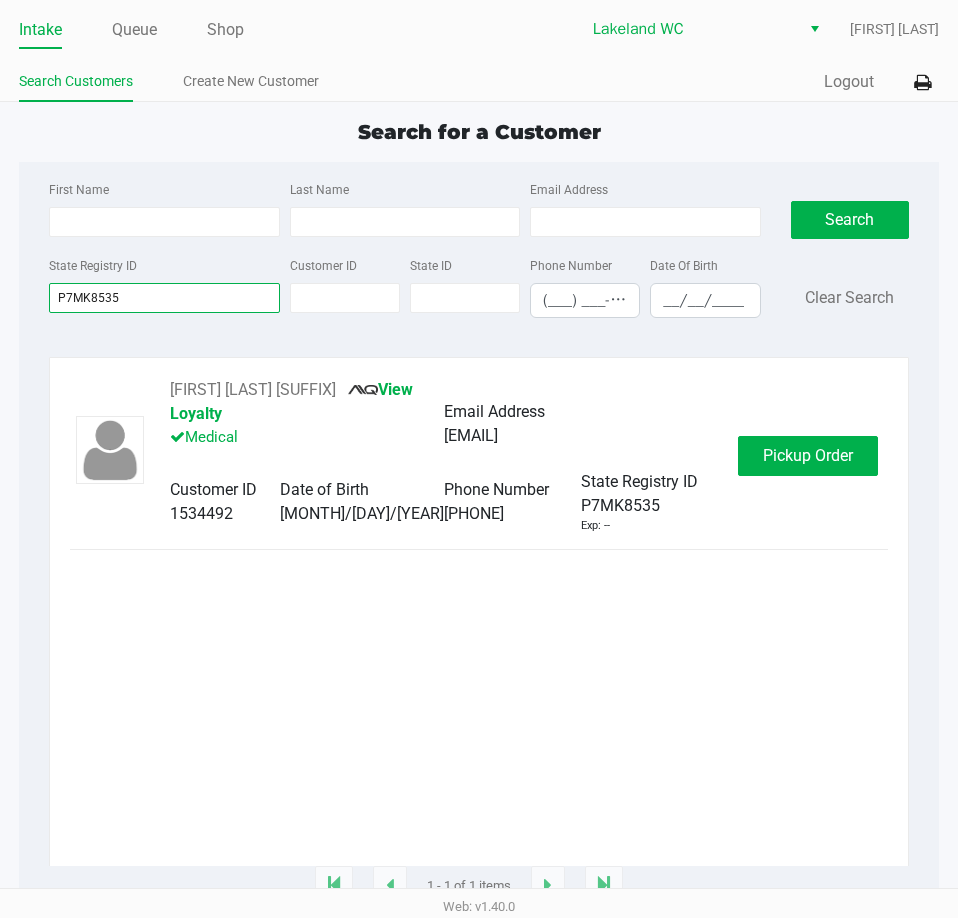 type on "P7MK8535" 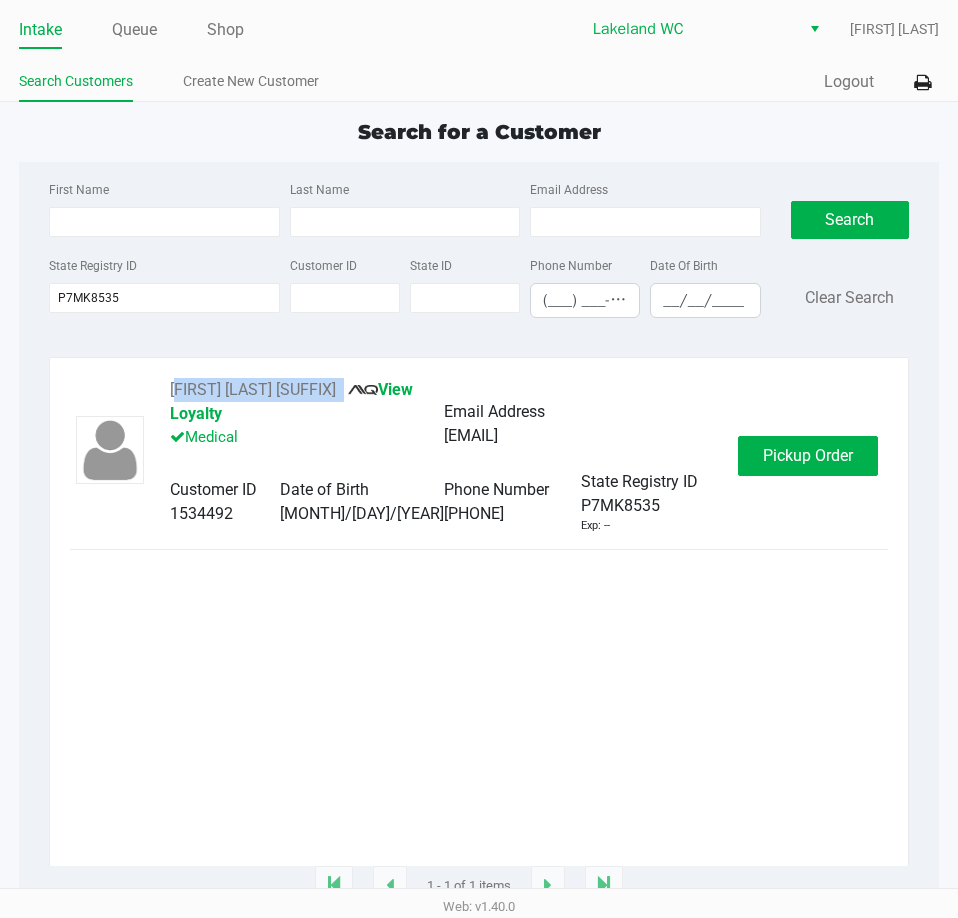drag, startPoint x: 338, startPoint y: 389, endPoint x: 168, endPoint y: 392, distance: 170.02647 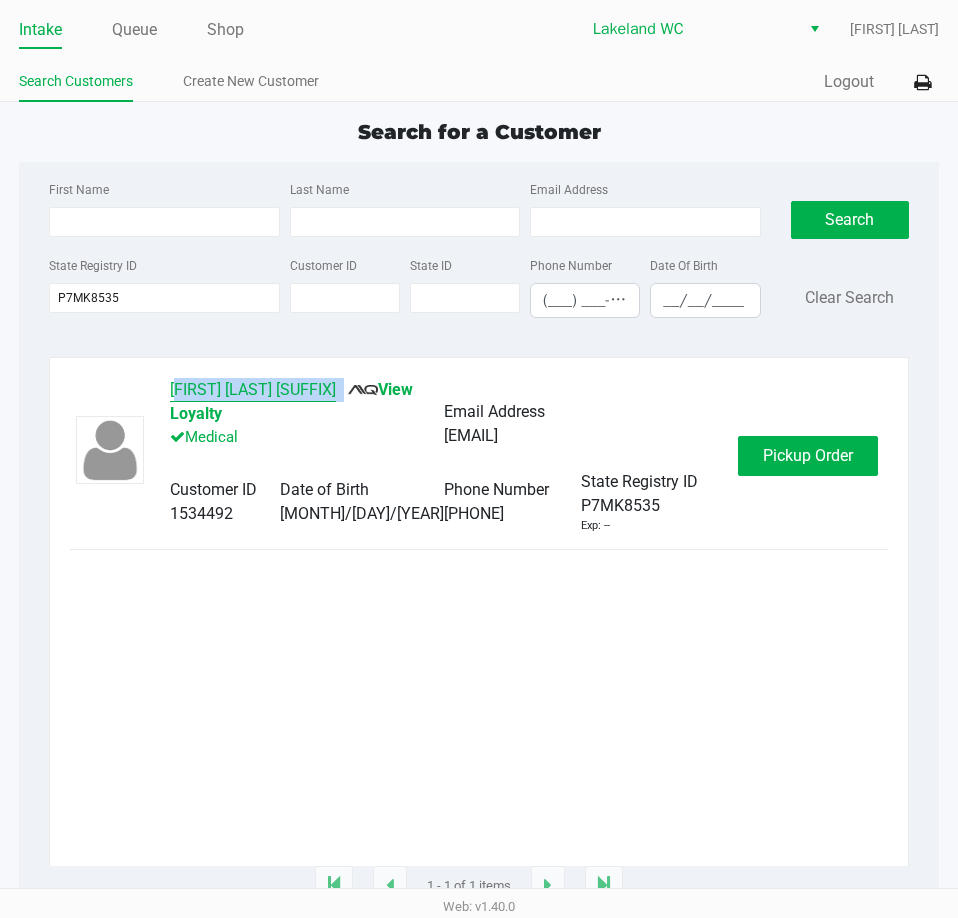 copy on "[FIRST] [LAST] [SUFFIX]" 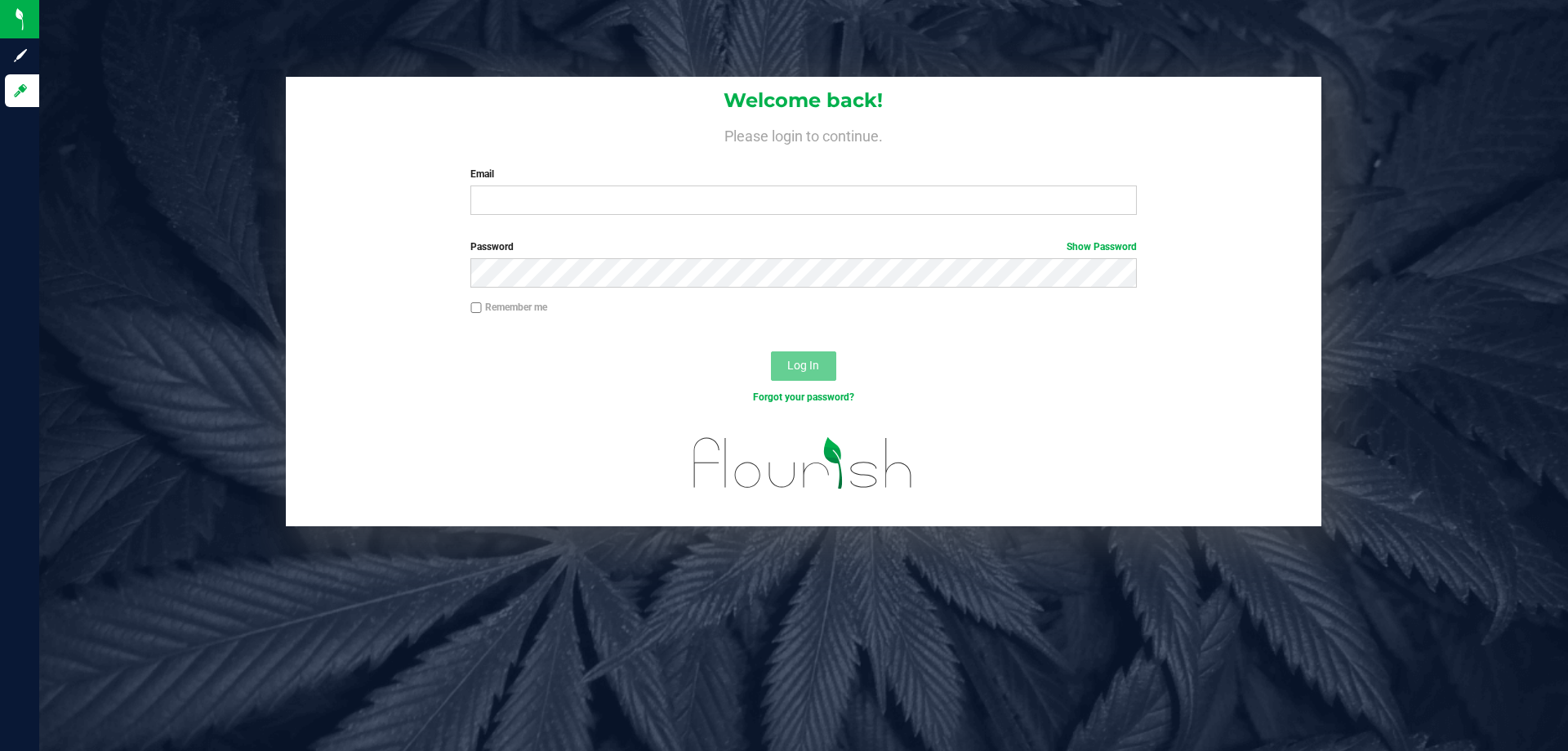 scroll, scrollTop: 0, scrollLeft: 0, axis: both 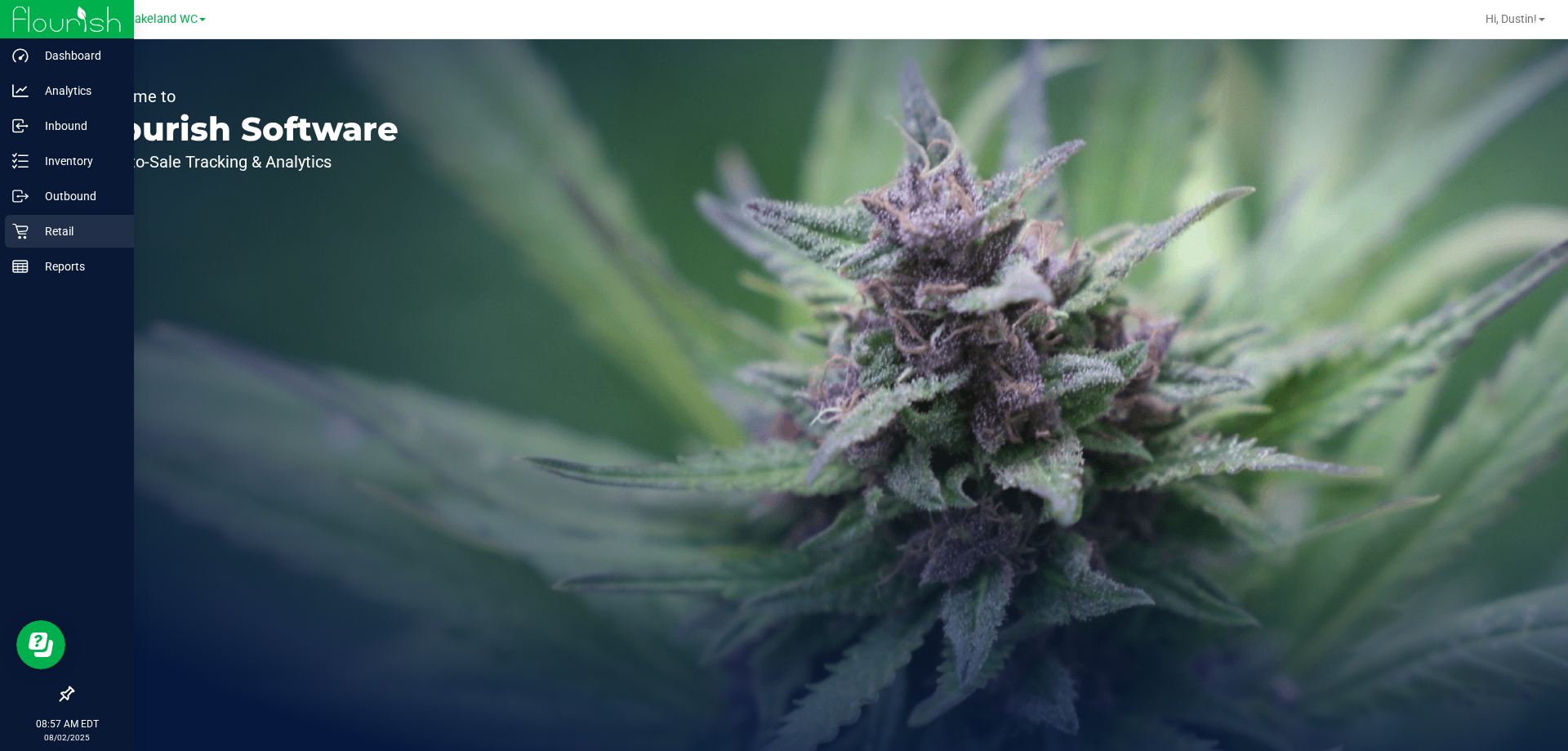 click on "Retail" at bounding box center (78, 231) 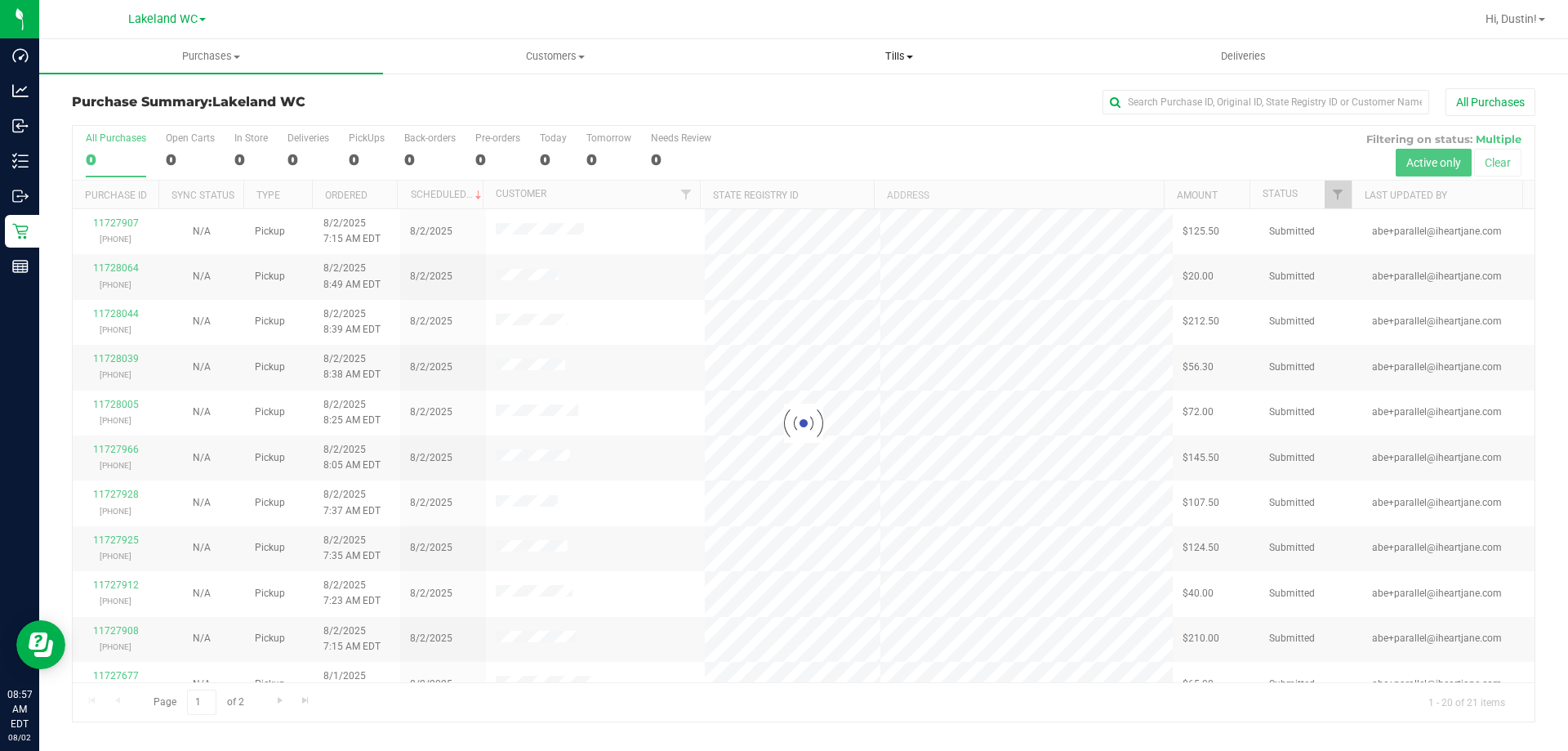 click on "Tills
Manage tills
Reconcile e-payments" at bounding box center (898, 56) 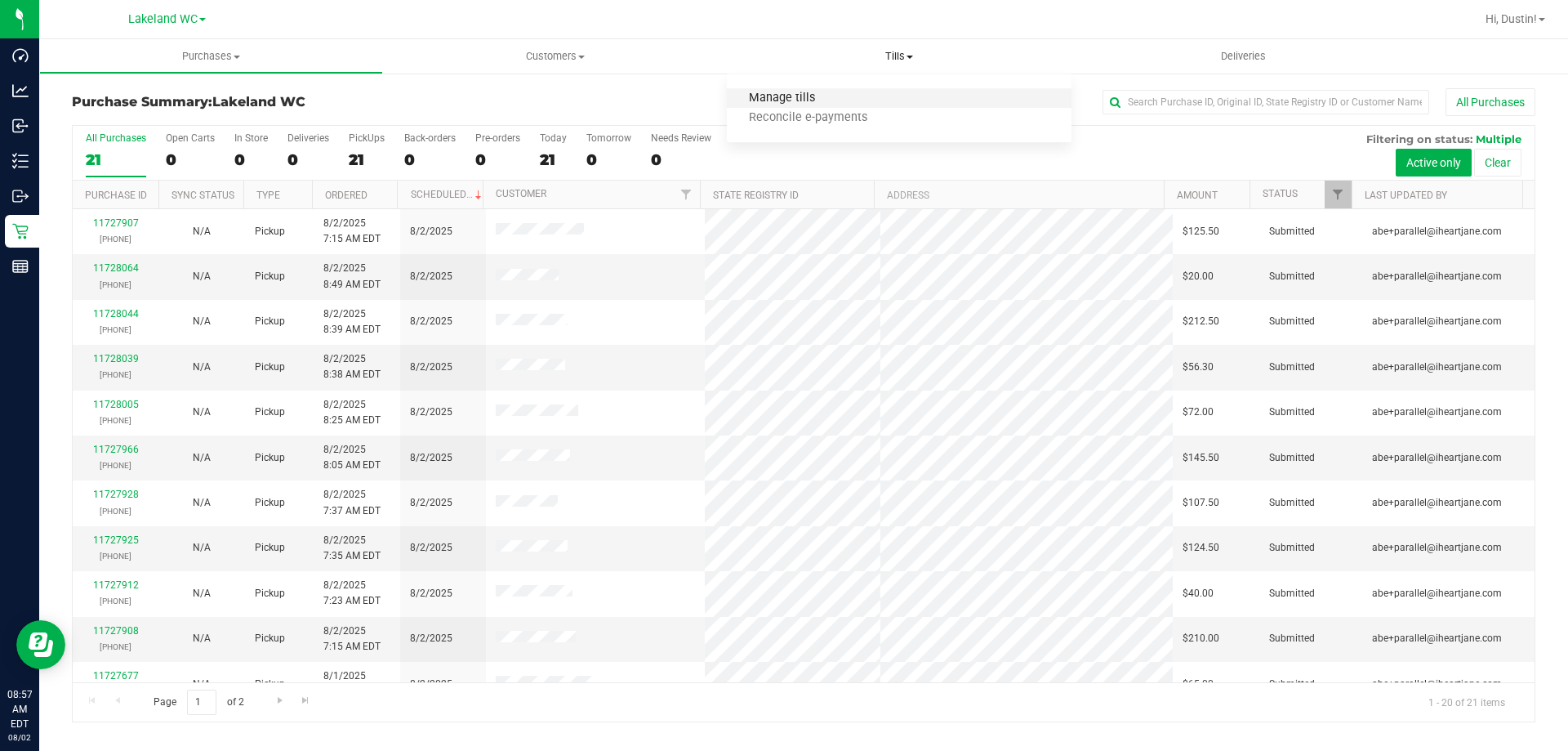 click on "Manage tills" at bounding box center [782, 98] 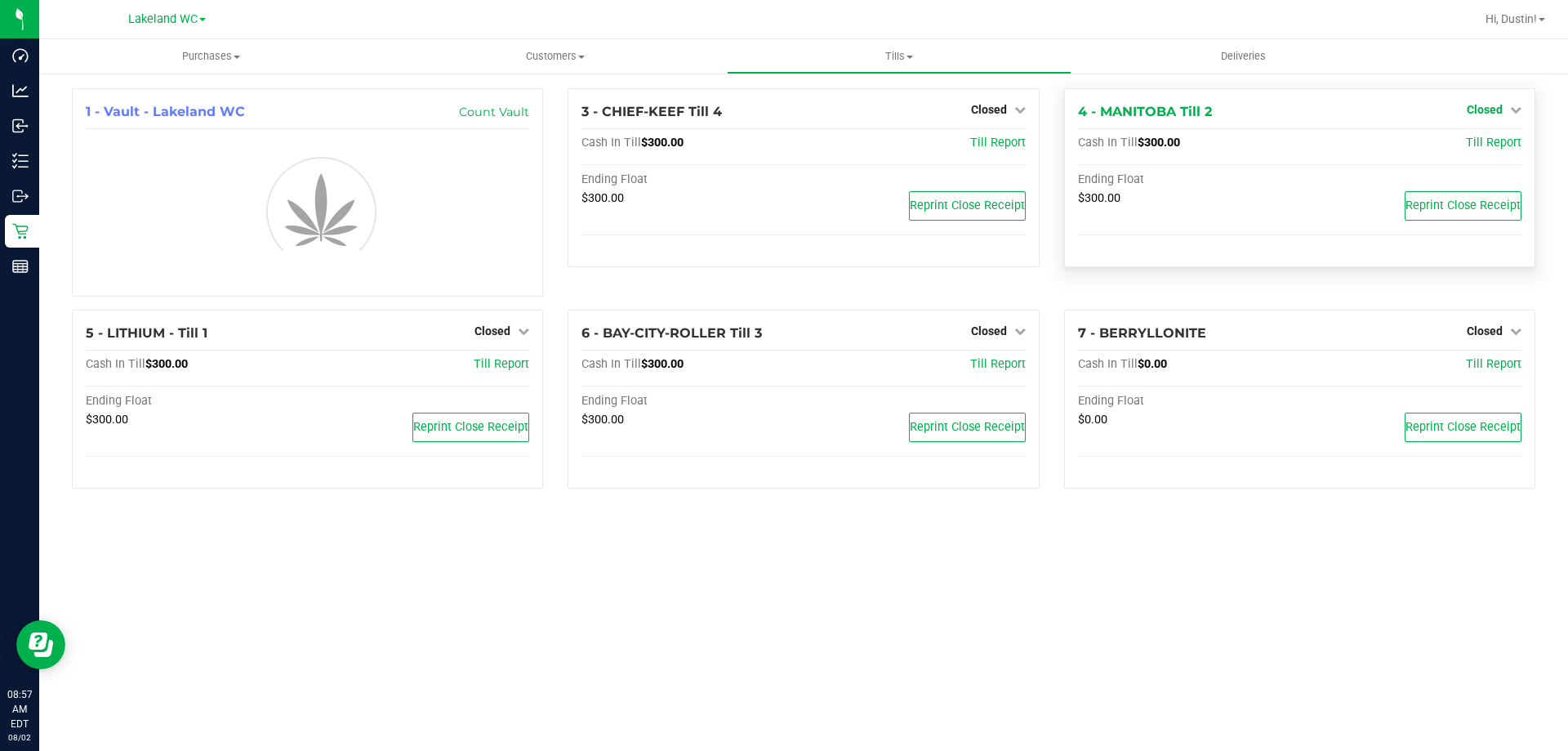 click on "Closed" at bounding box center (1485, 110) 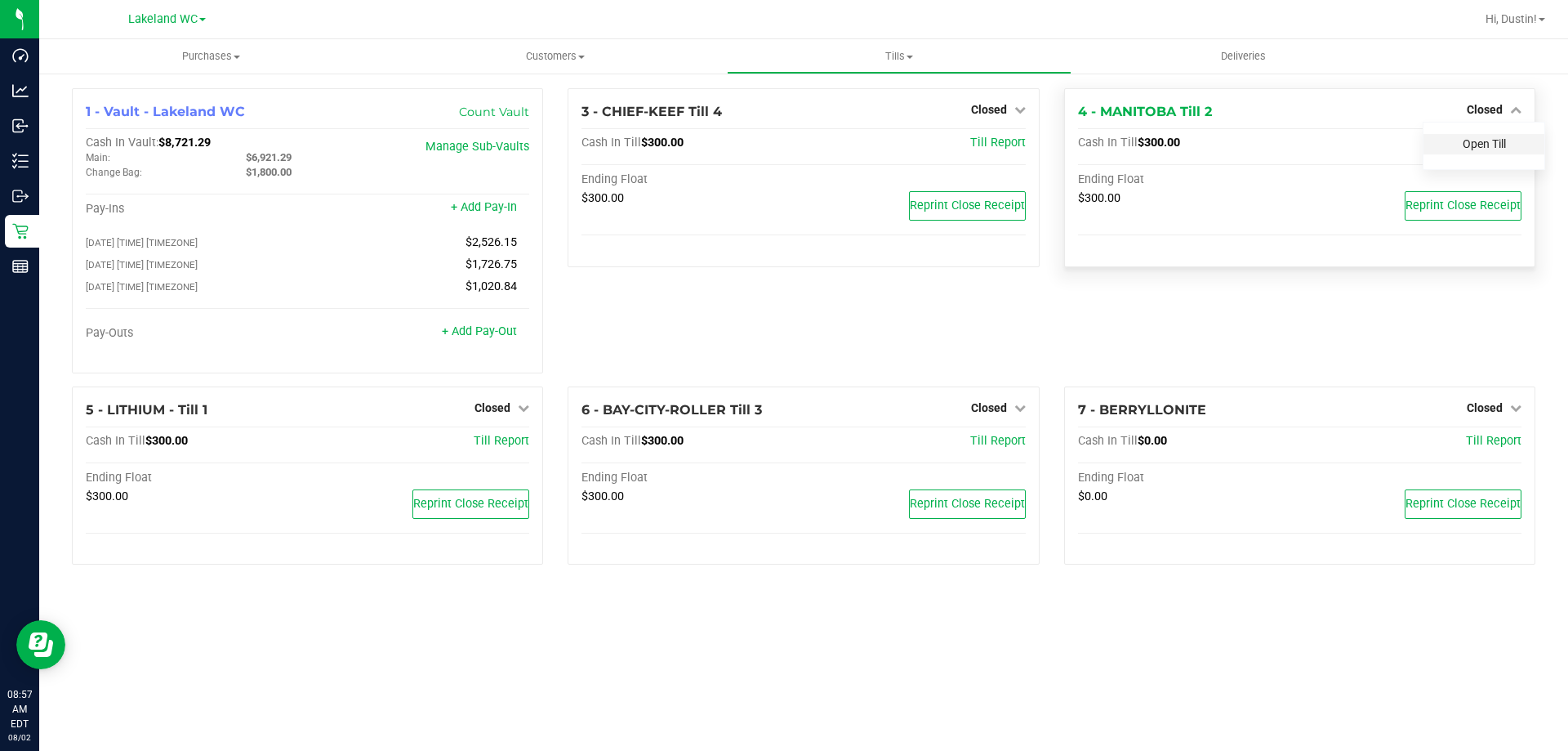 click on "Open Till" at bounding box center (1484, 144) 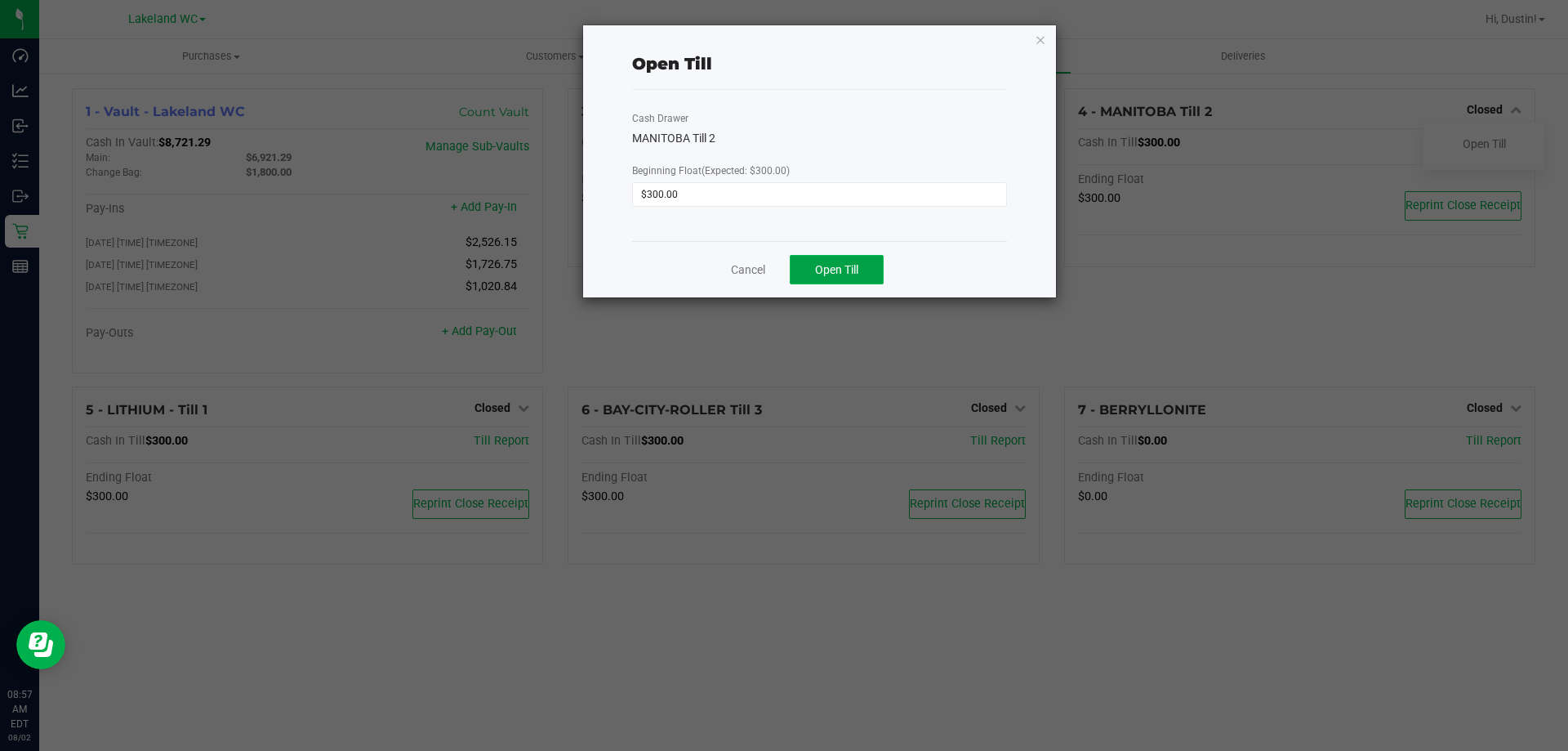 click on "Open Till" 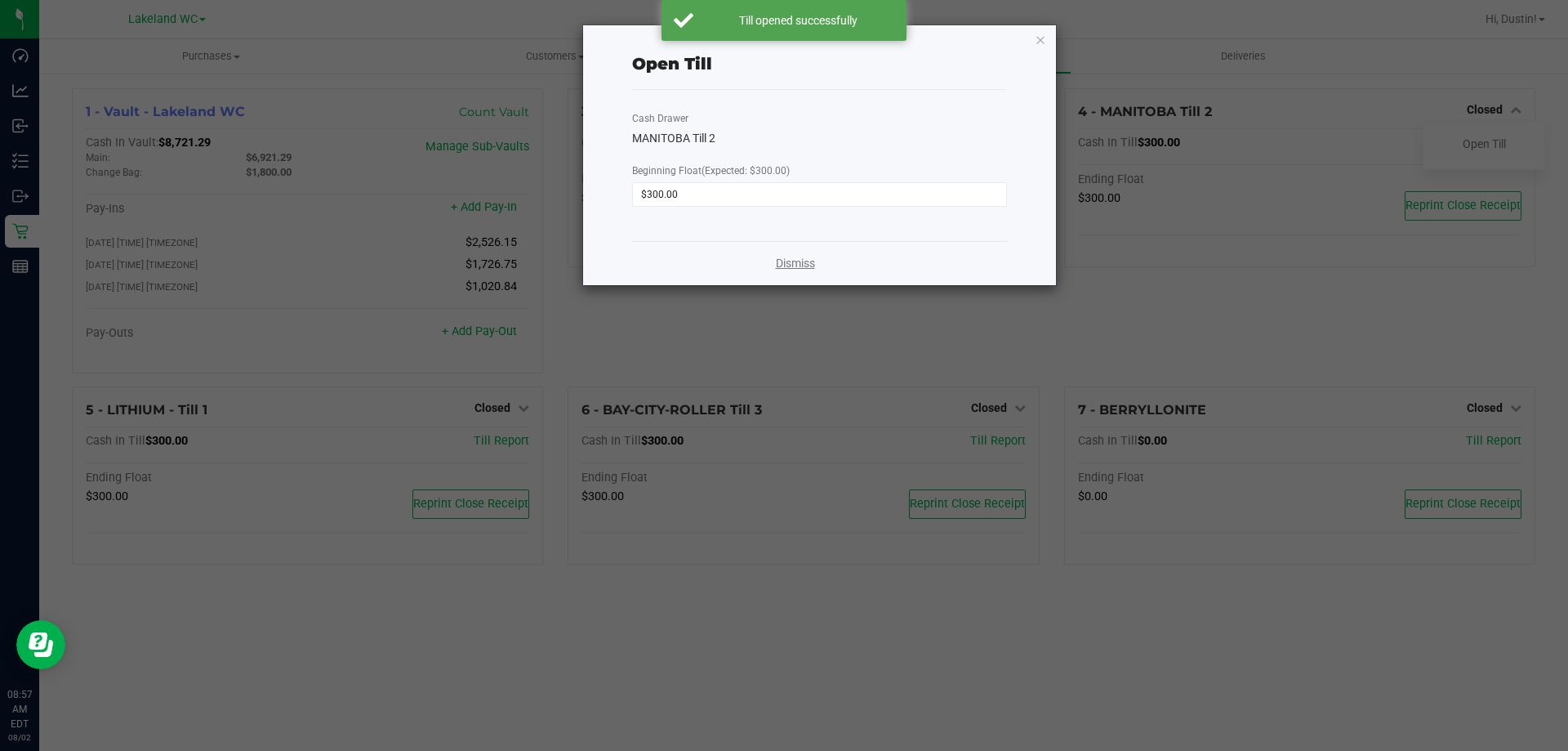 click on "Dismiss" 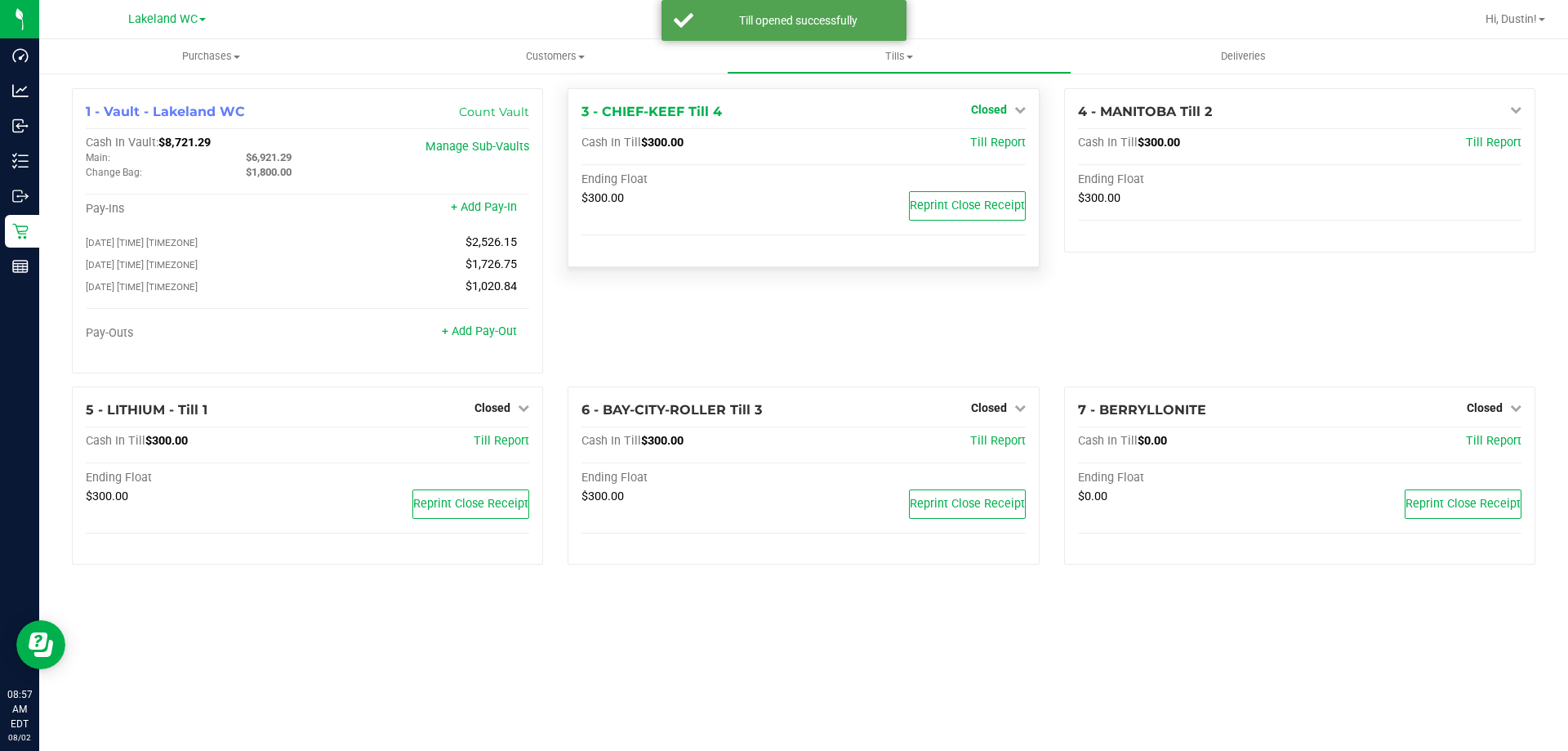 click on "Closed" at bounding box center (989, 110) 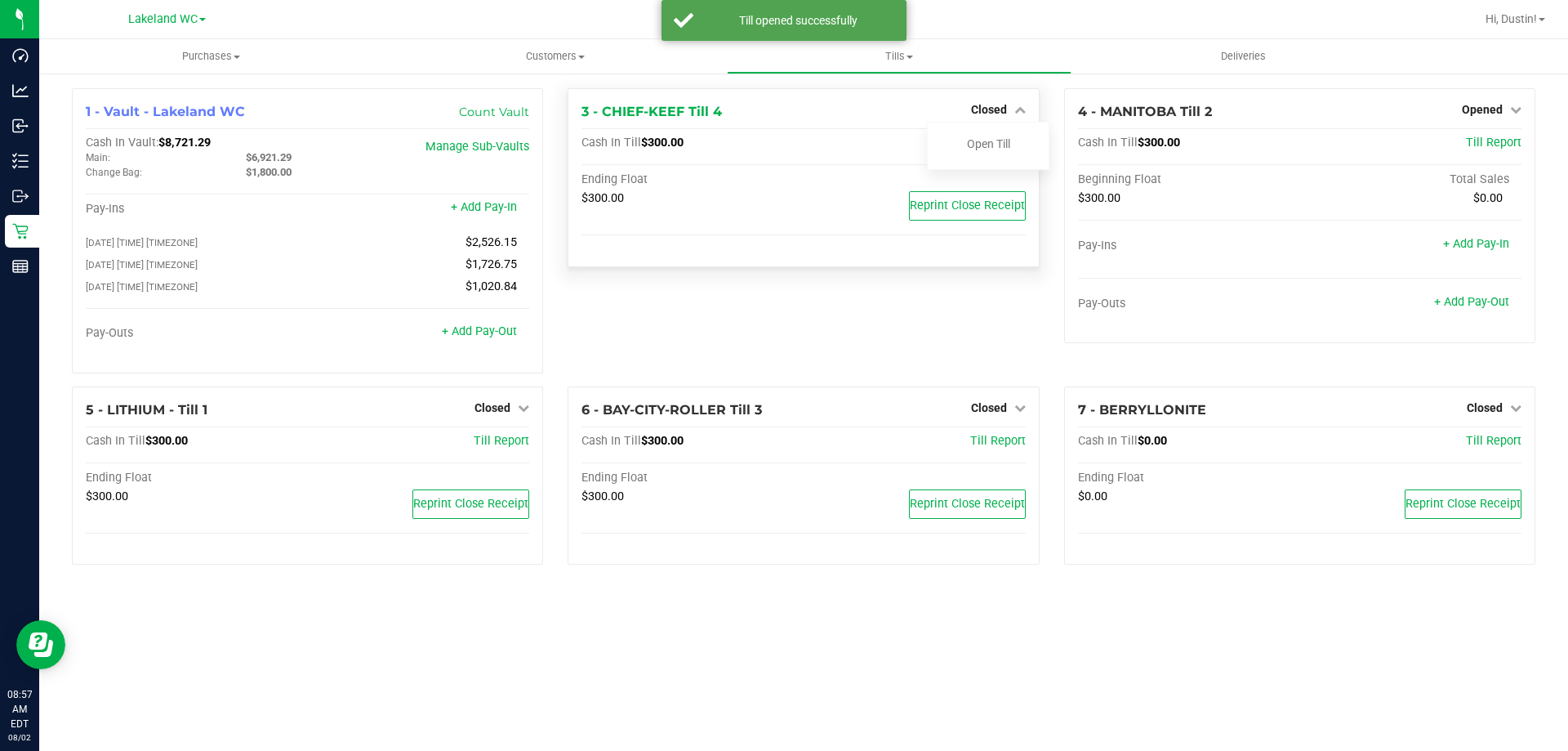 click at bounding box center (988, 156) 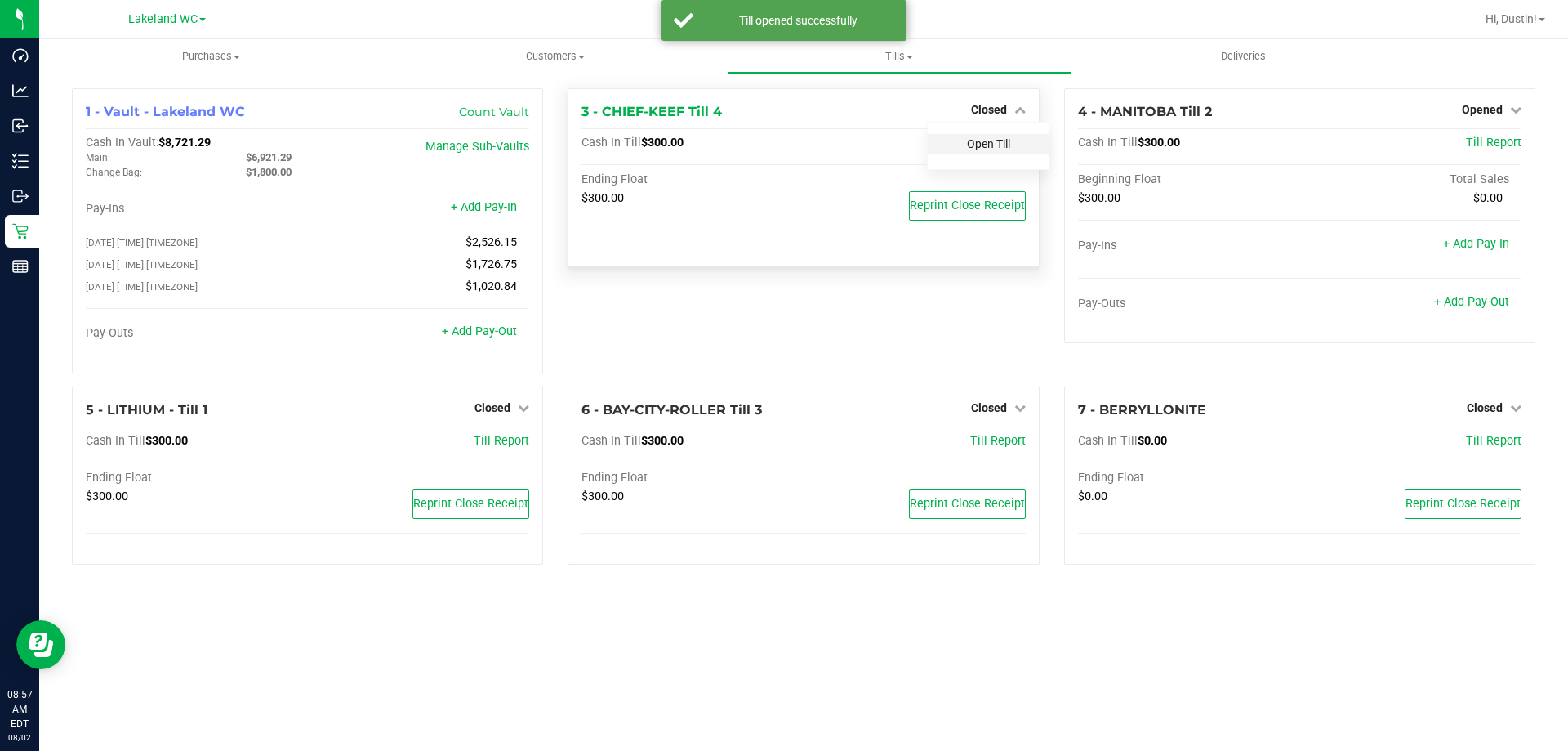 click on "Open Till" at bounding box center (988, 144) 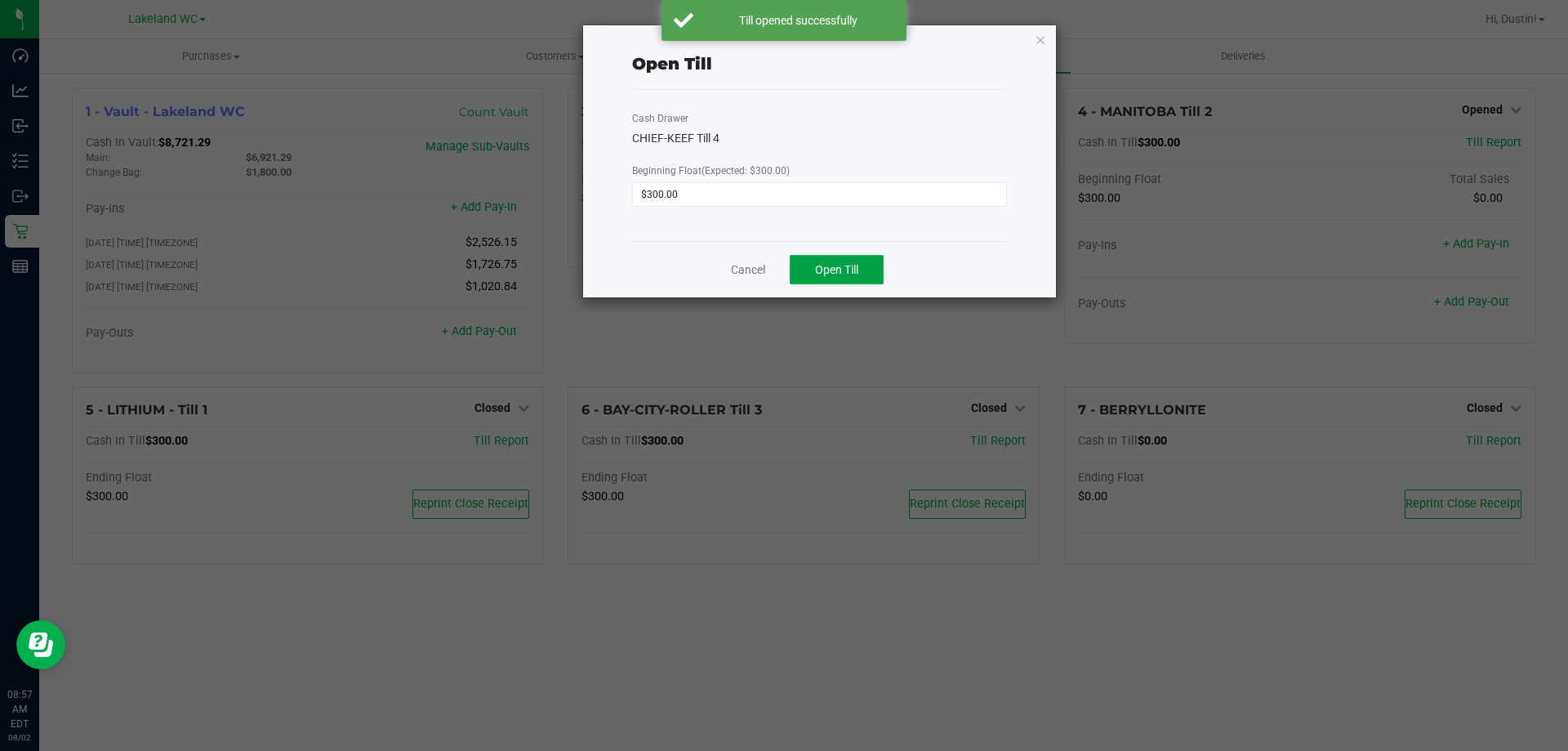 click on "Open Till" 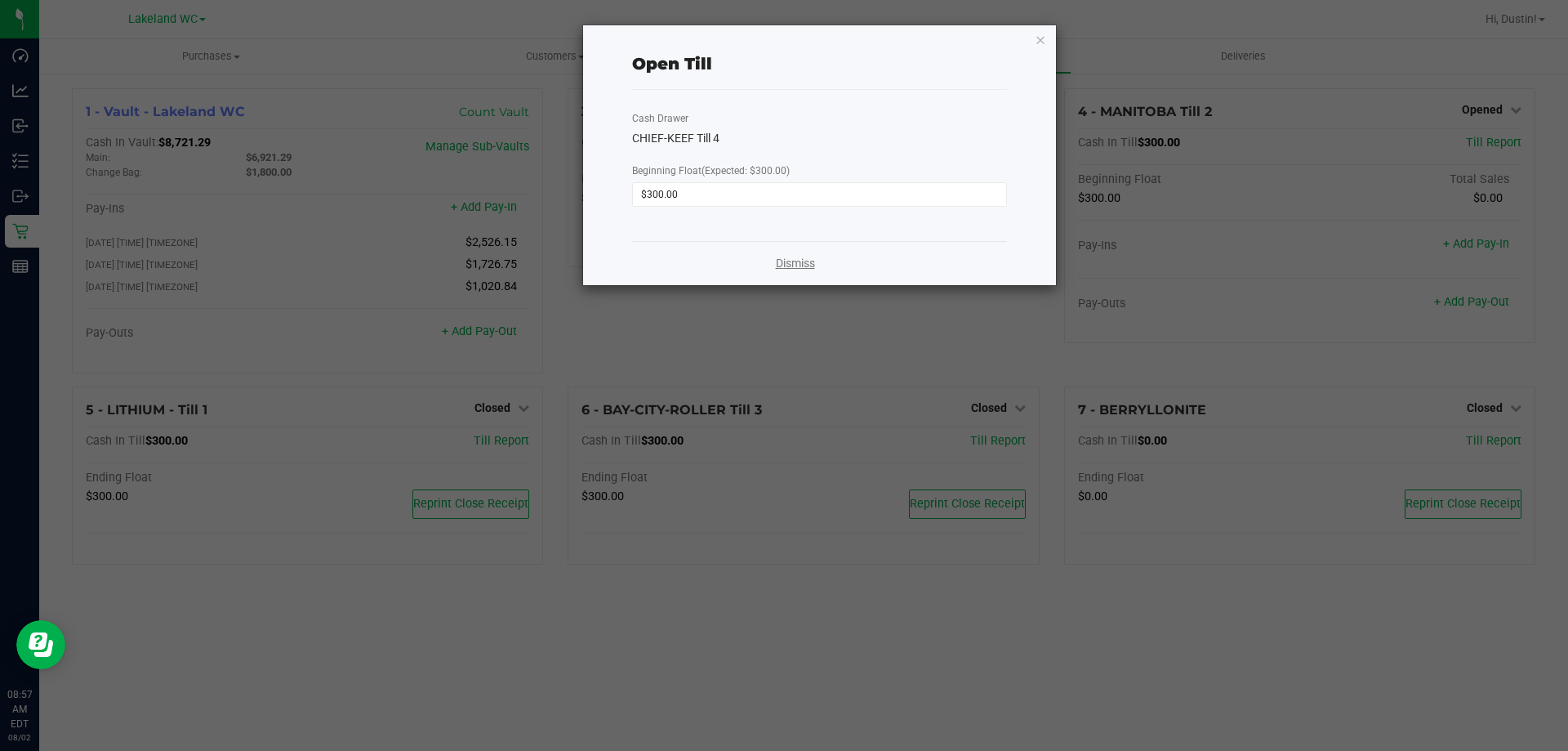 click on "Dismiss" 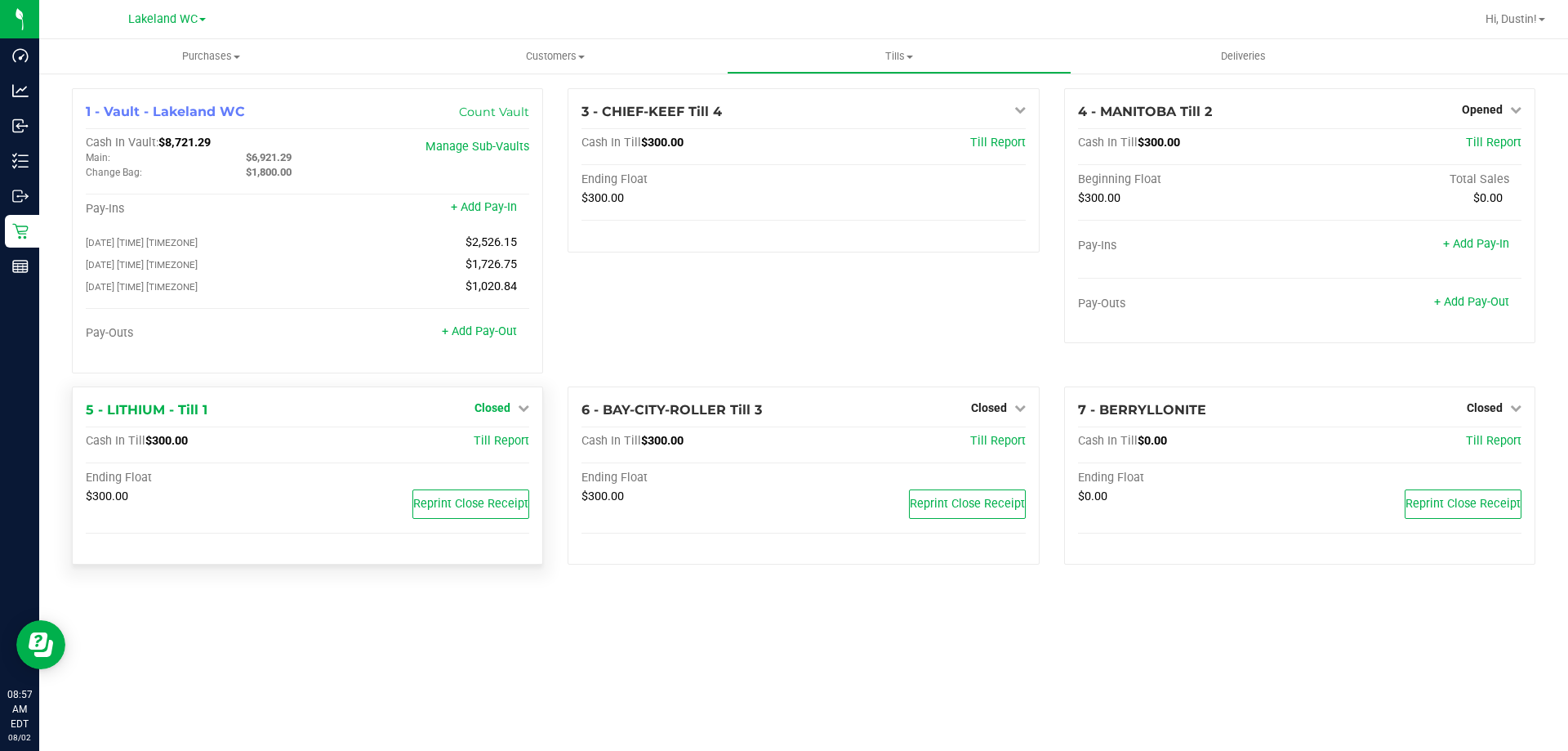 click on "Closed" at bounding box center (492, 408) 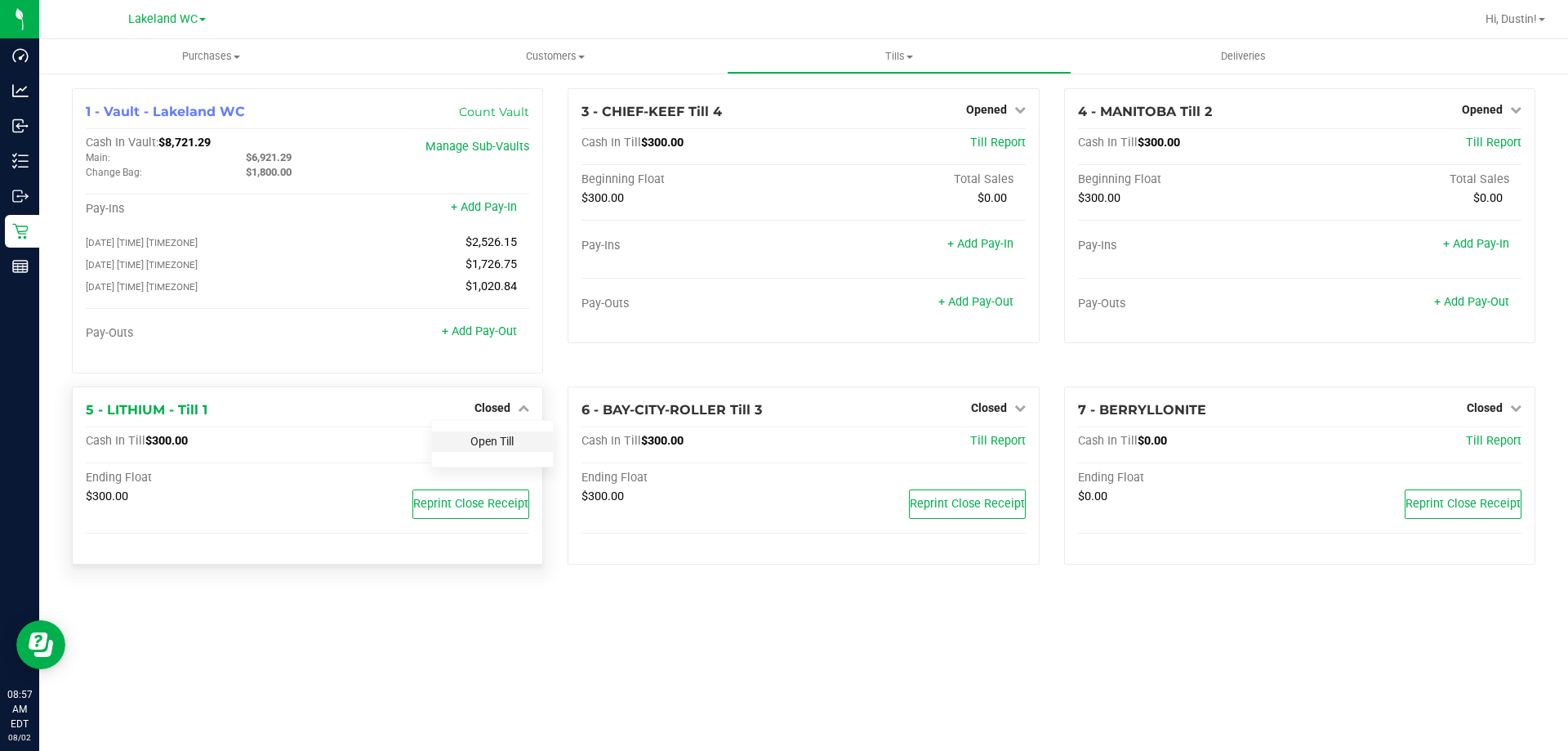 click on "Open Till" at bounding box center (492, 441) 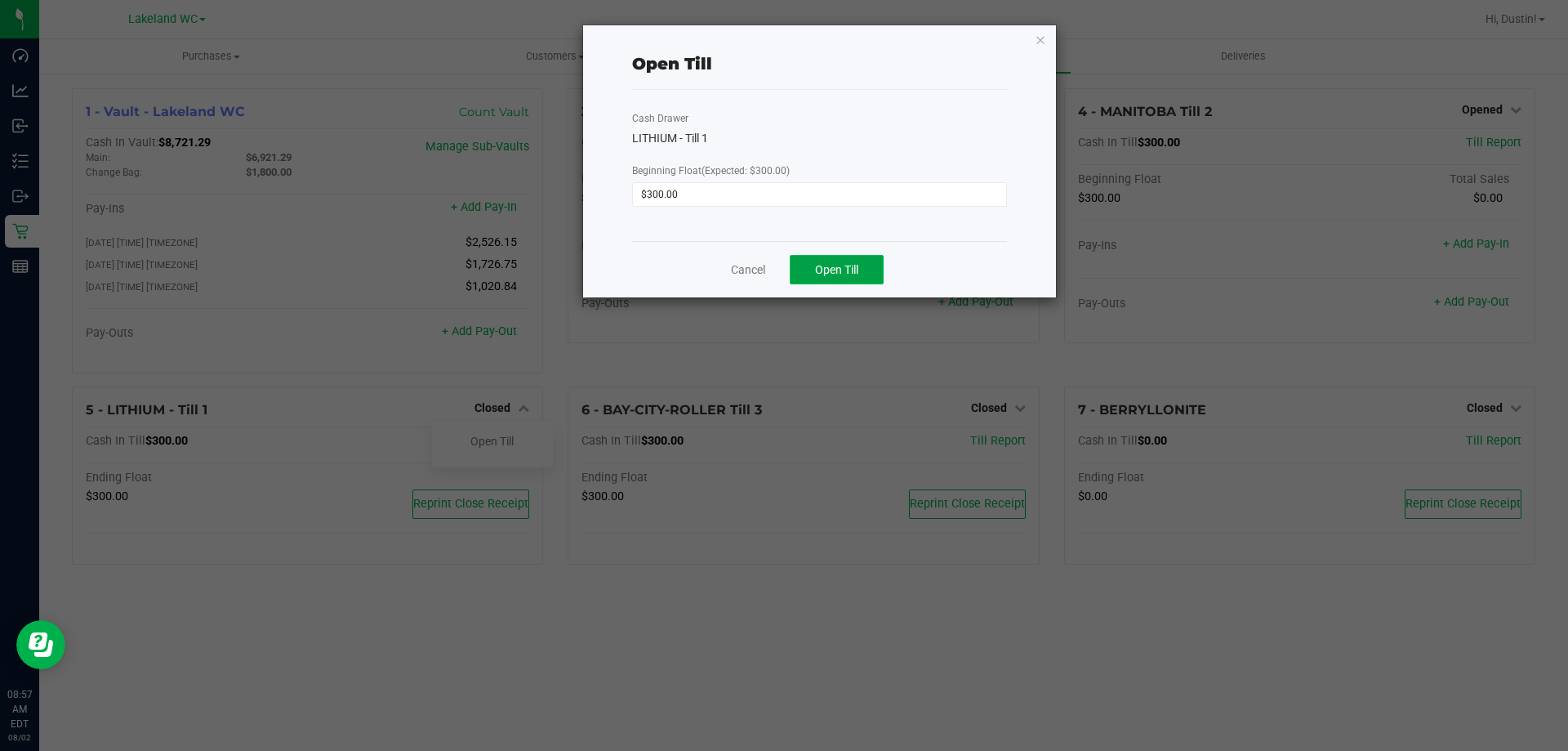click on "Open Till" 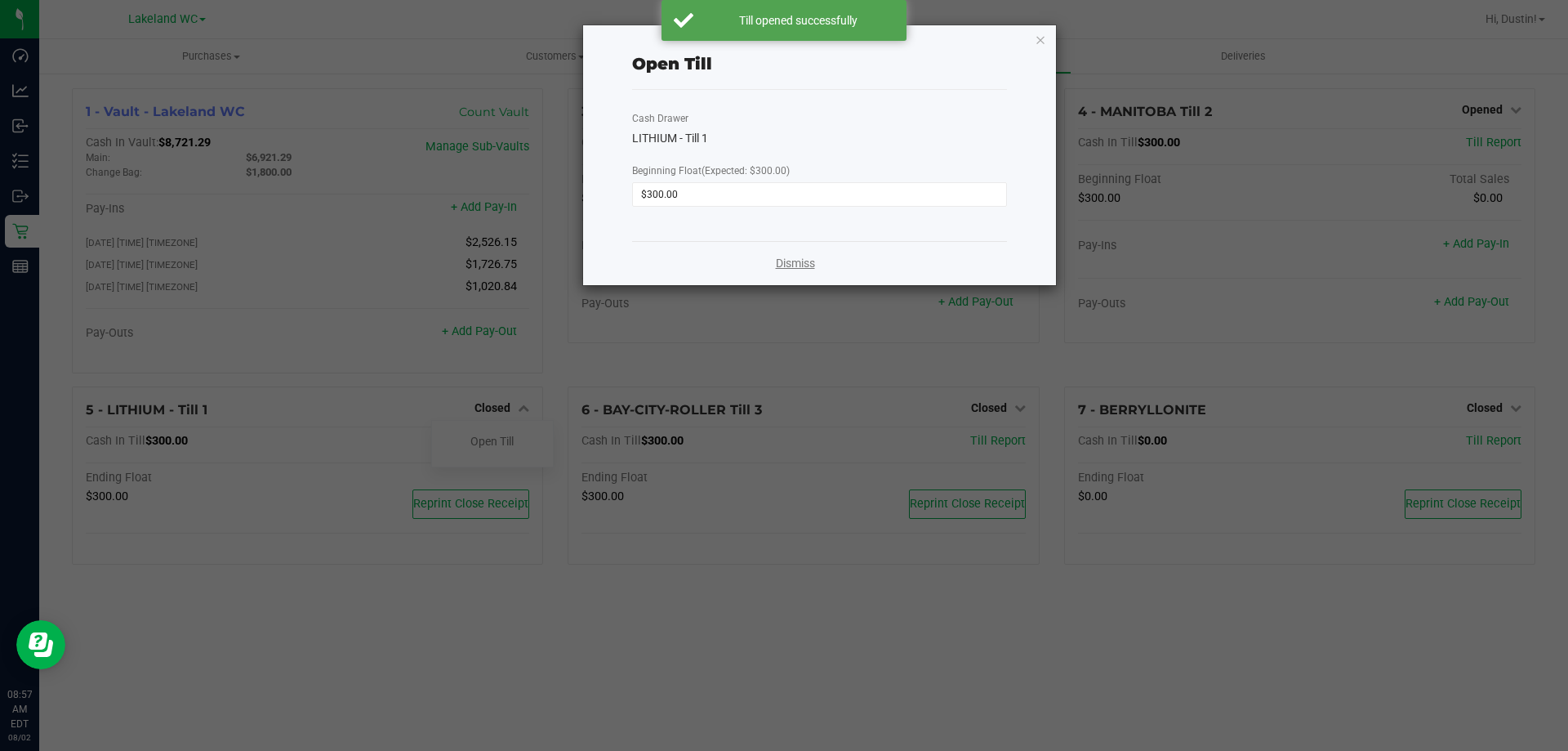 click on "Dismiss" 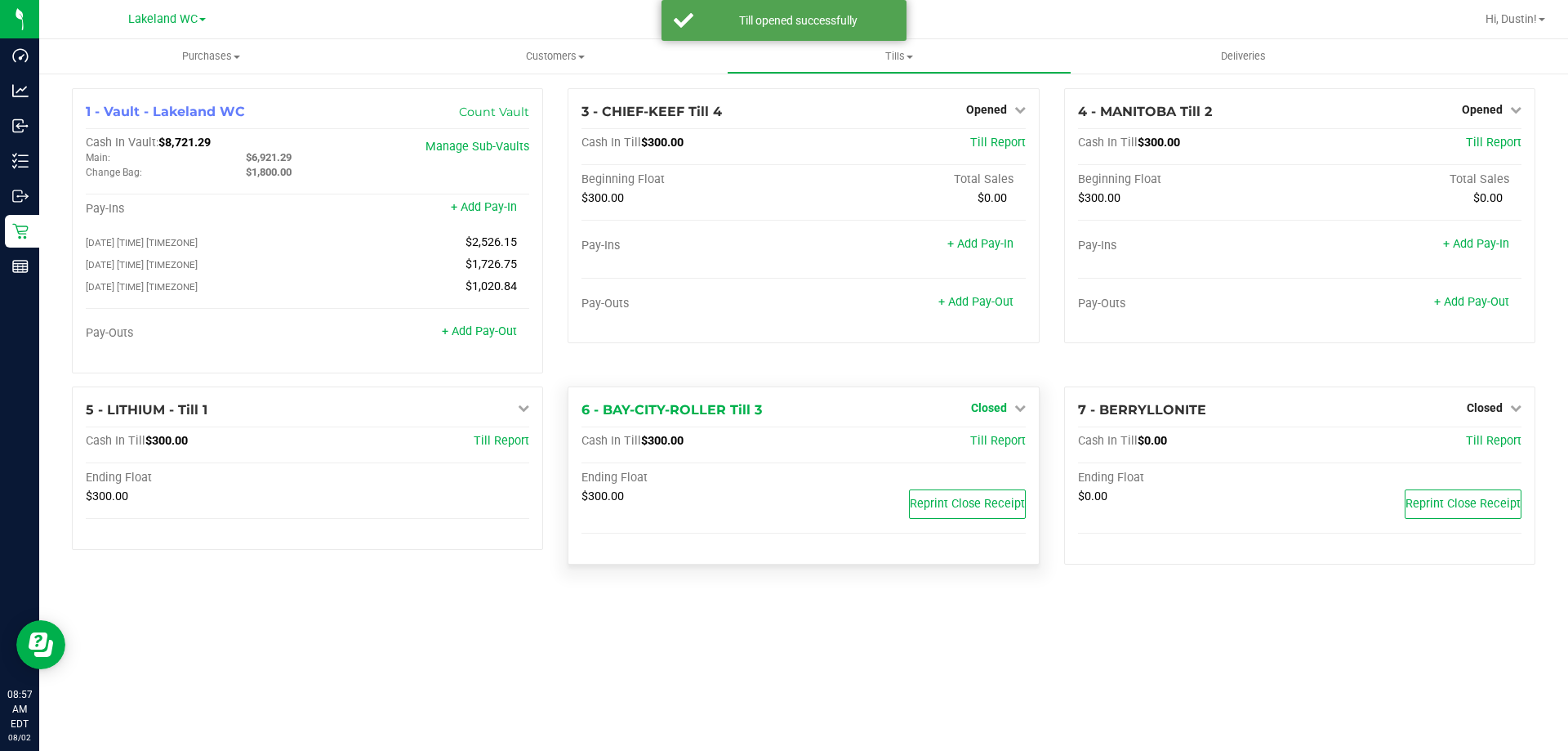 click on "Closed" at bounding box center (989, 408) 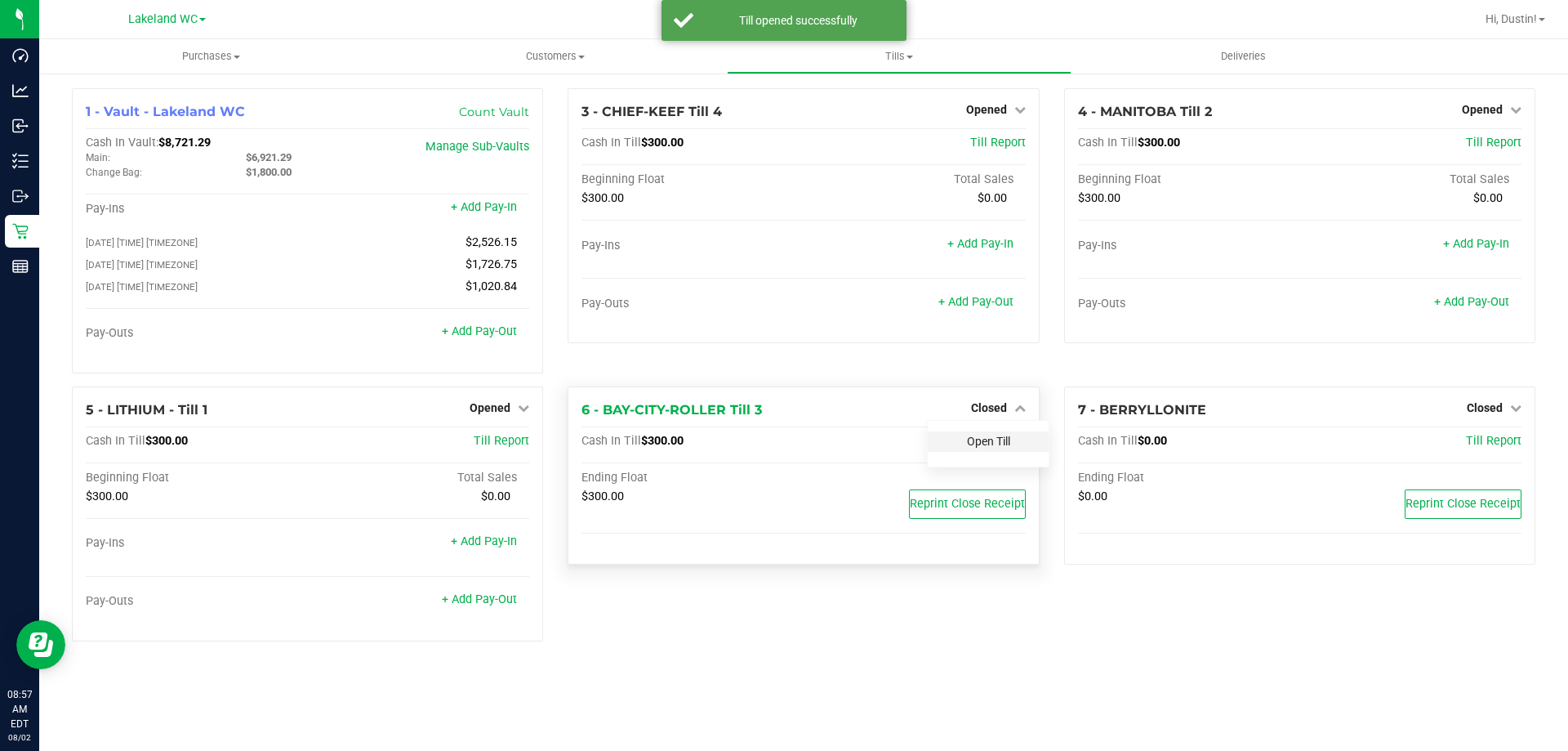click on "Open Till" at bounding box center [988, 441] 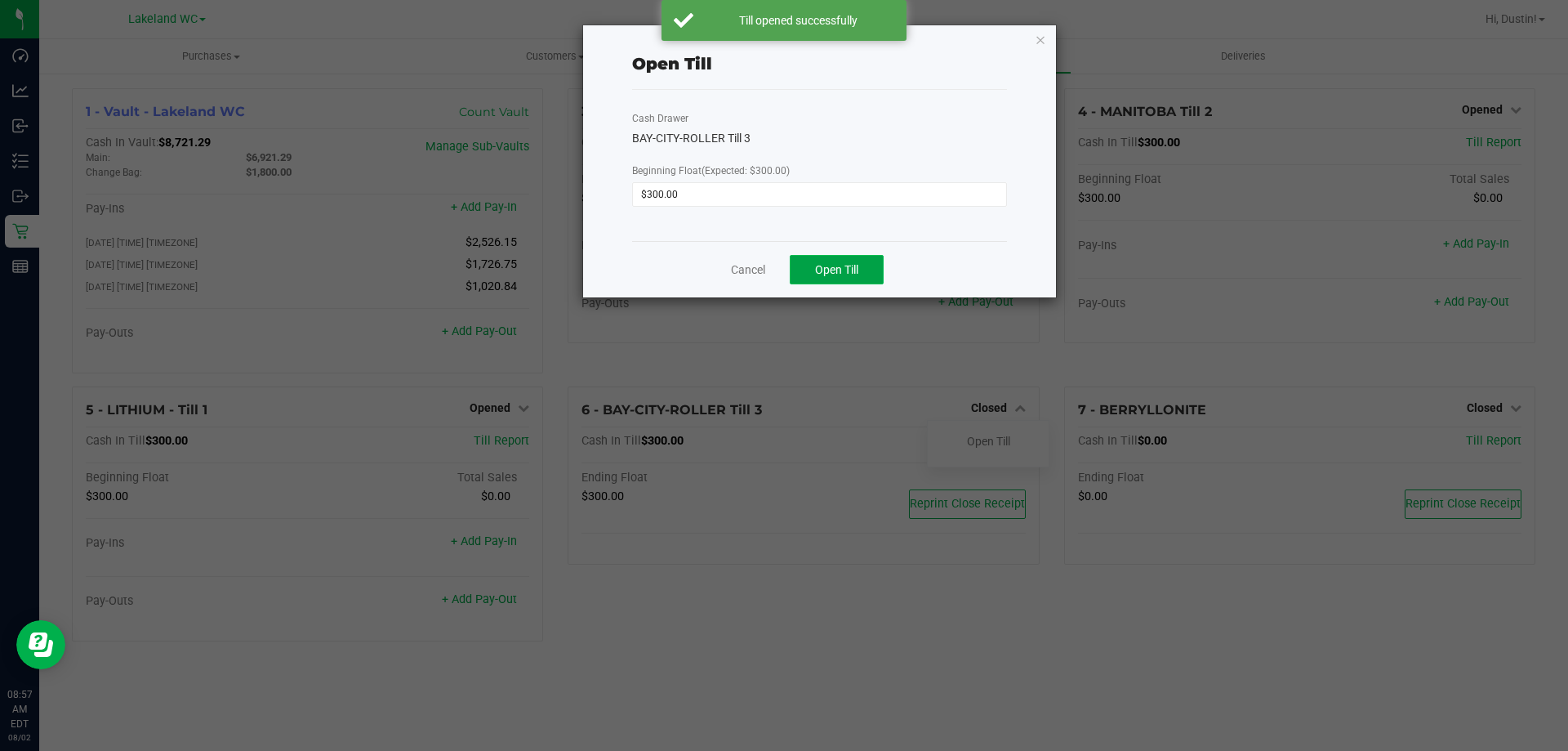click on "Open Till" 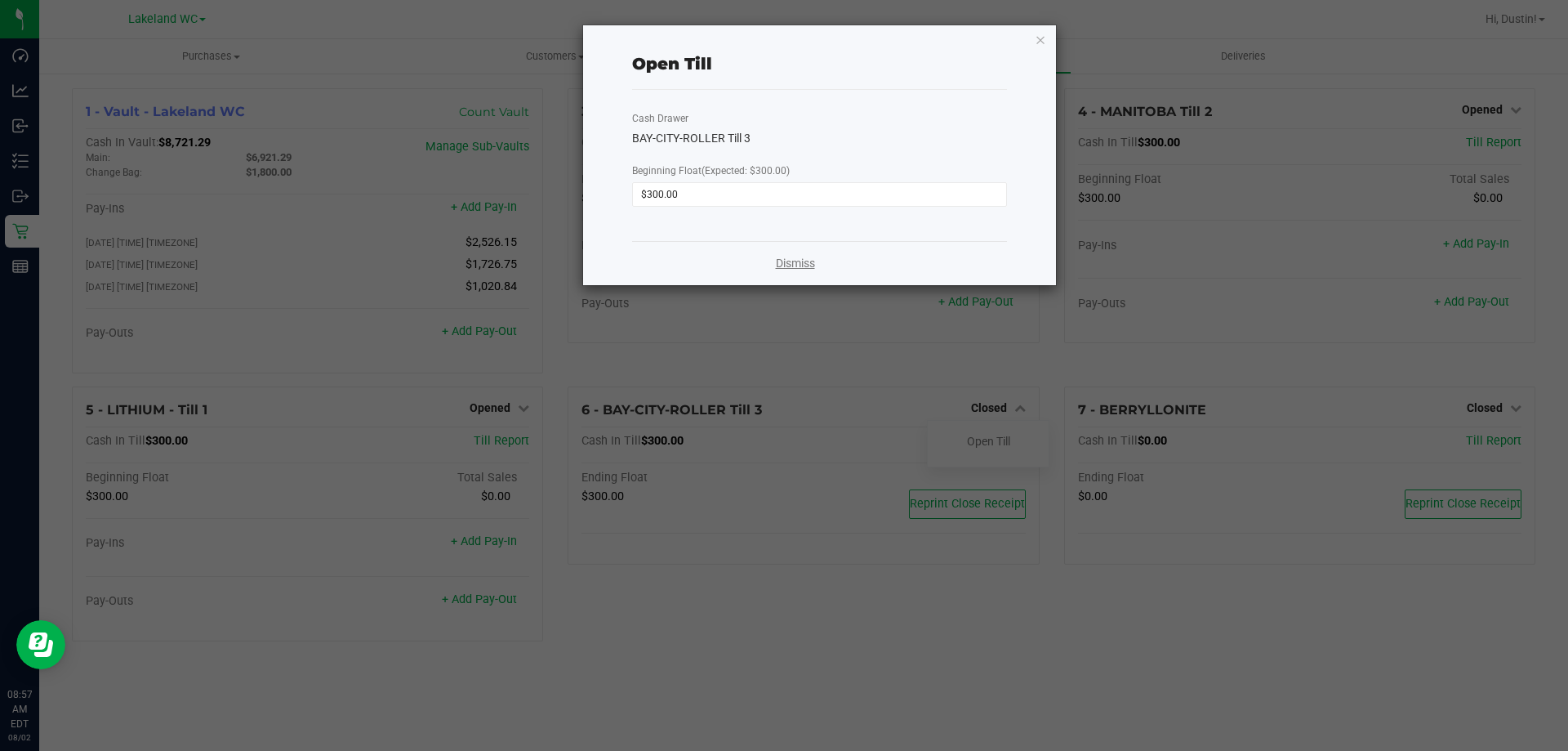 click on "Dismiss" 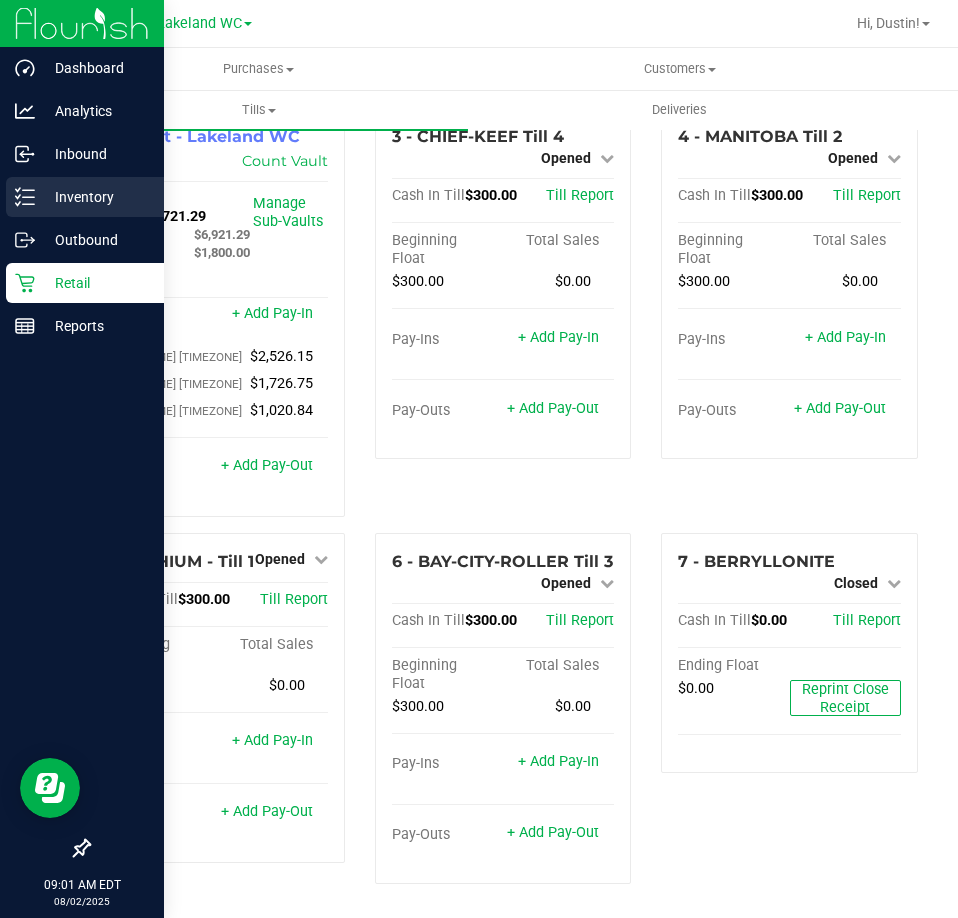 click on "Inventory" at bounding box center [85, 197] 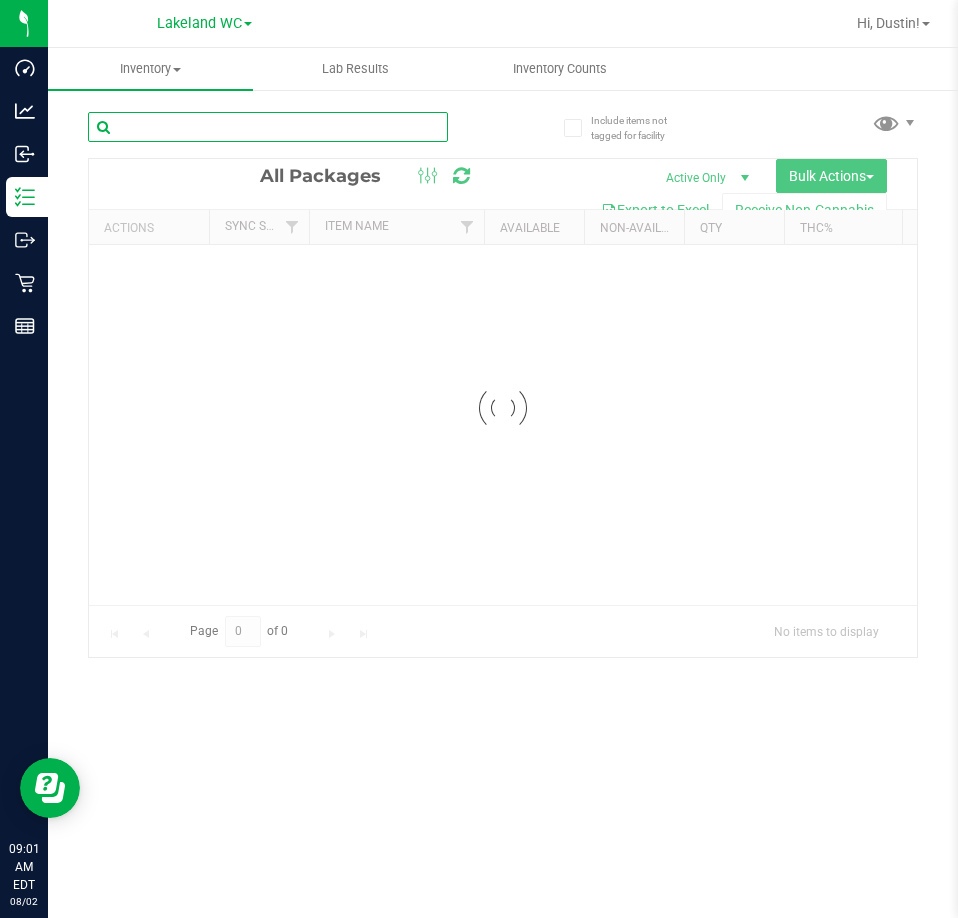 click at bounding box center [268, 127] 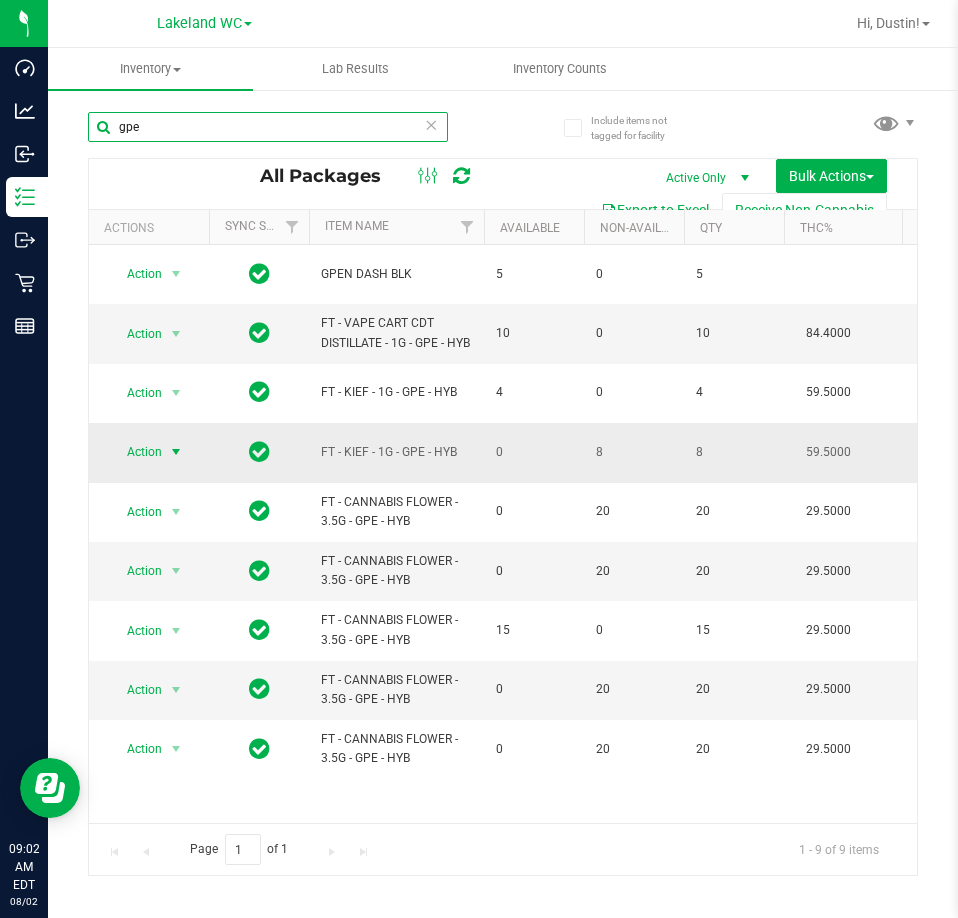 type on "gpe" 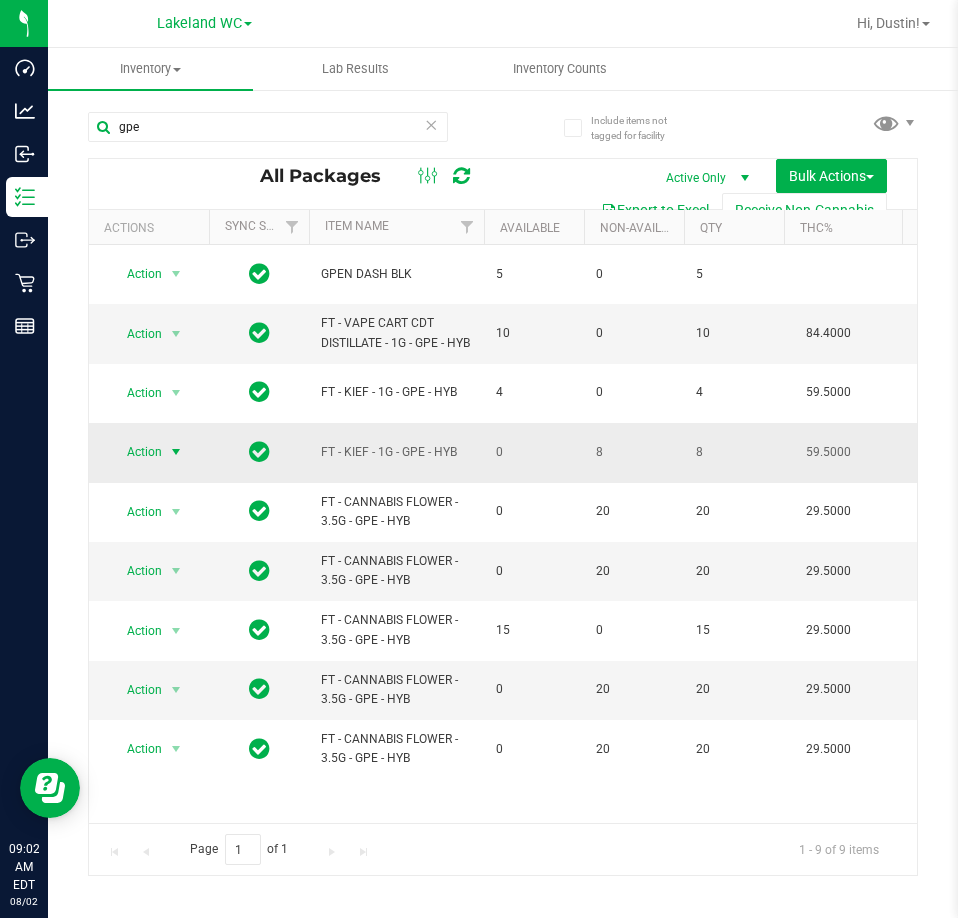 click at bounding box center [176, 452] 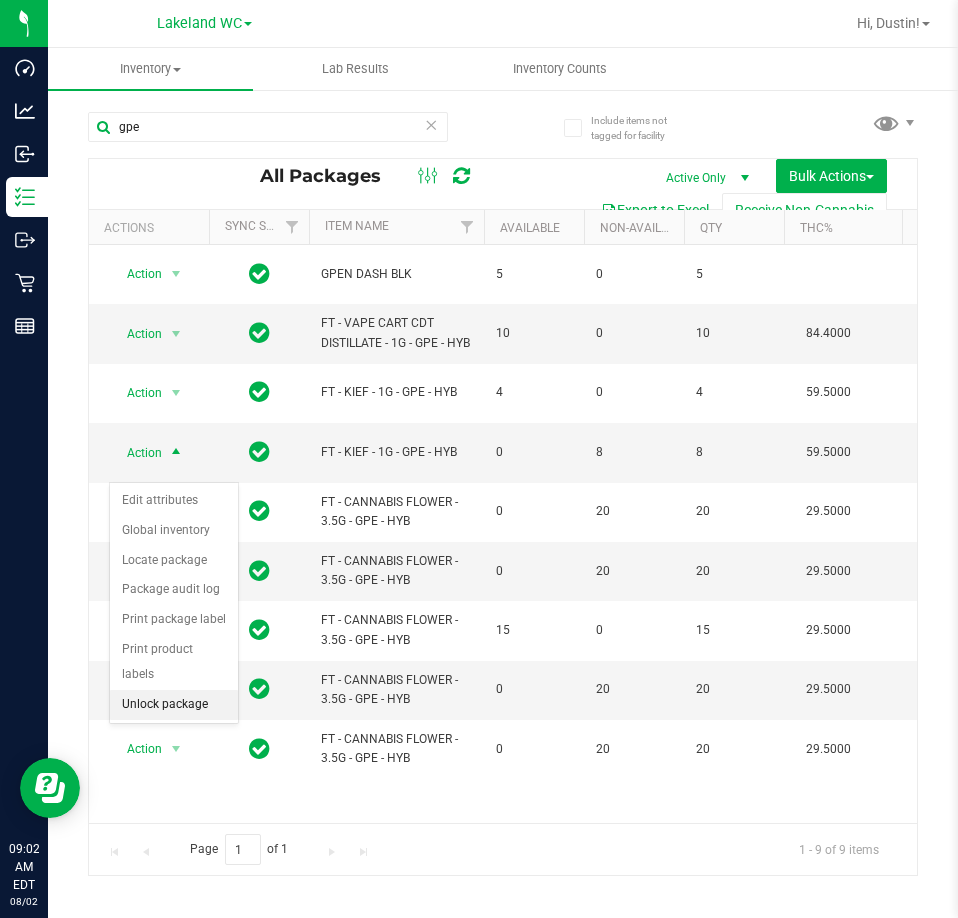 click on "Unlock package" at bounding box center (174, 705) 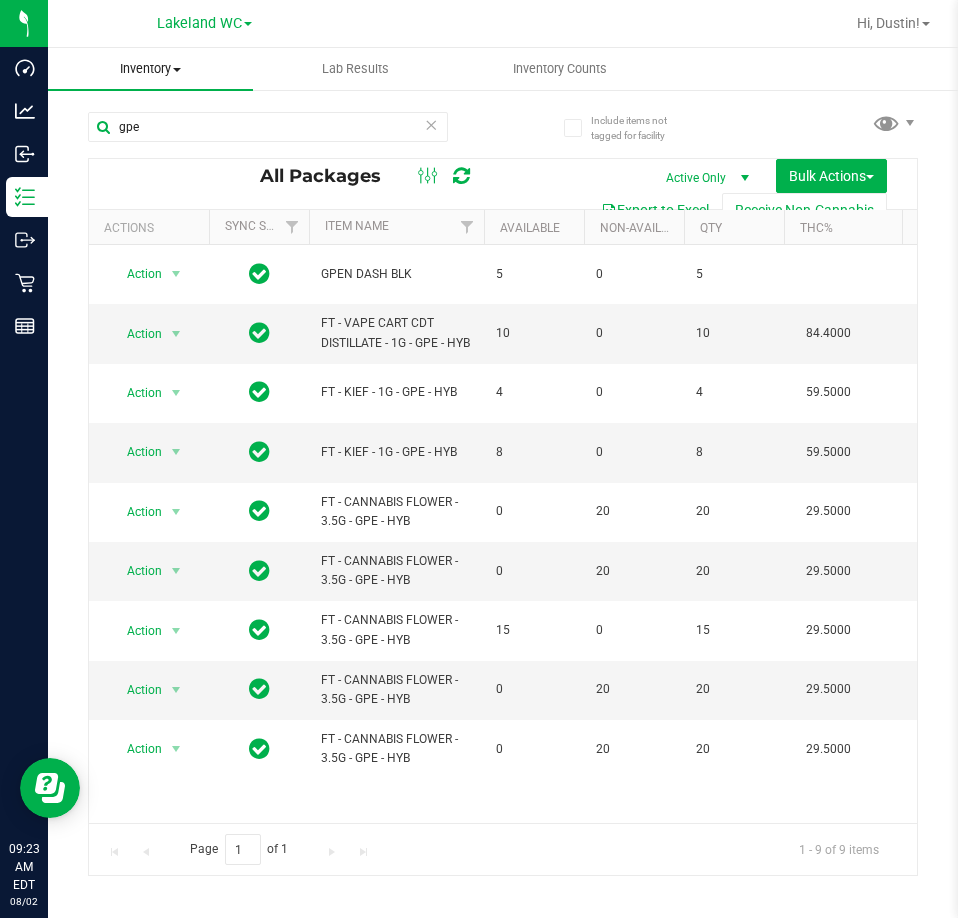 click on "Inventory" at bounding box center (150, 69) 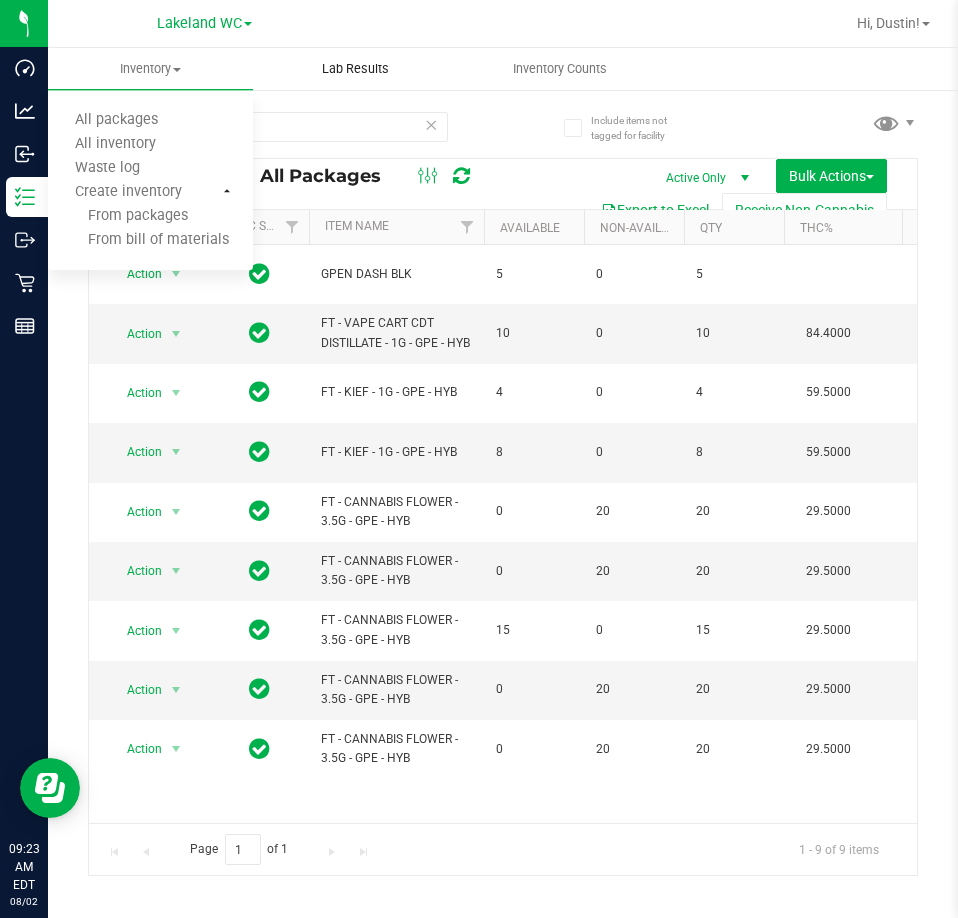 click on "Lab Results" at bounding box center (355, 69) 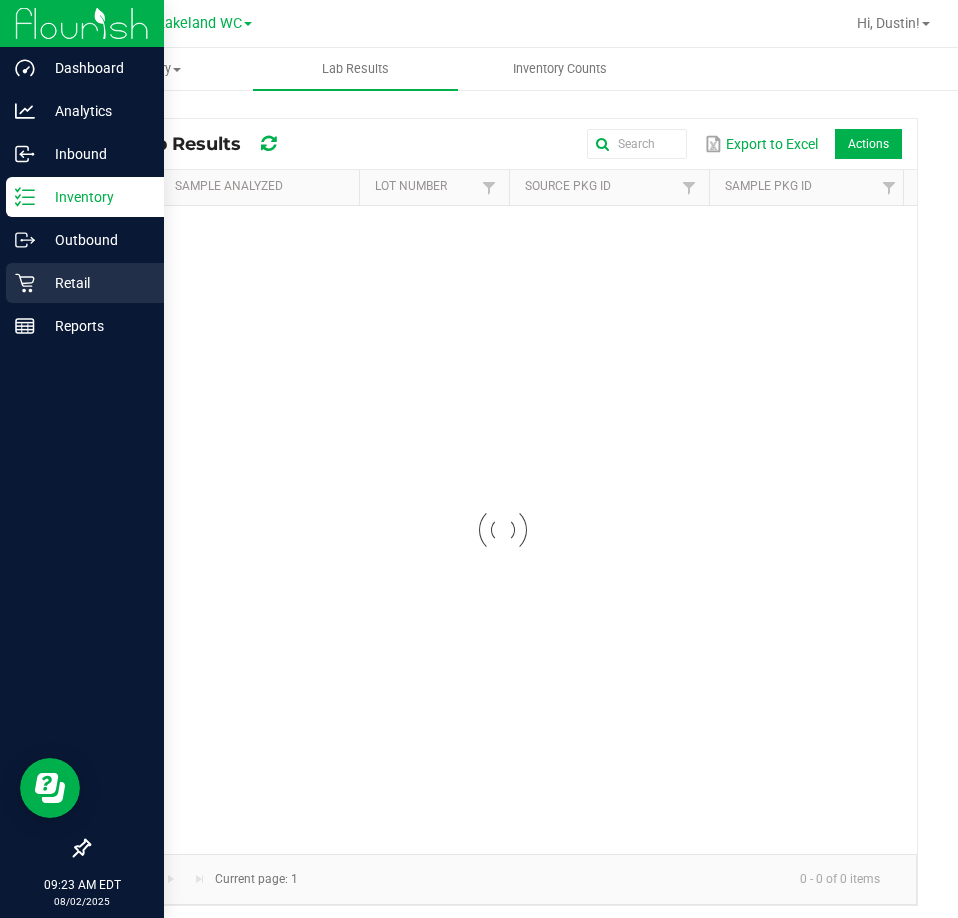 click on "Retail" at bounding box center [95, 283] 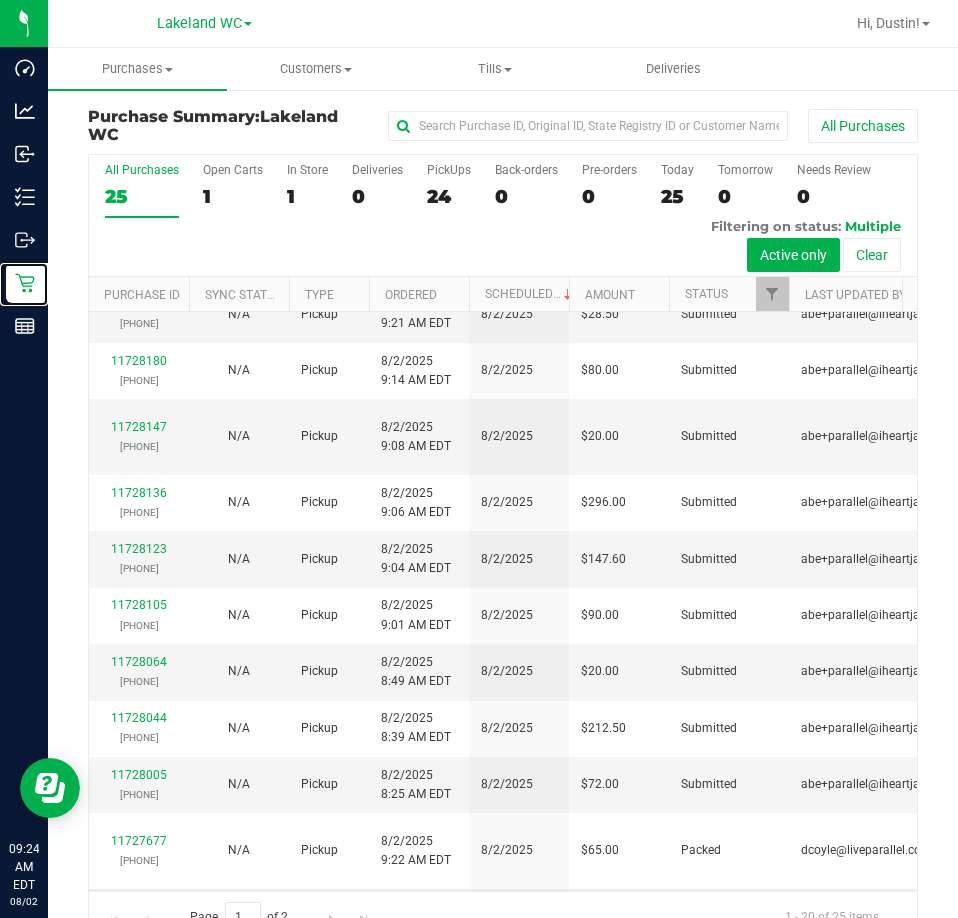 scroll, scrollTop: 0, scrollLeft: 0, axis: both 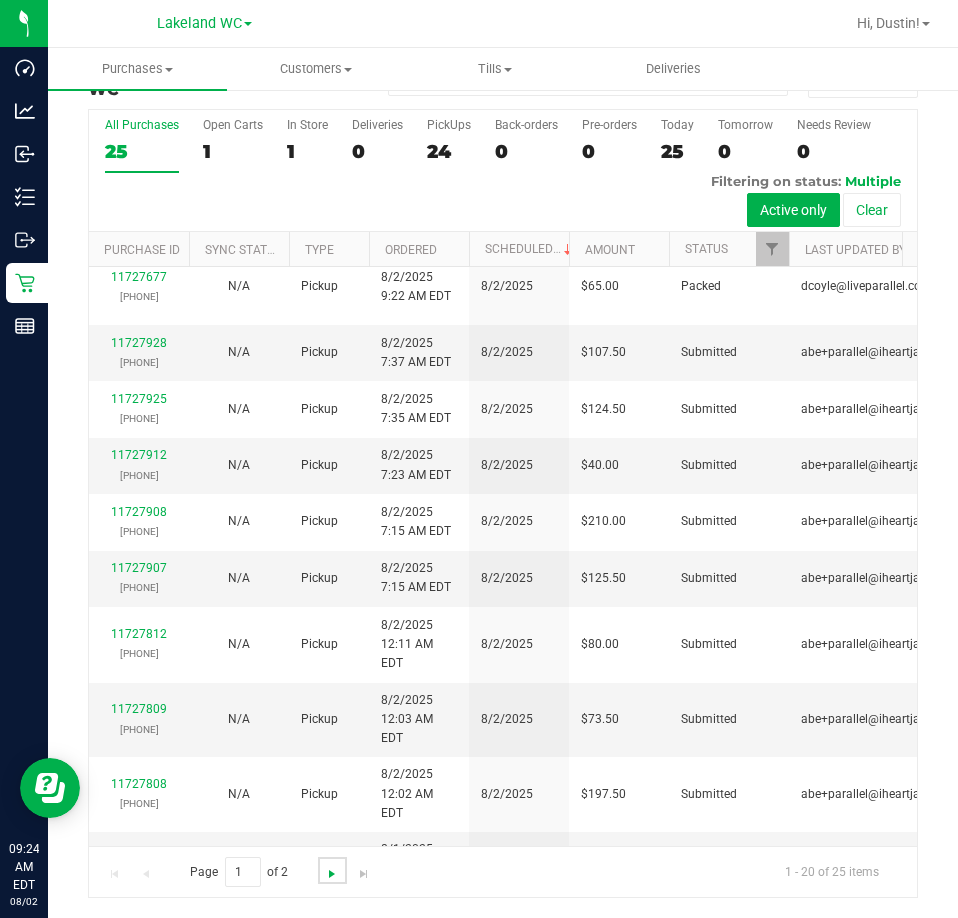 click at bounding box center [332, 874] 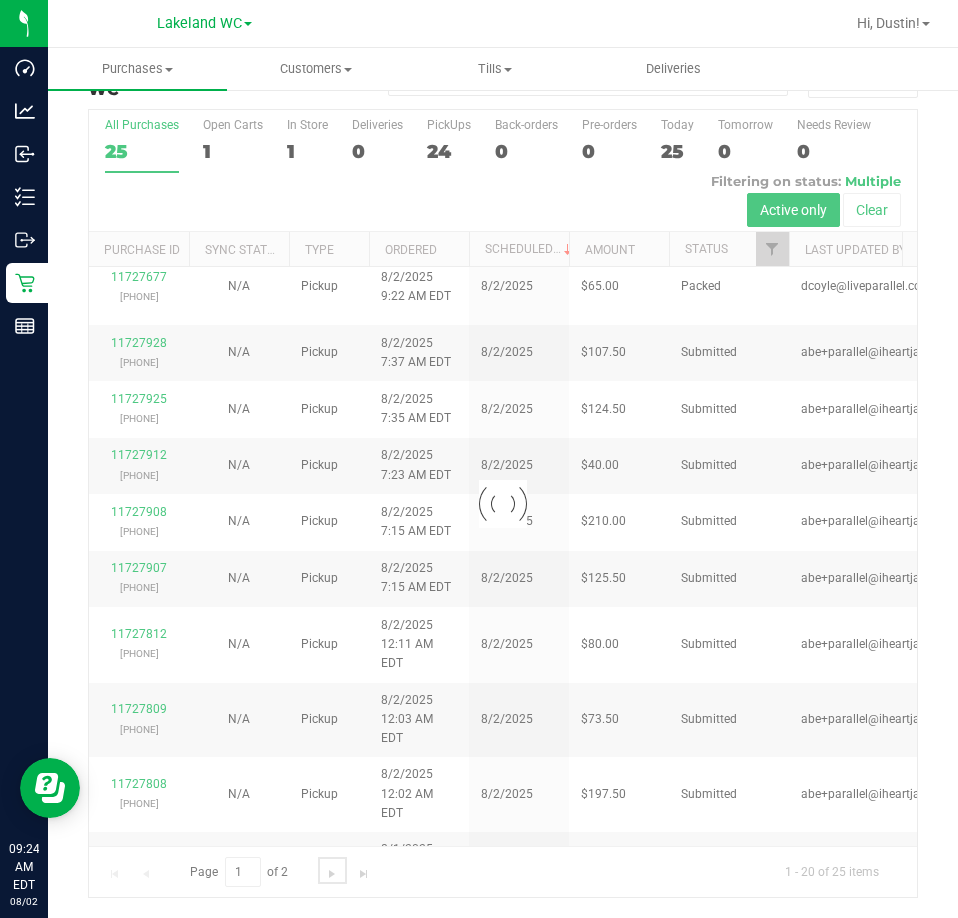 scroll, scrollTop: 0, scrollLeft: 0, axis: both 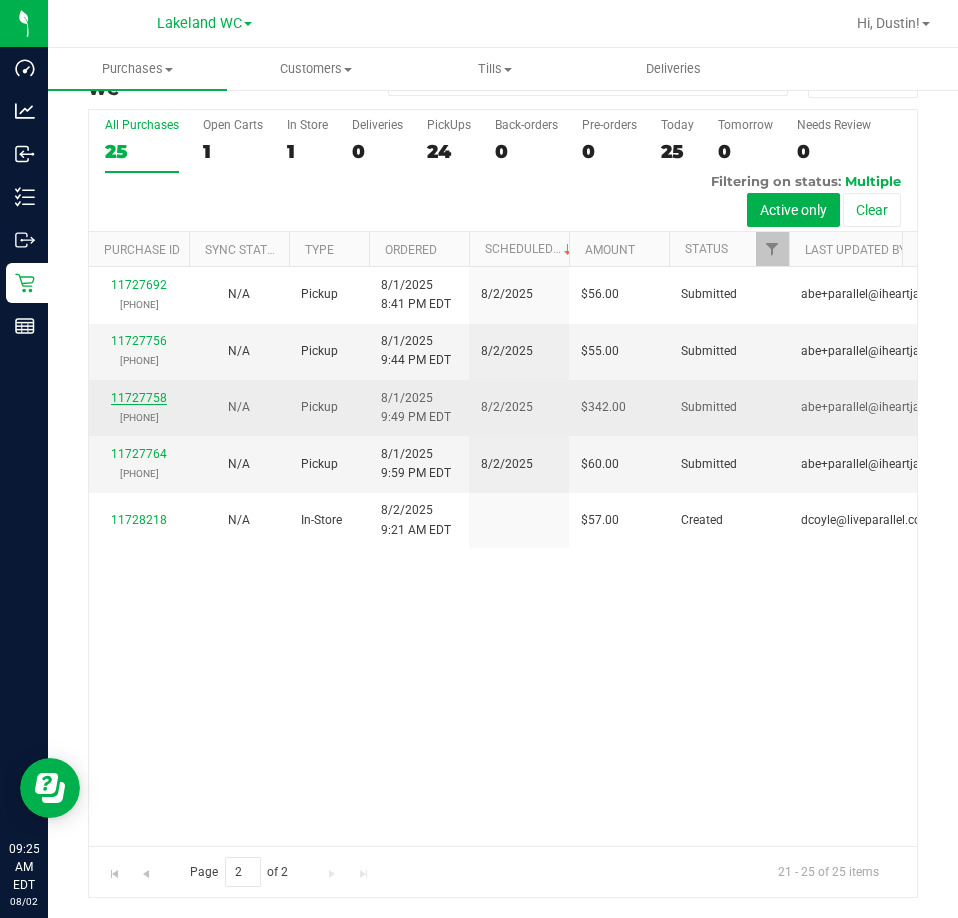 click on "11727758" at bounding box center (139, 398) 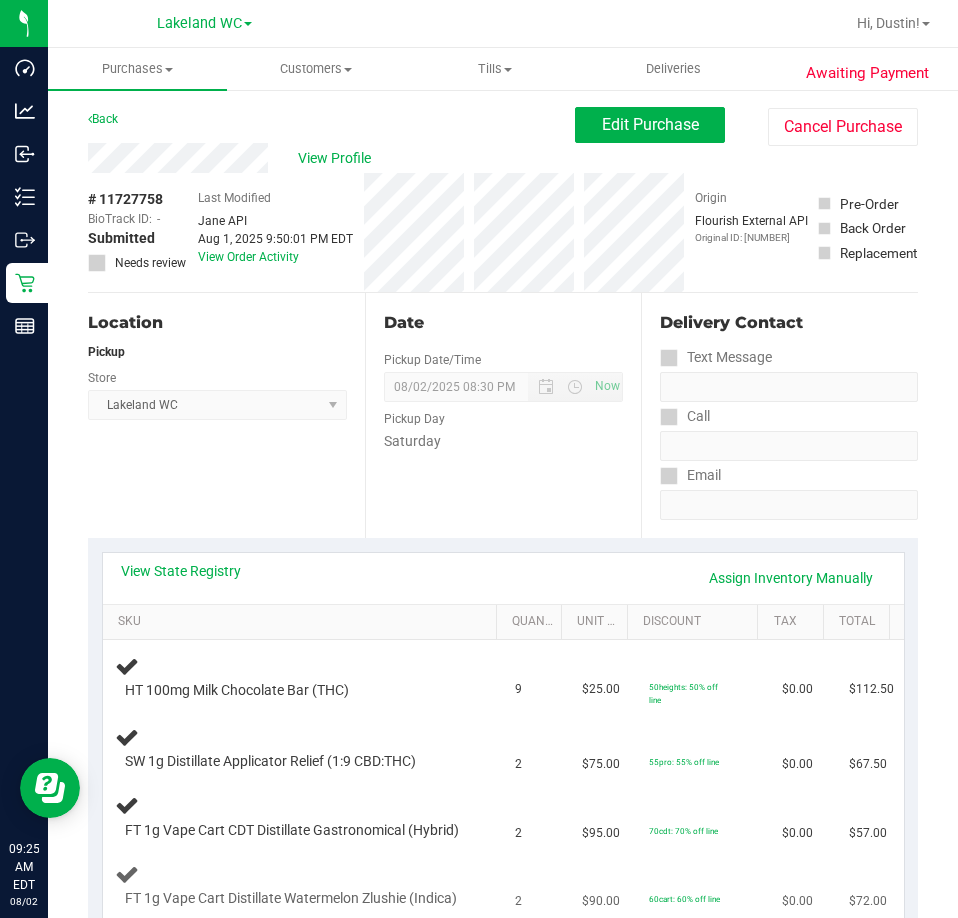 scroll, scrollTop: 0, scrollLeft: 0, axis: both 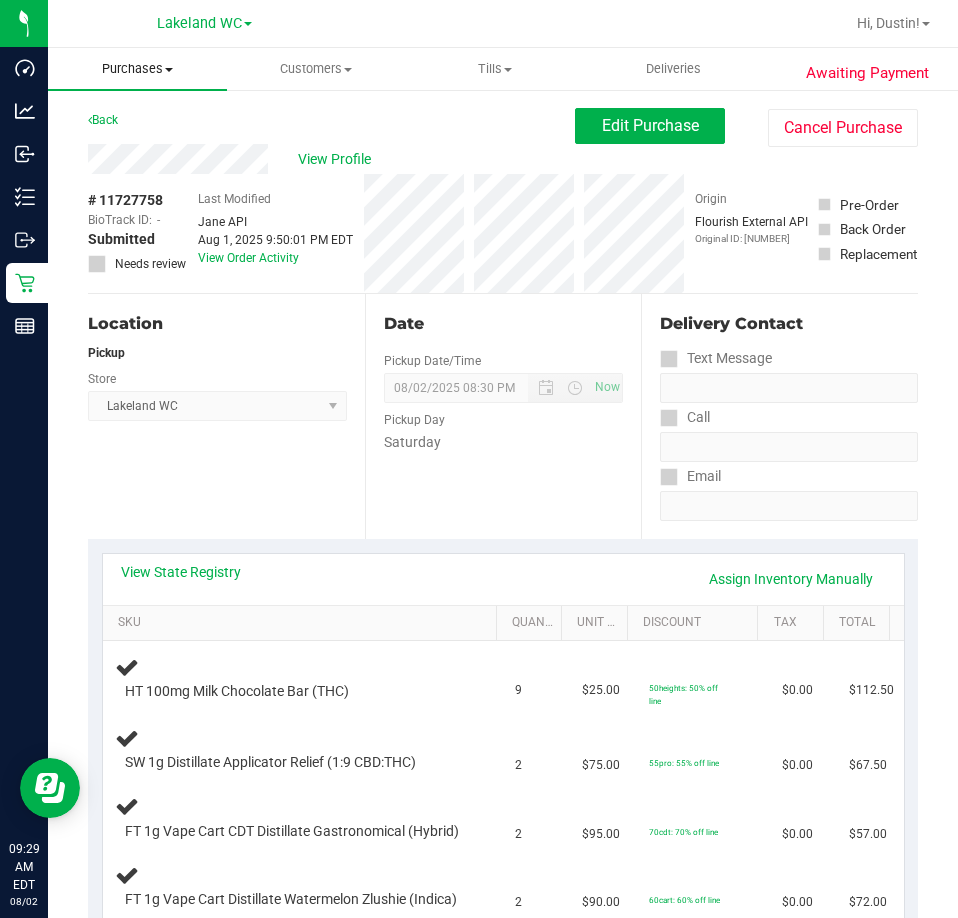 click on "Purchases" at bounding box center (137, 69) 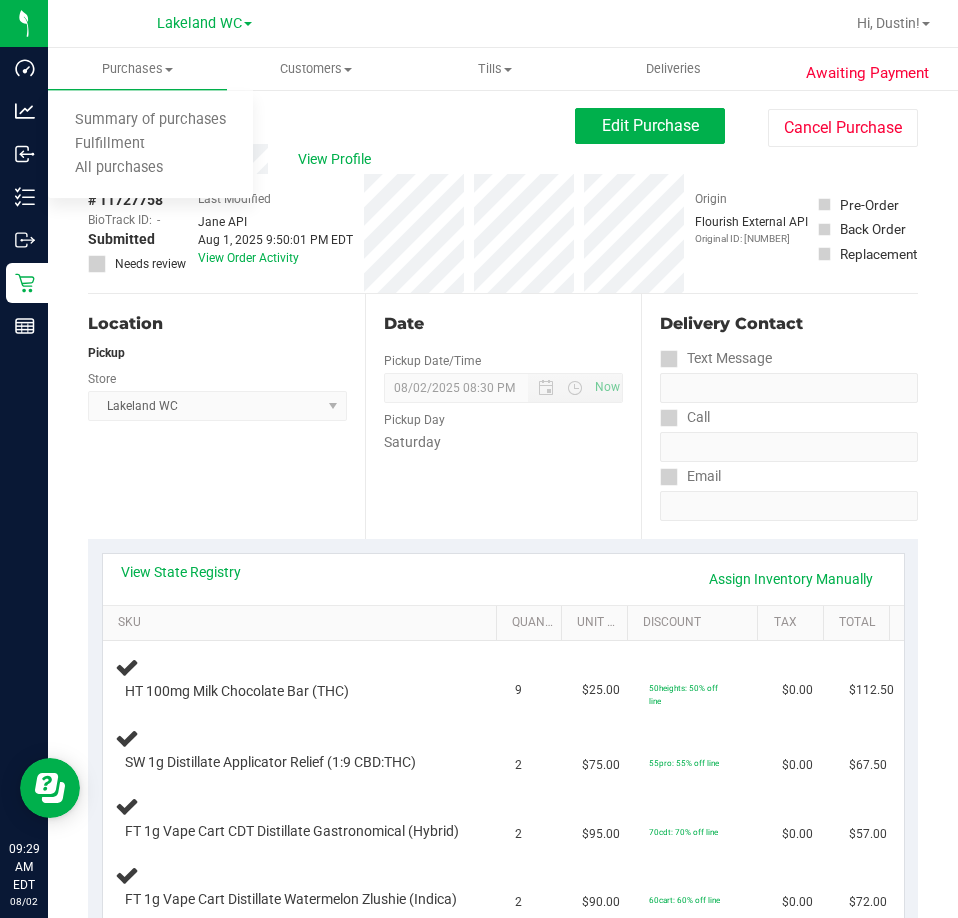 click on "Lakeland WC" at bounding box center [204, 23] 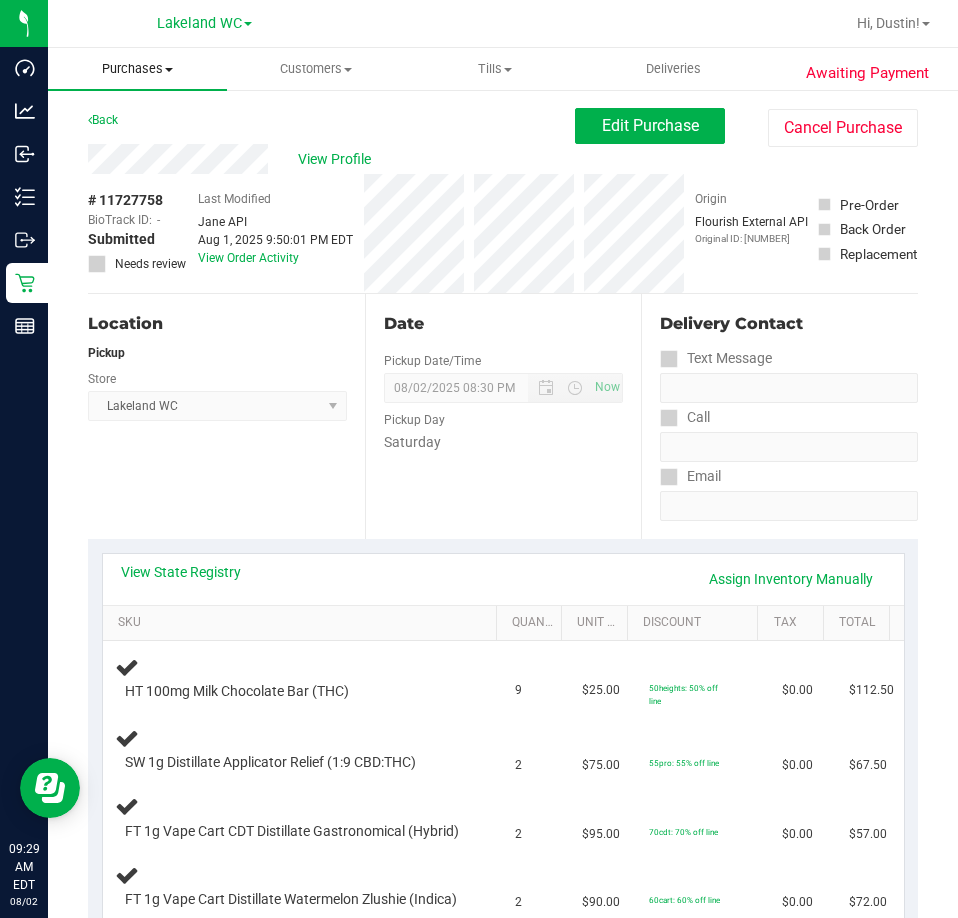 click at bounding box center [169, 70] 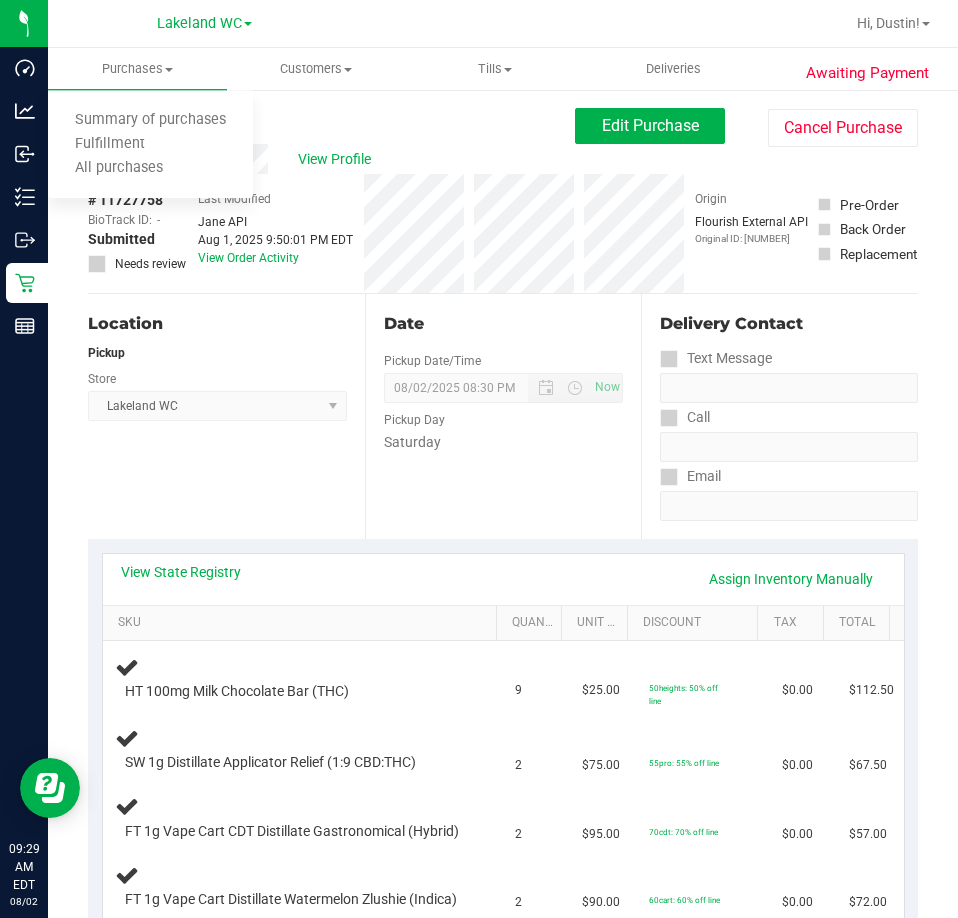 click at bounding box center (601, 23) 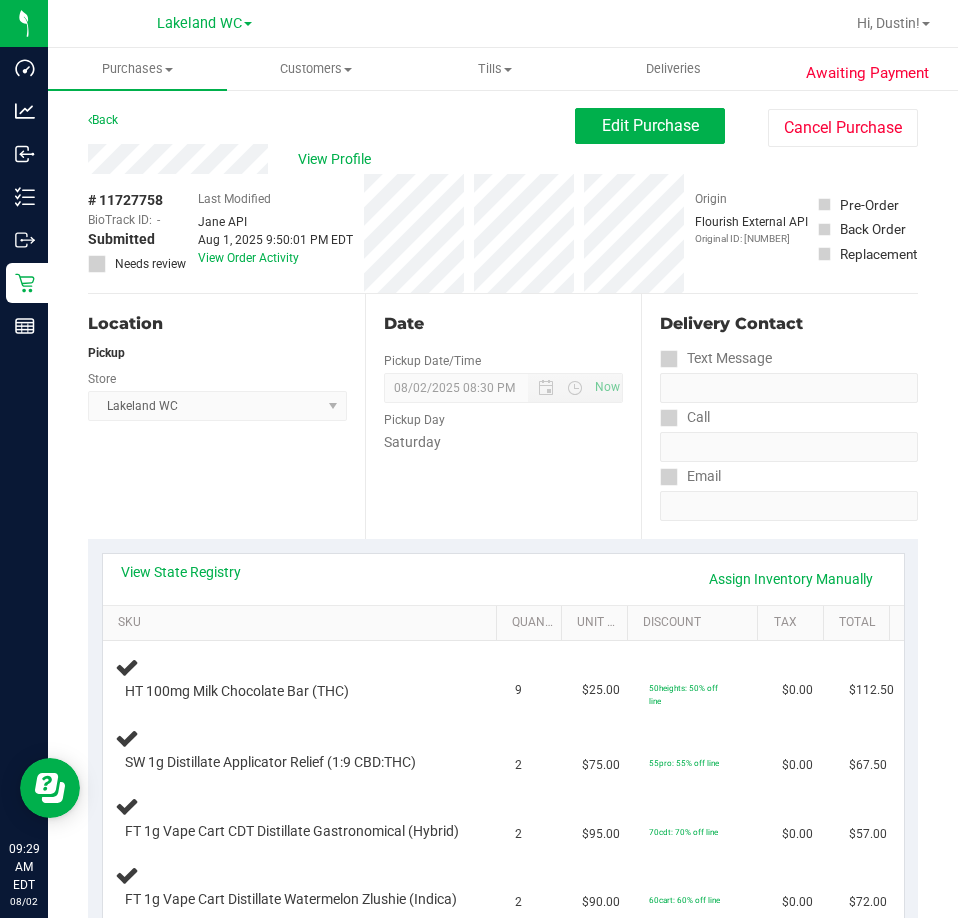 click at bounding box center [601, 23] 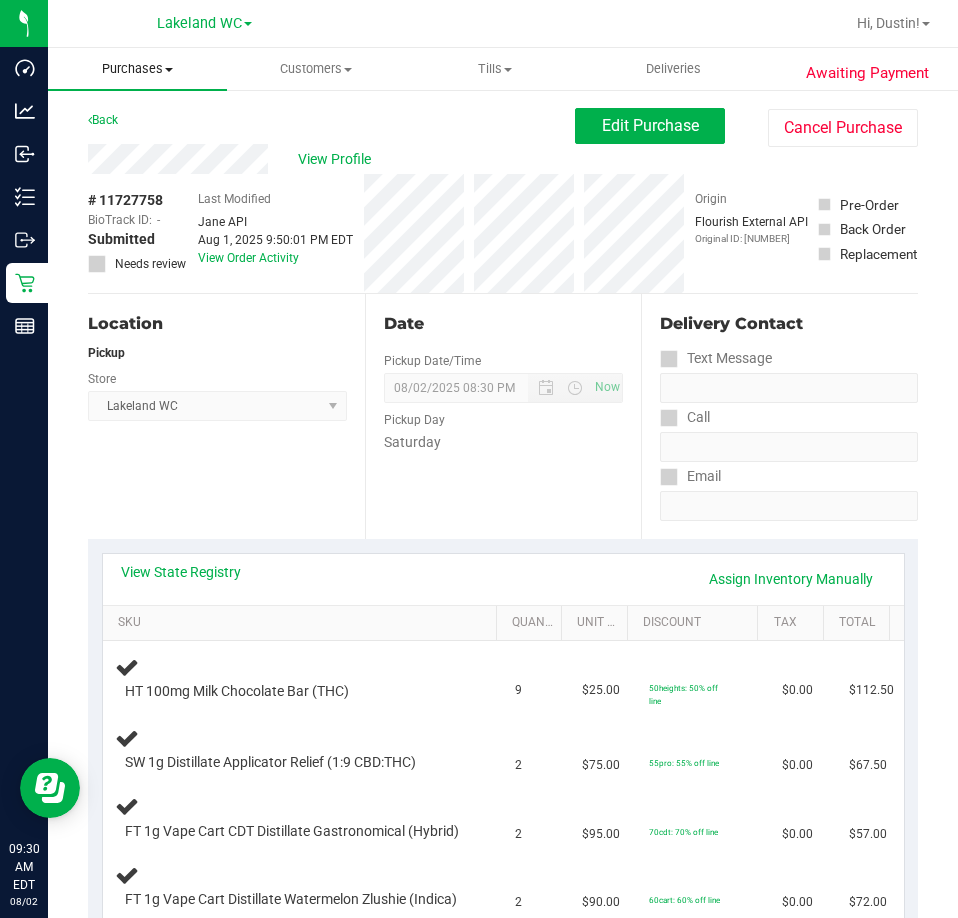 click on "Purchases" at bounding box center (137, 69) 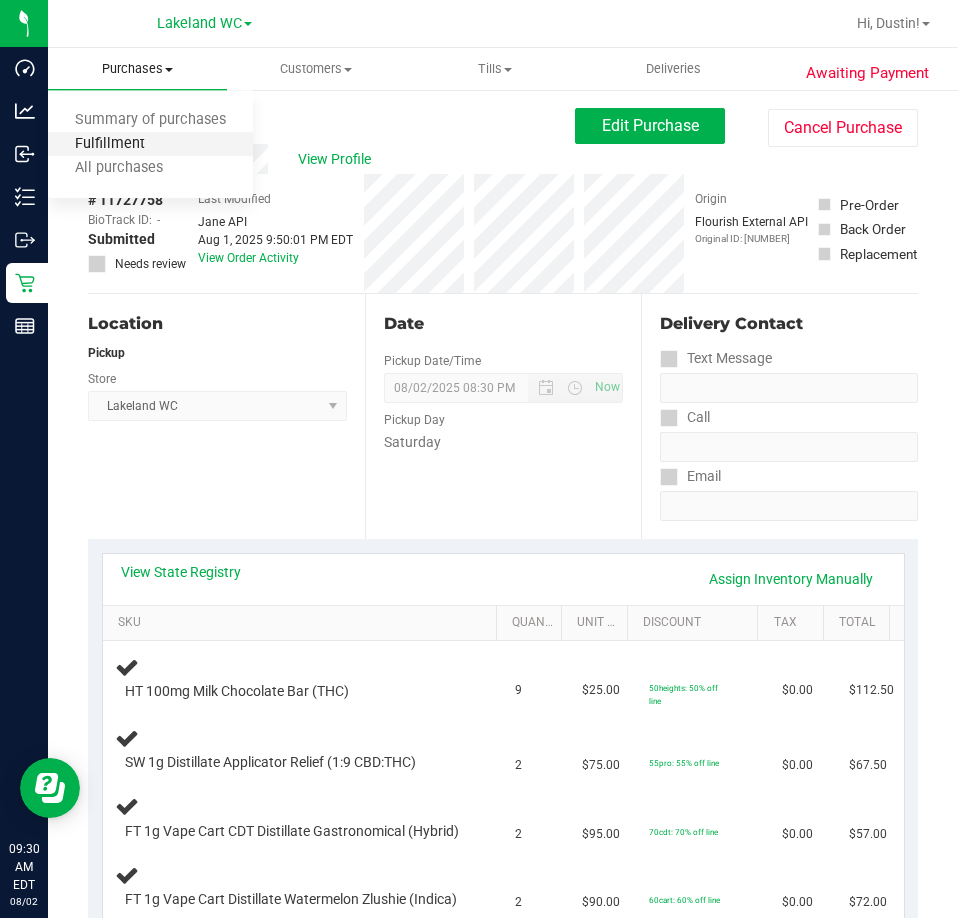 click on "Fulfillment" at bounding box center [110, 144] 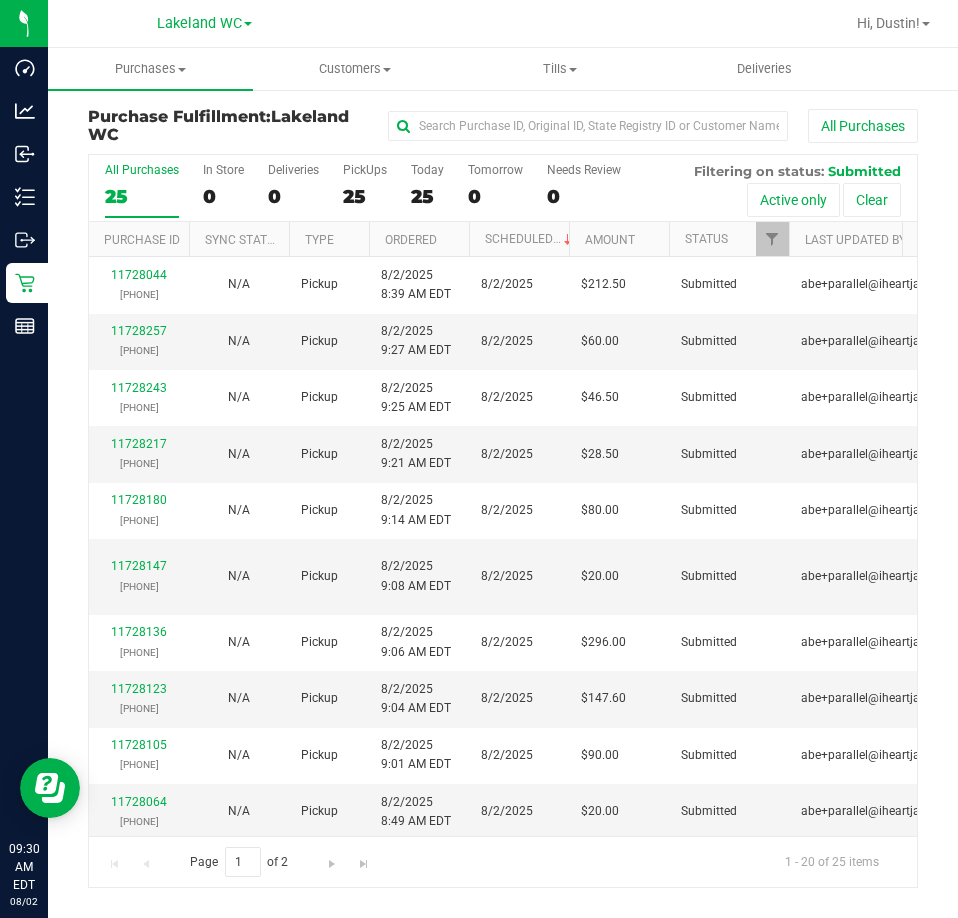 click on "Lakeland WC   Hi, Dustin!" at bounding box center [503, 24] 